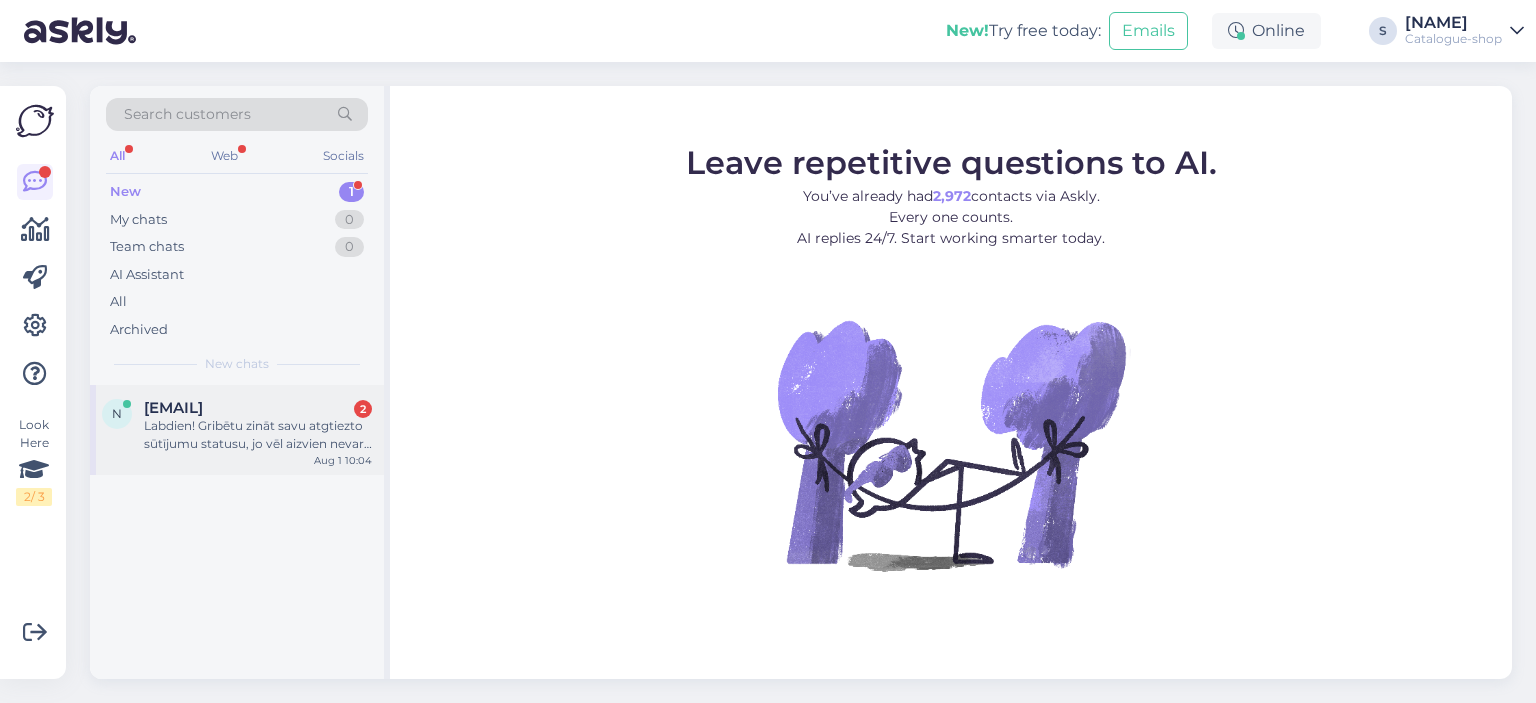 scroll, scrollTop: 0, scrollLeft: 0, axis: both 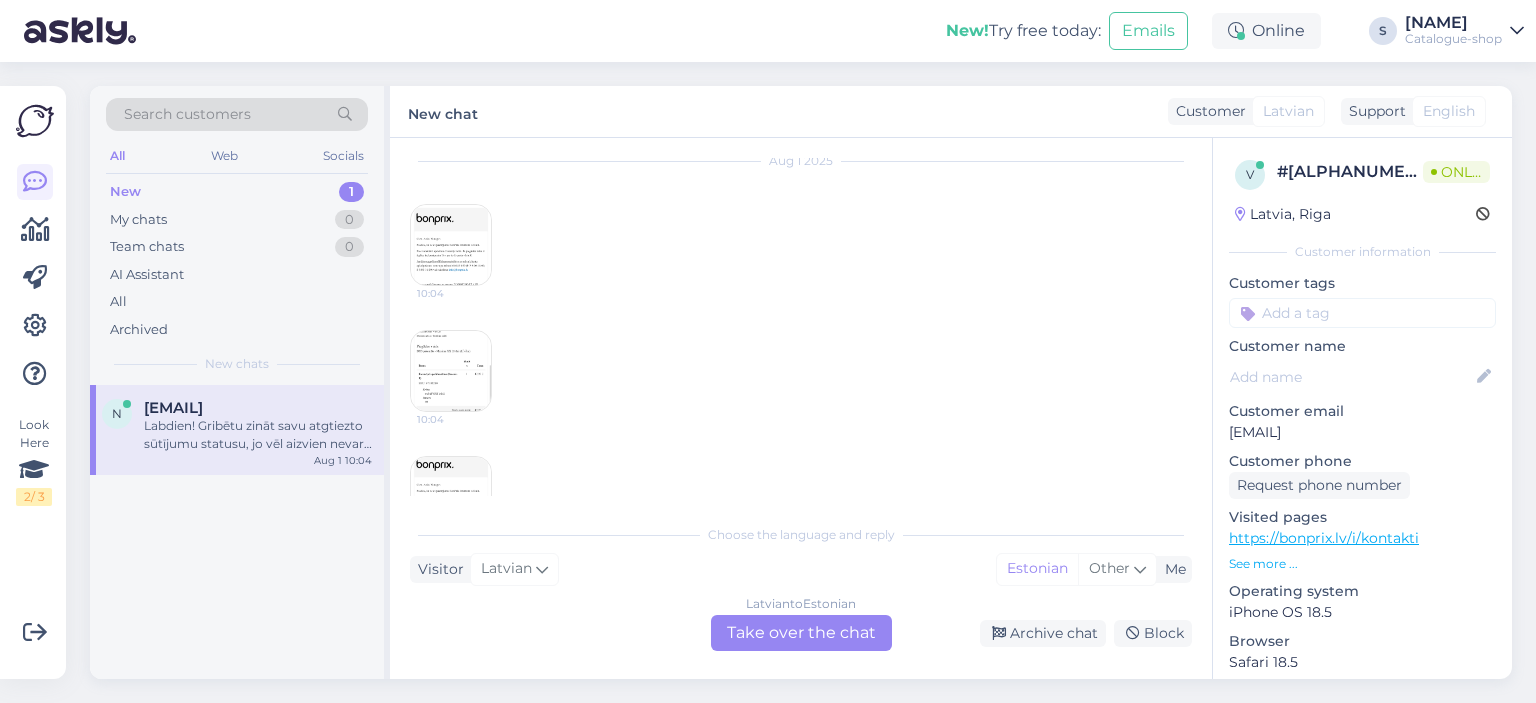 click on "Latvian  to  Estonian Take over the chat" at bounding box center [801, 633] 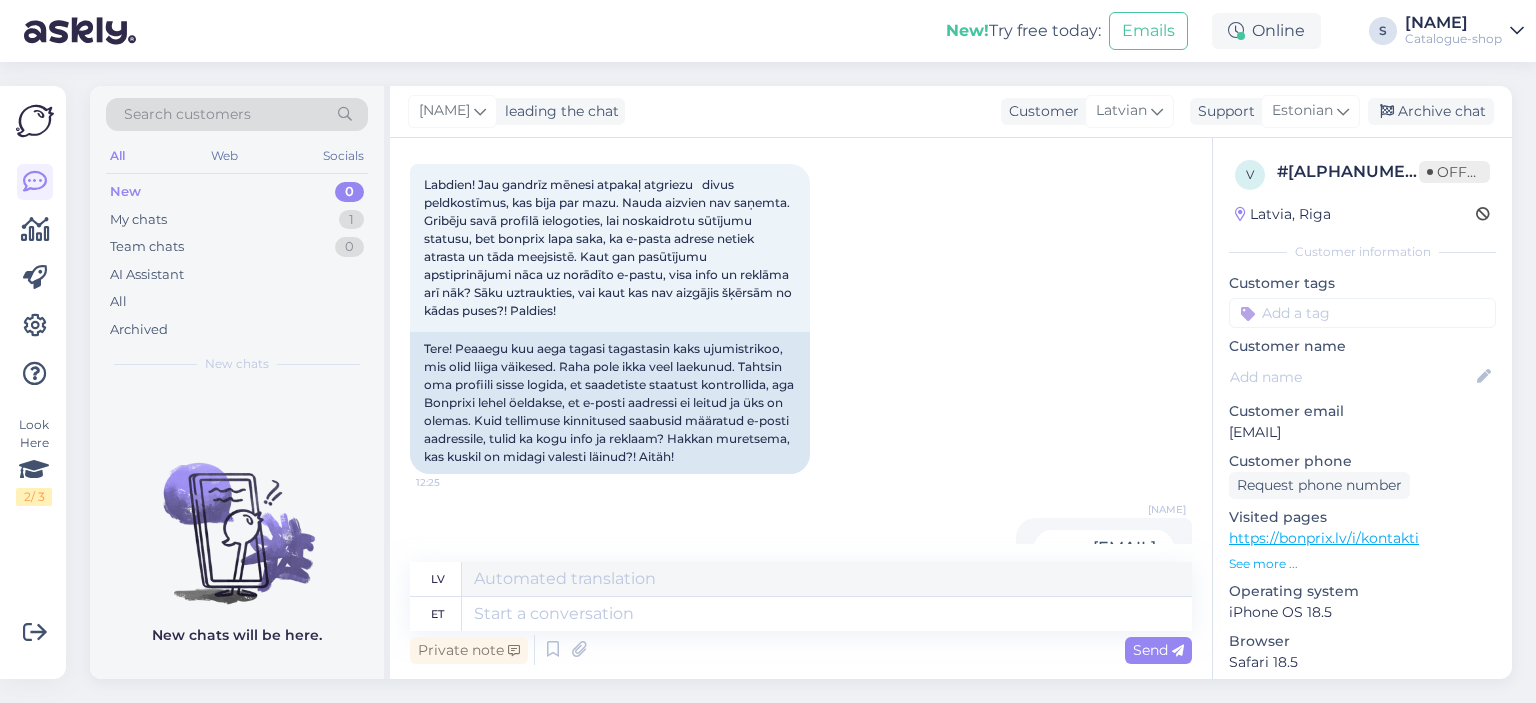 scroll, scrollTop: 200, scrollLeft: 0, axis: vertical 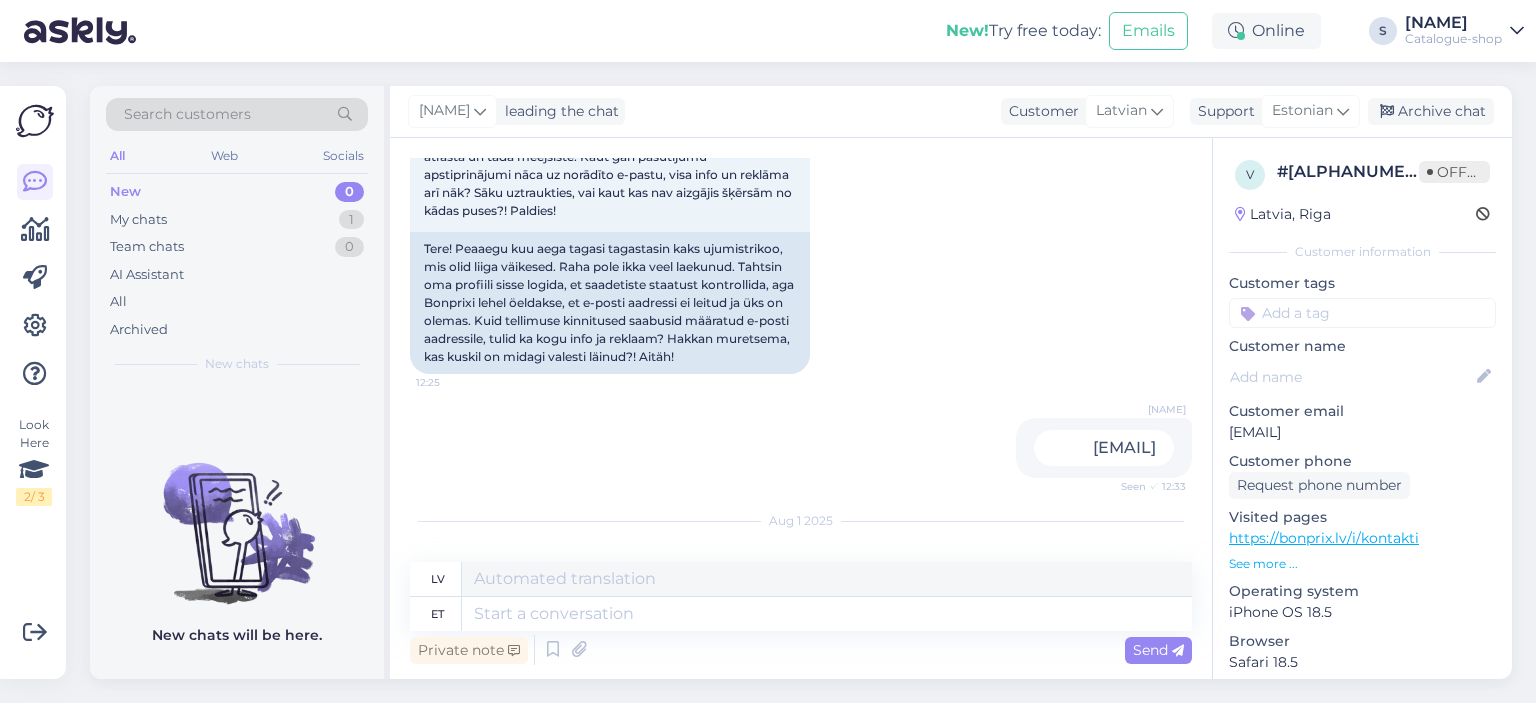 drag, startPoint x: 969, startPoint y: 464, endPoint x: 1166, endPoint y: 457, distance: 197.12433 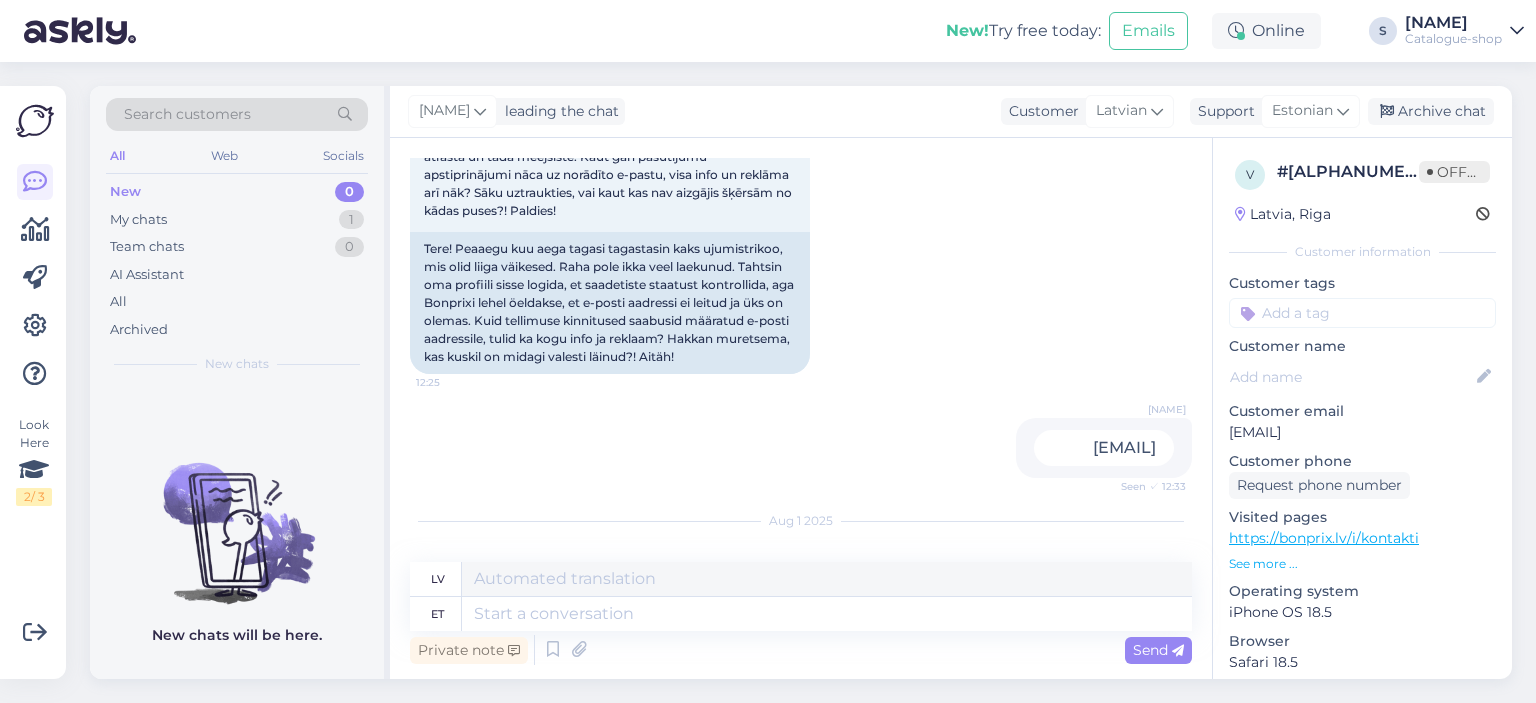 click on "[FIRST] [LAST]_[EMAIL] [SEEN] [TIME]" at bounding box center [1104, 448] 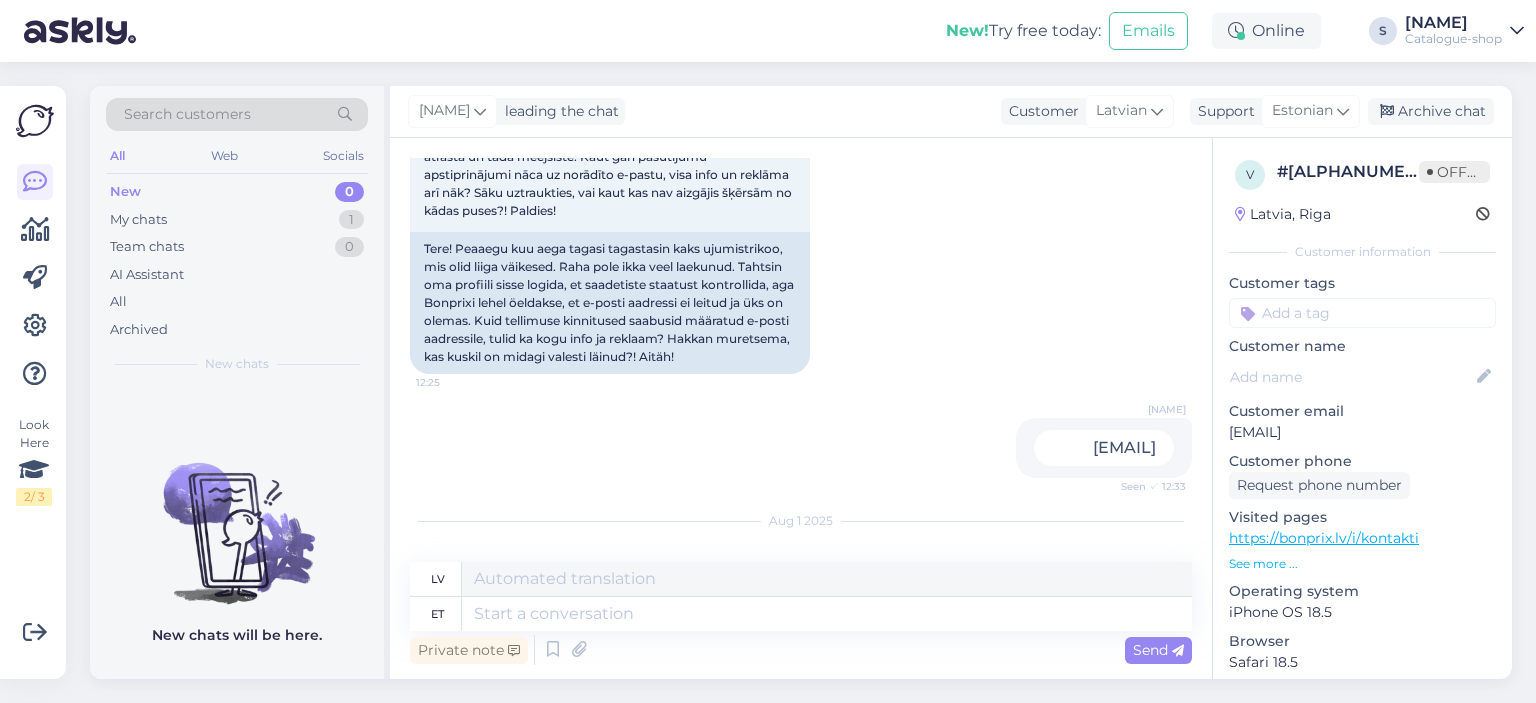 copy on "[EMAIL]" 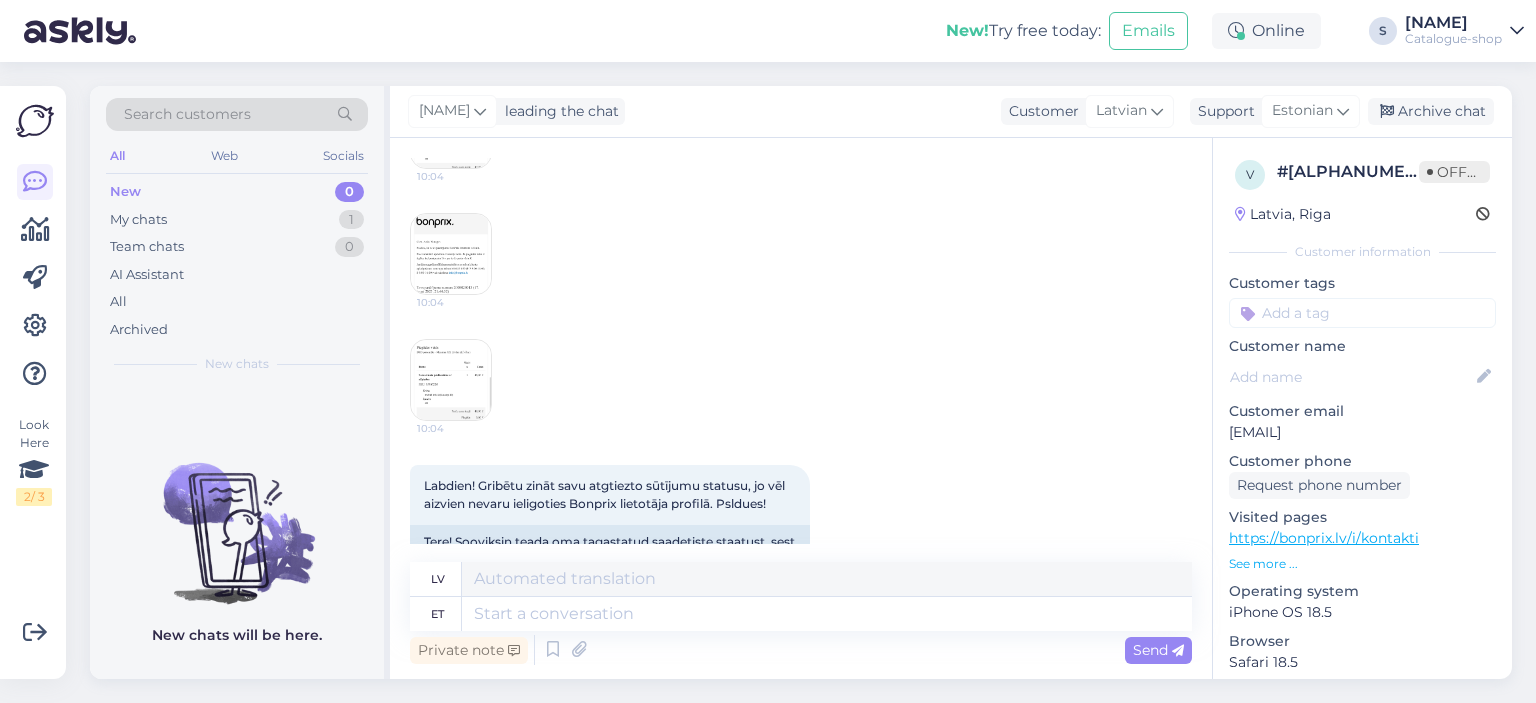 scroll, scrollTop: 892, scrollLeft: 0, axis: vertical 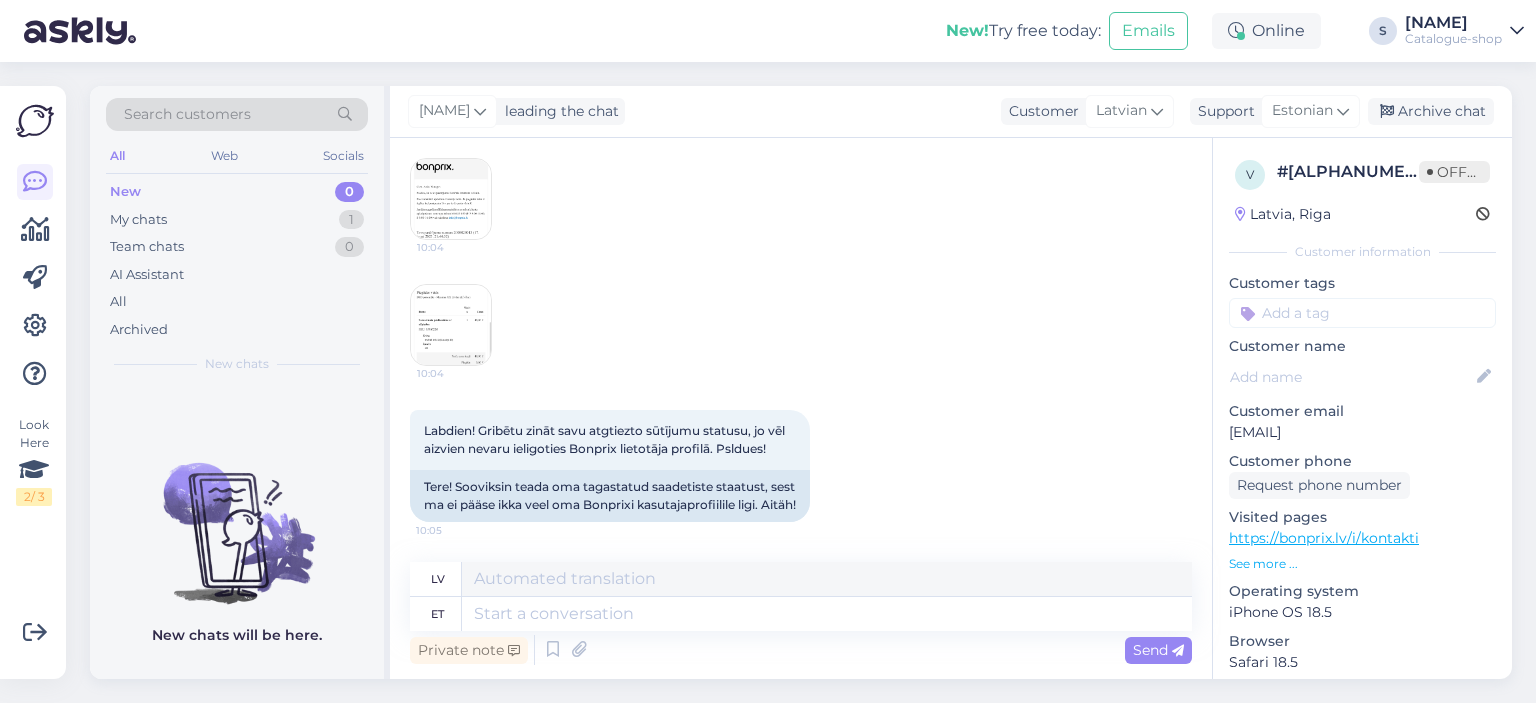 click at bounding box center (237, 517) 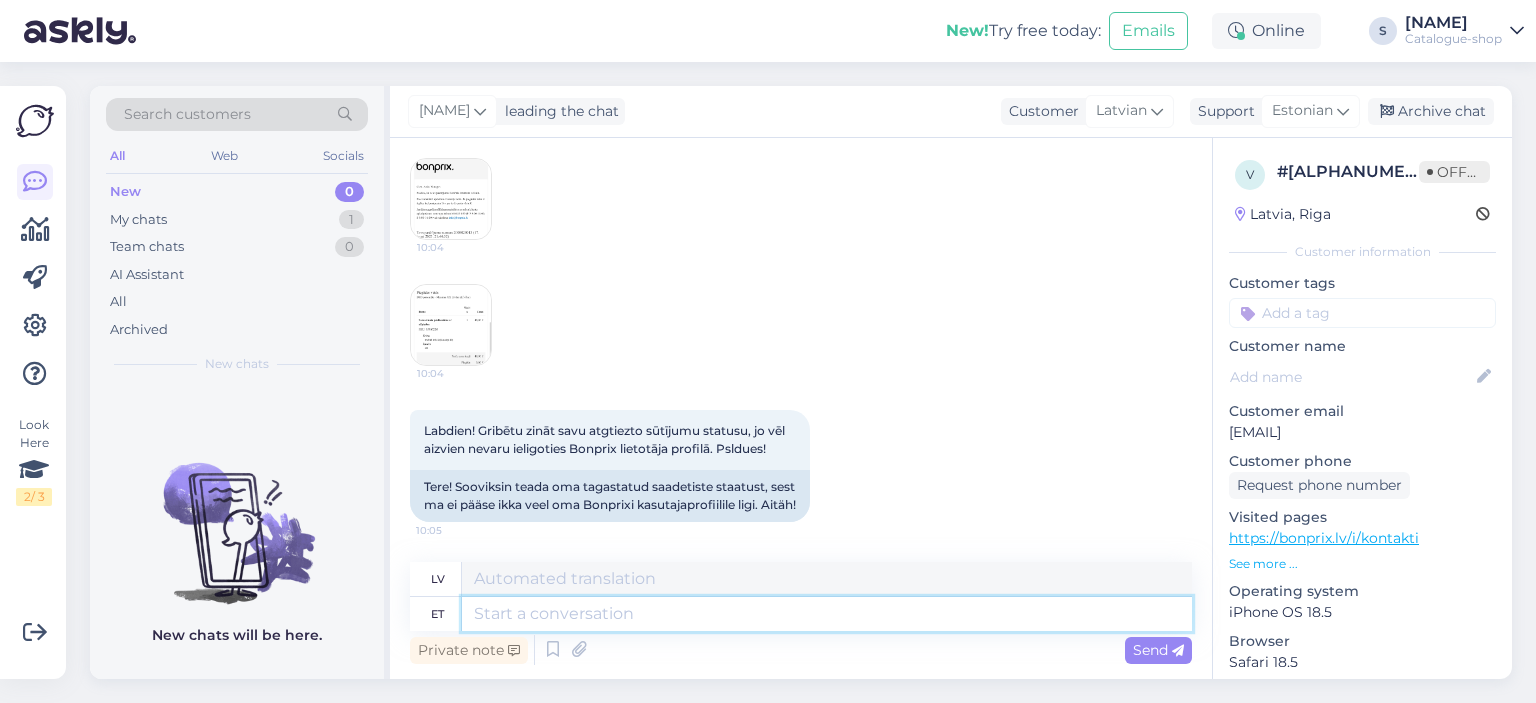click at bounding box center [827, 614] 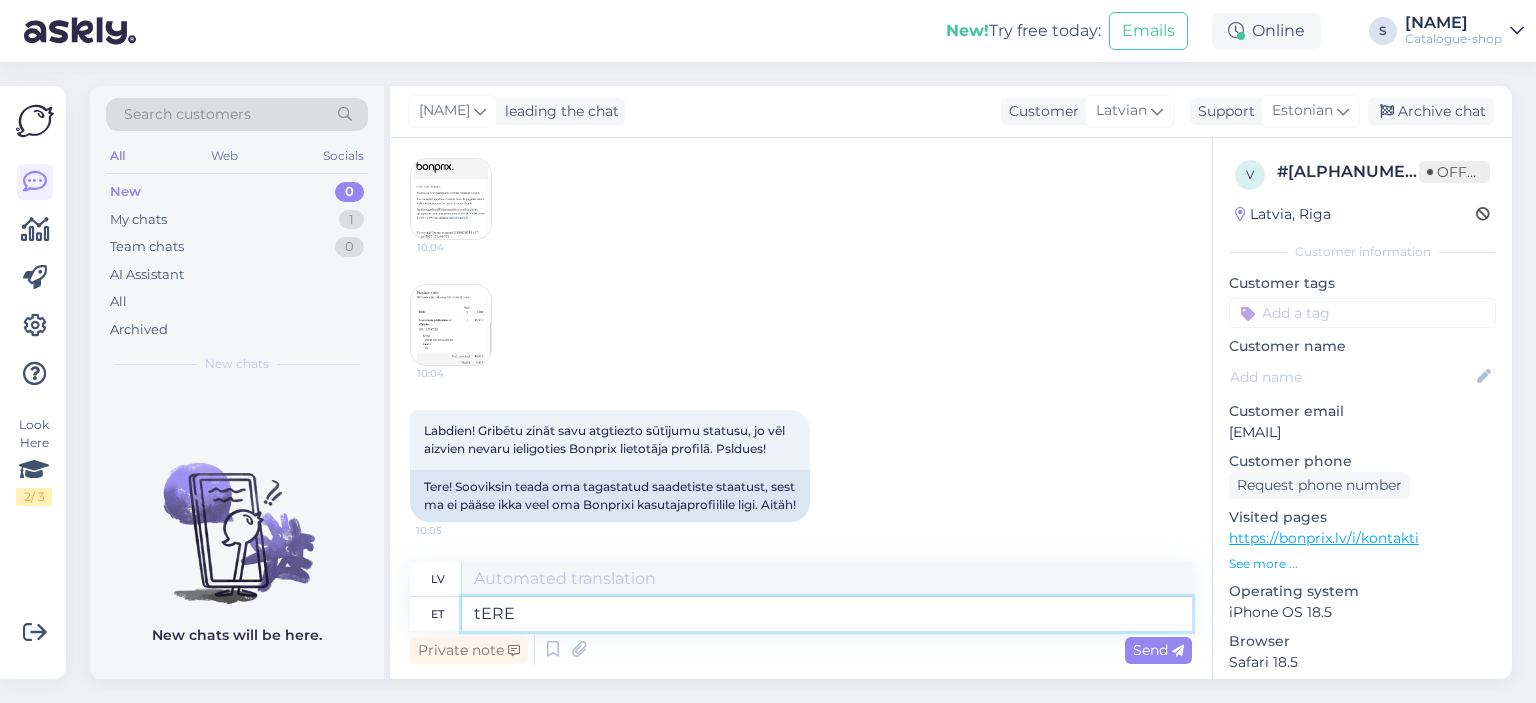 type on "tERE" 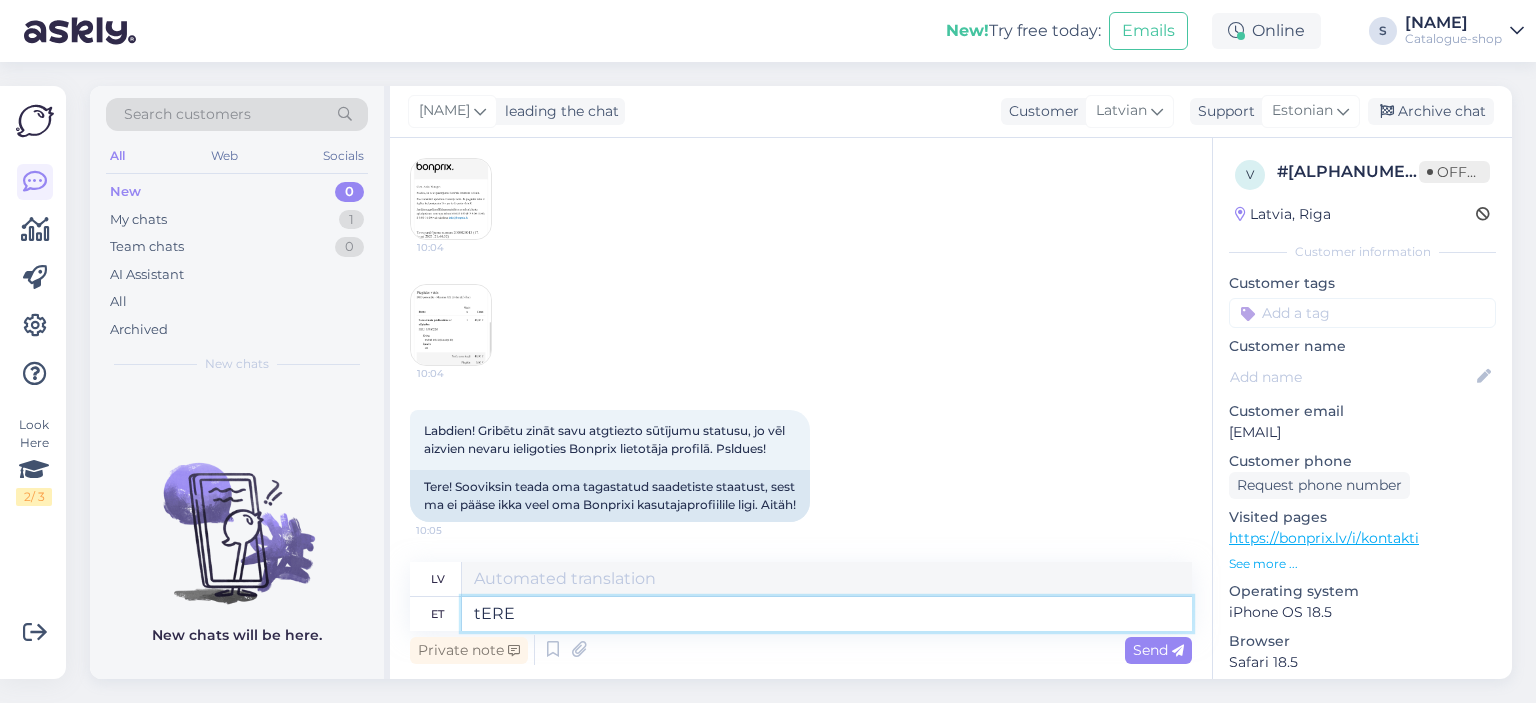 type on "sveiki" 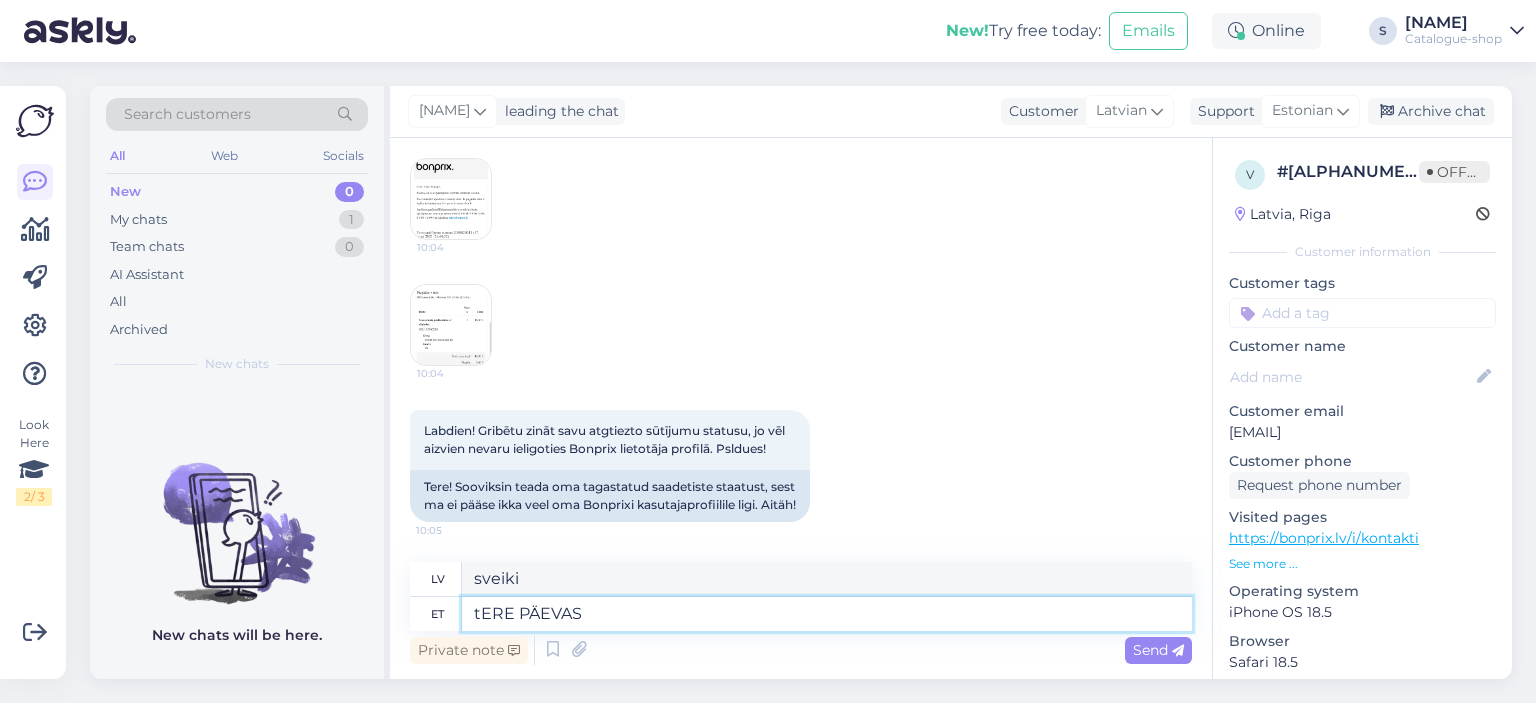 type on "tERE PÄEVAST" 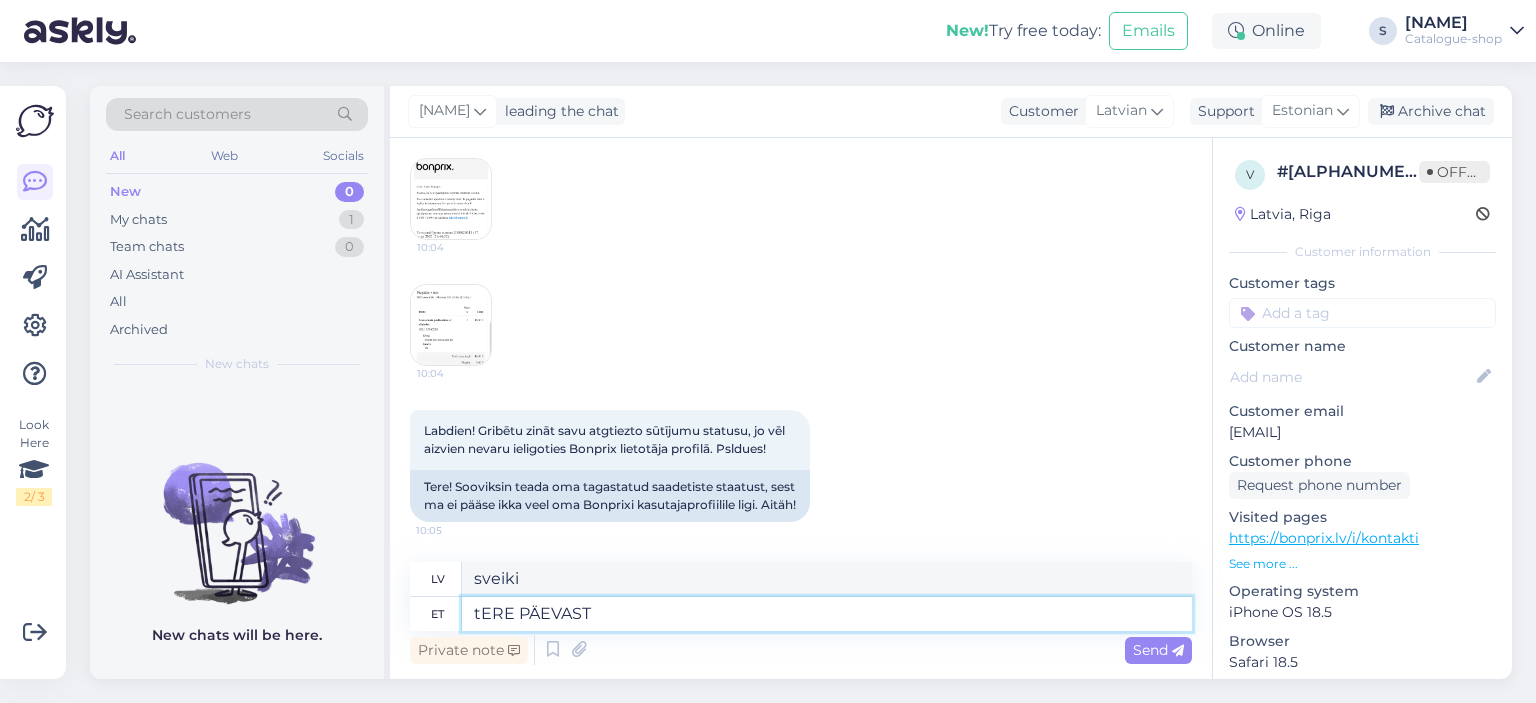 type on "LABA DIENA" 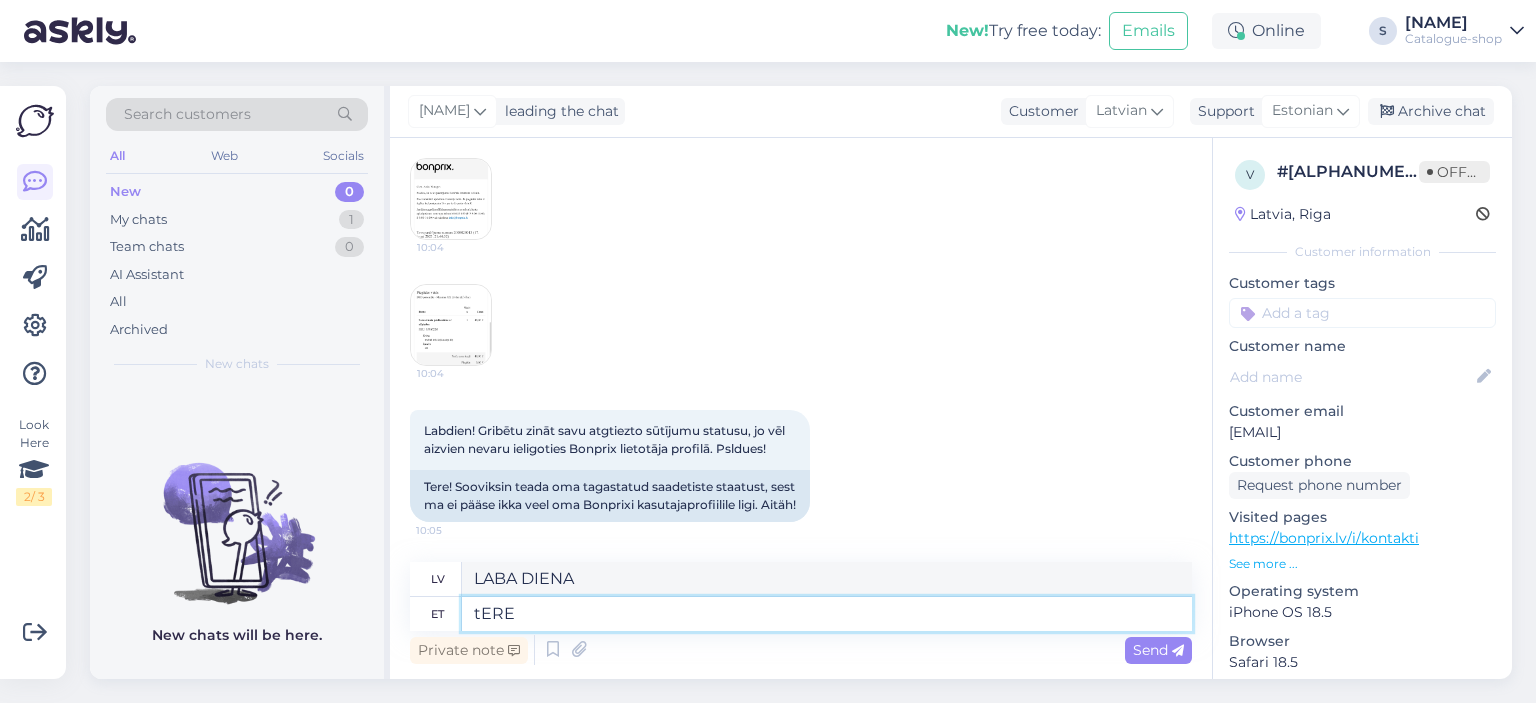 type on "tERE" 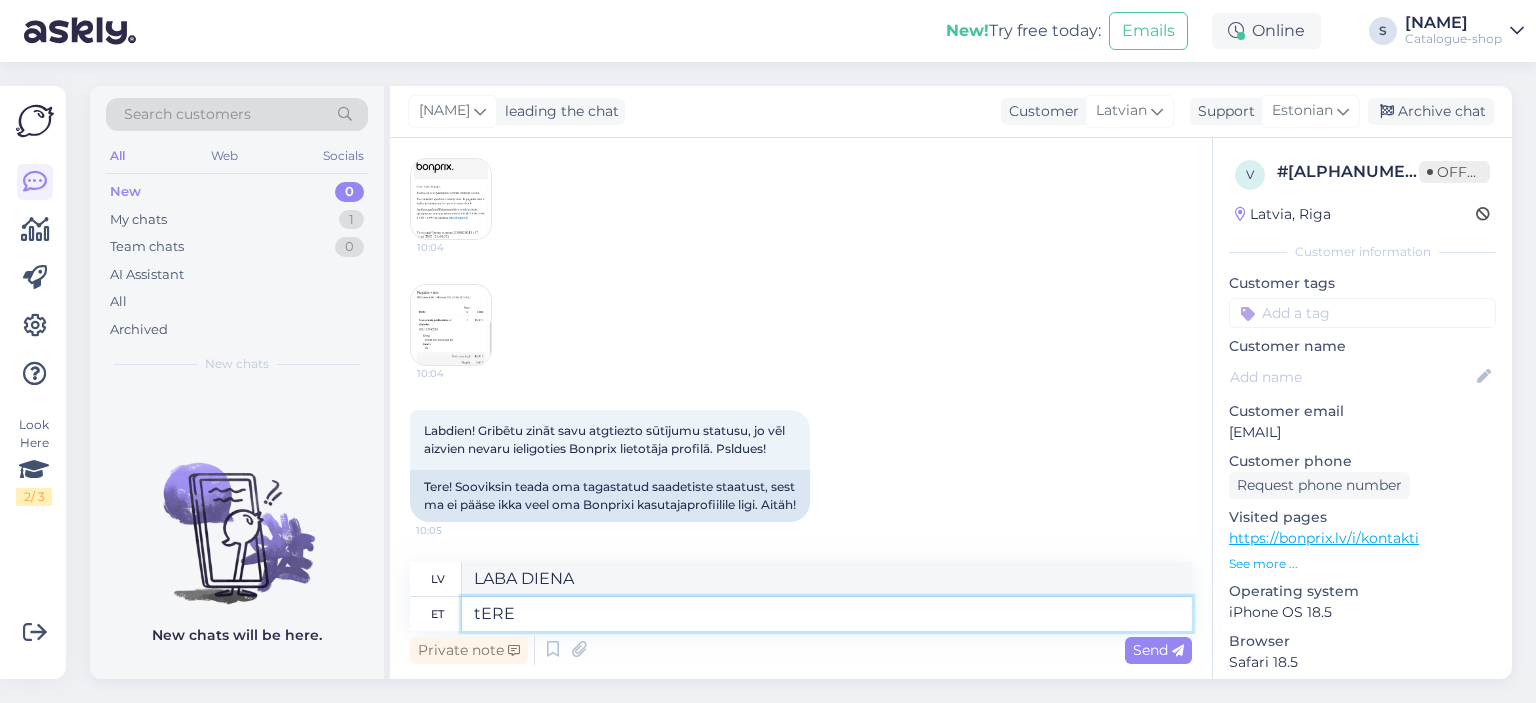 type on "sveiki" 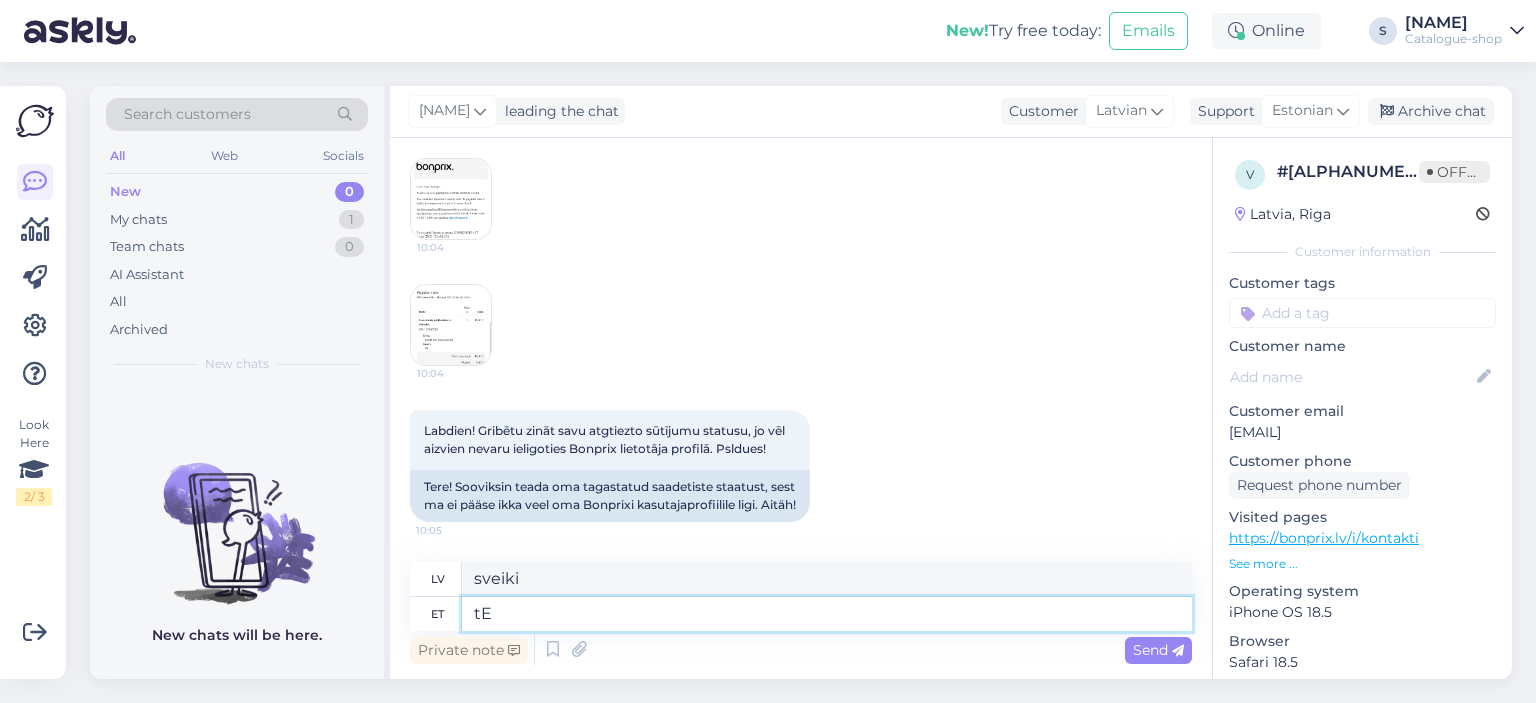 type on "t" 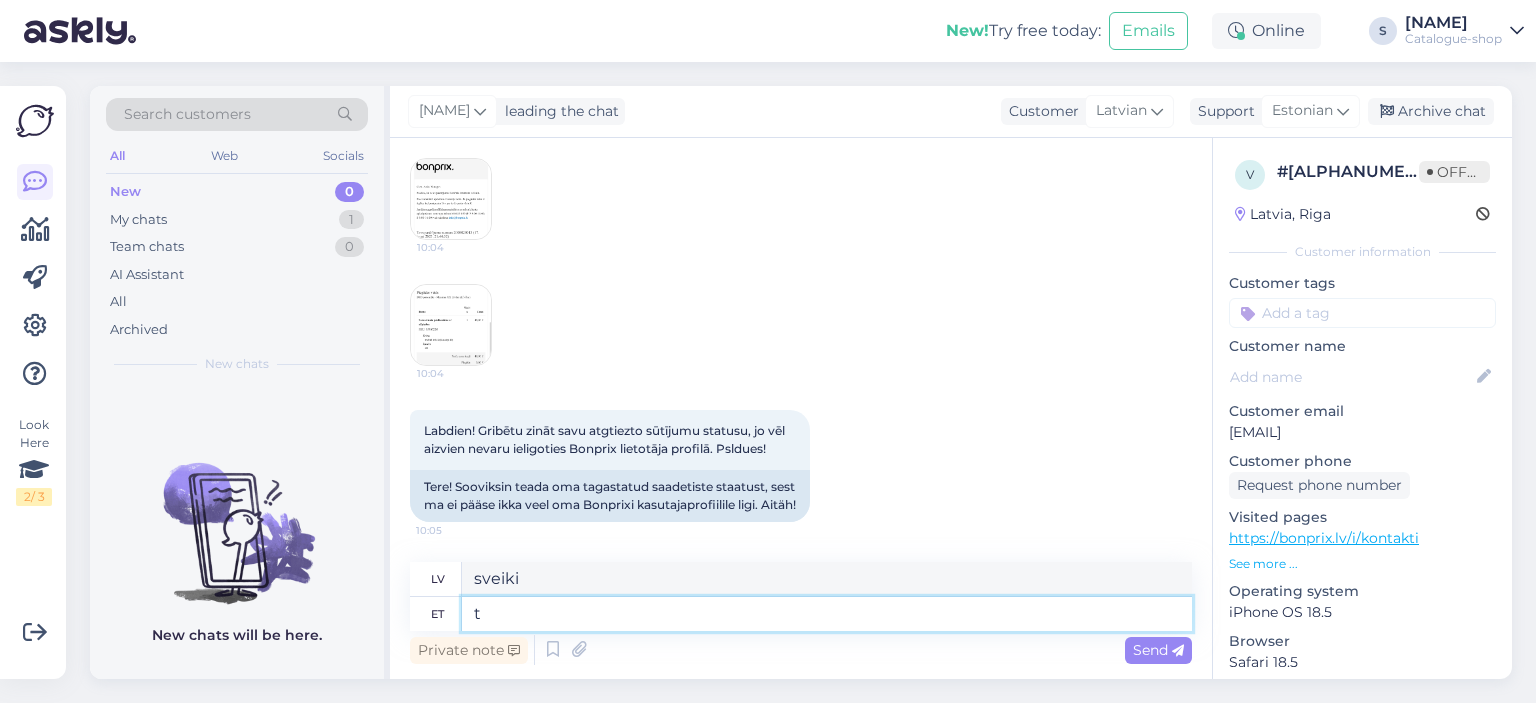 type 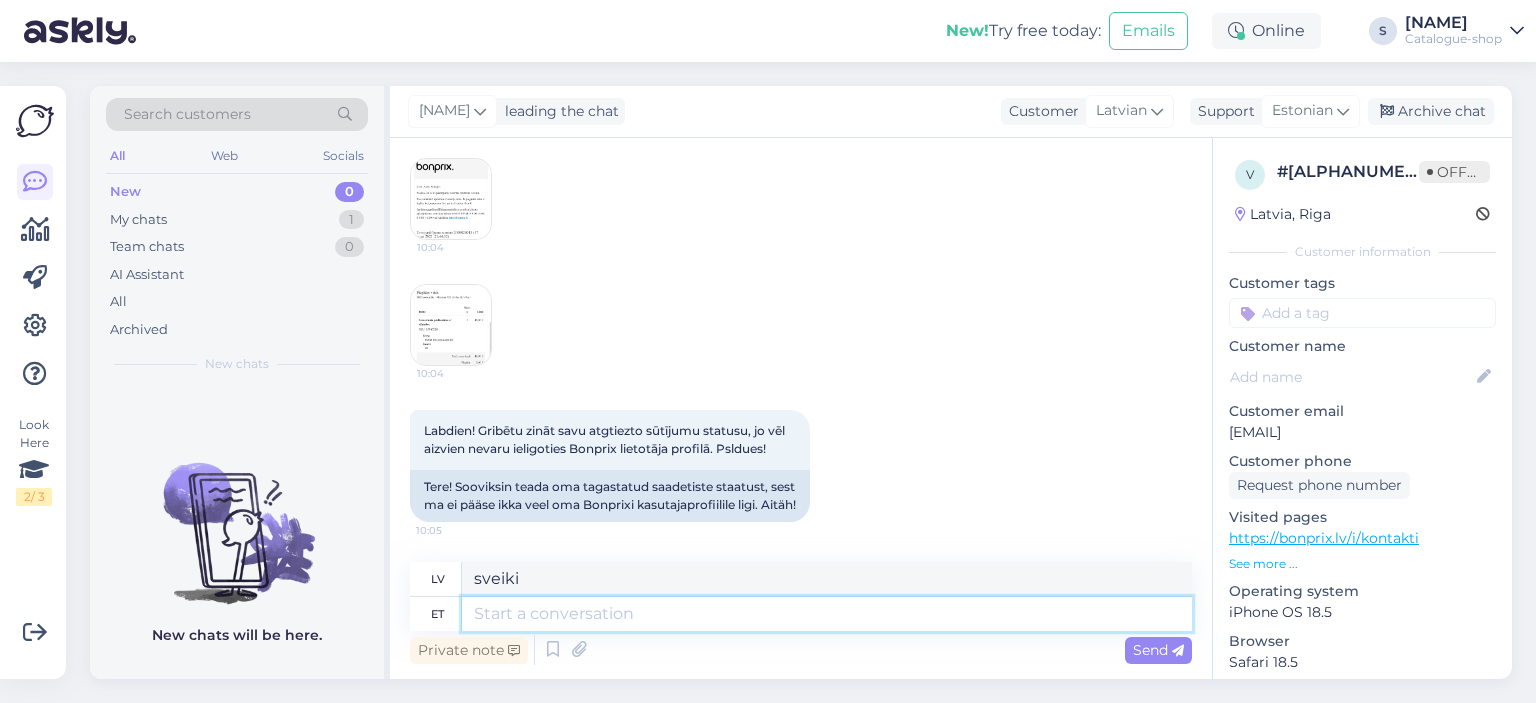 type 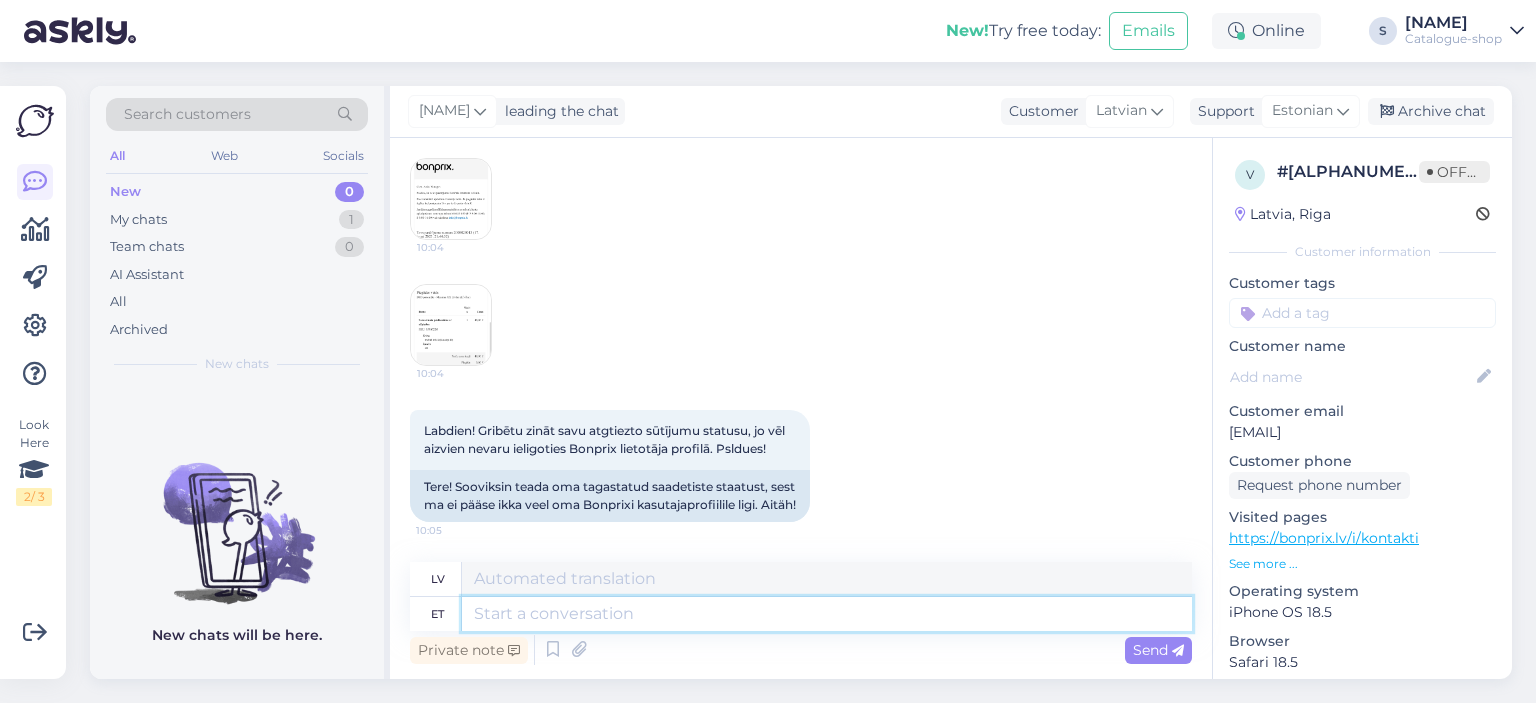 type on "T" 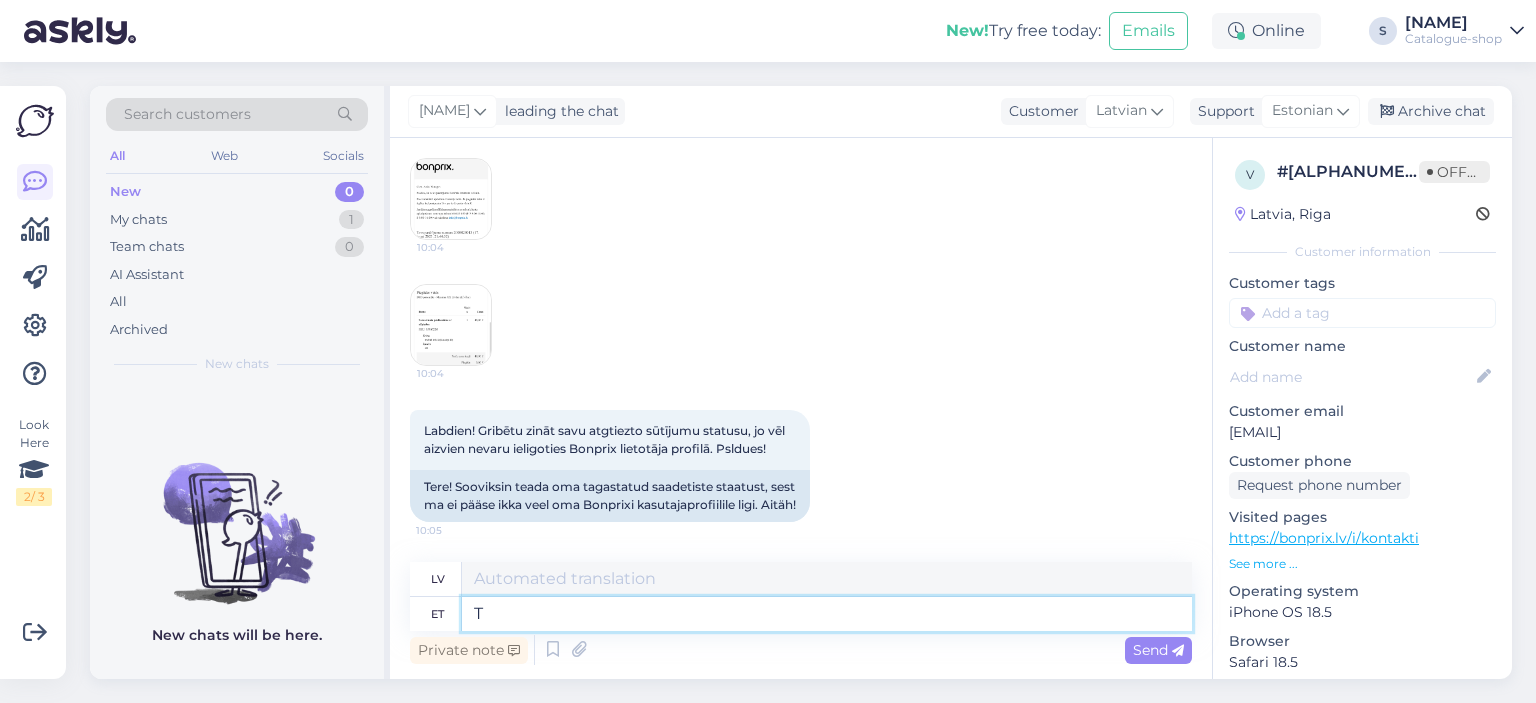 type on "T" 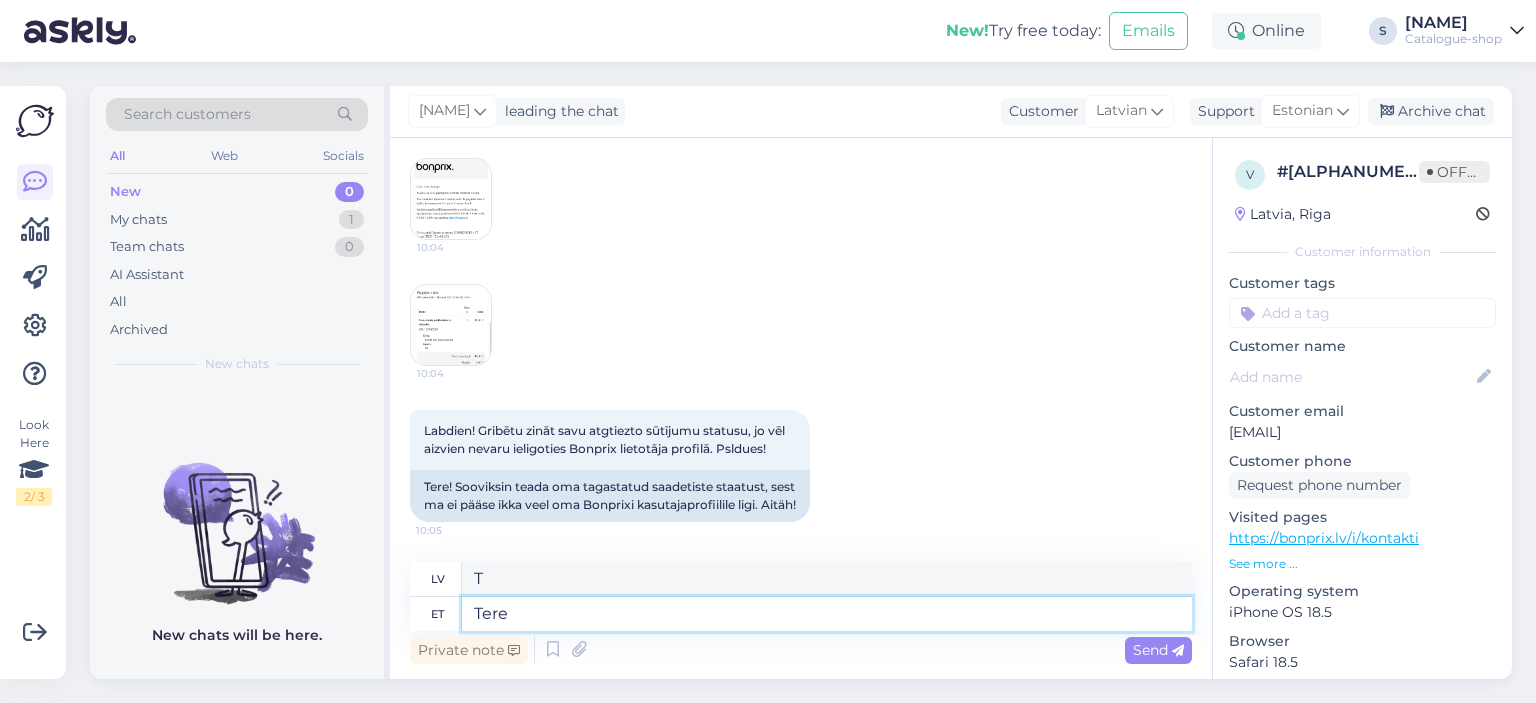 type on "Tere" 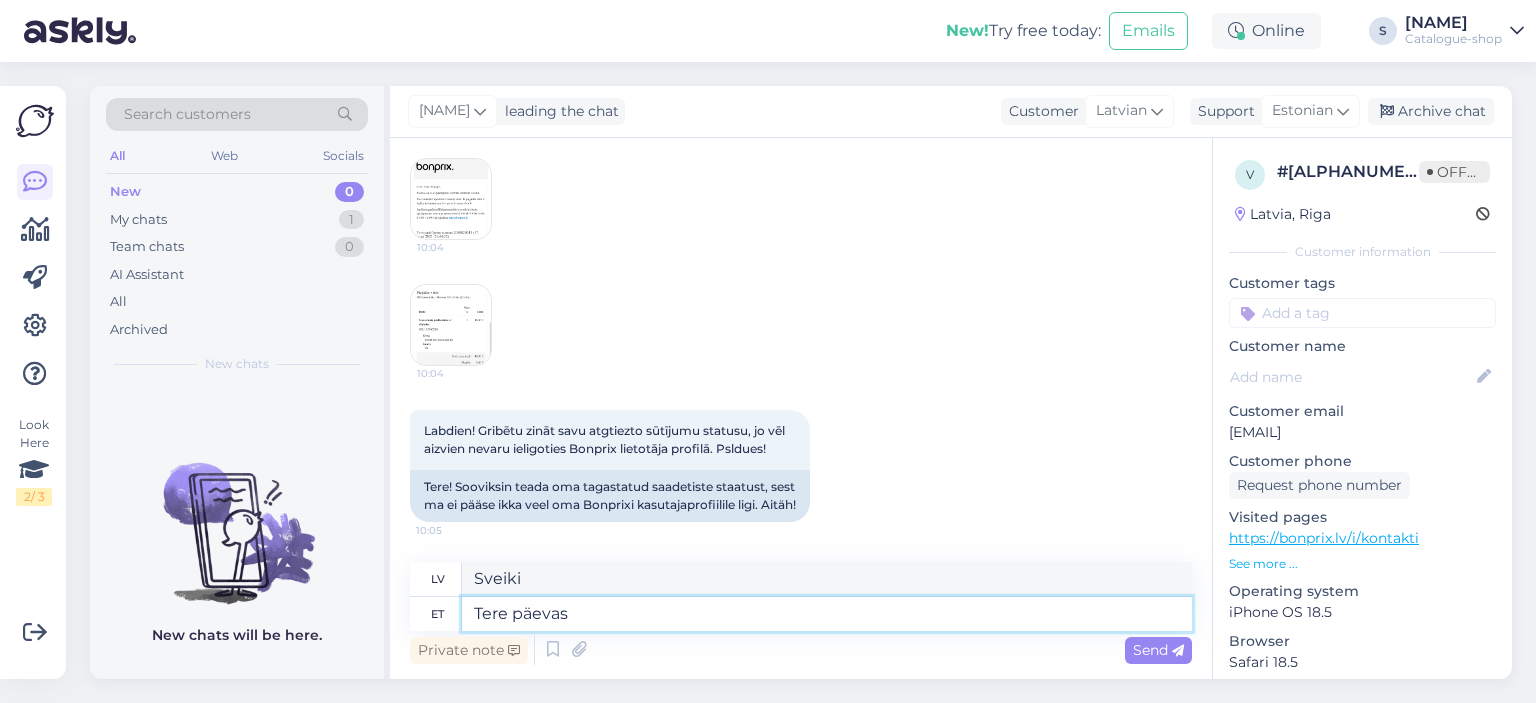 type on "Tere päevast" 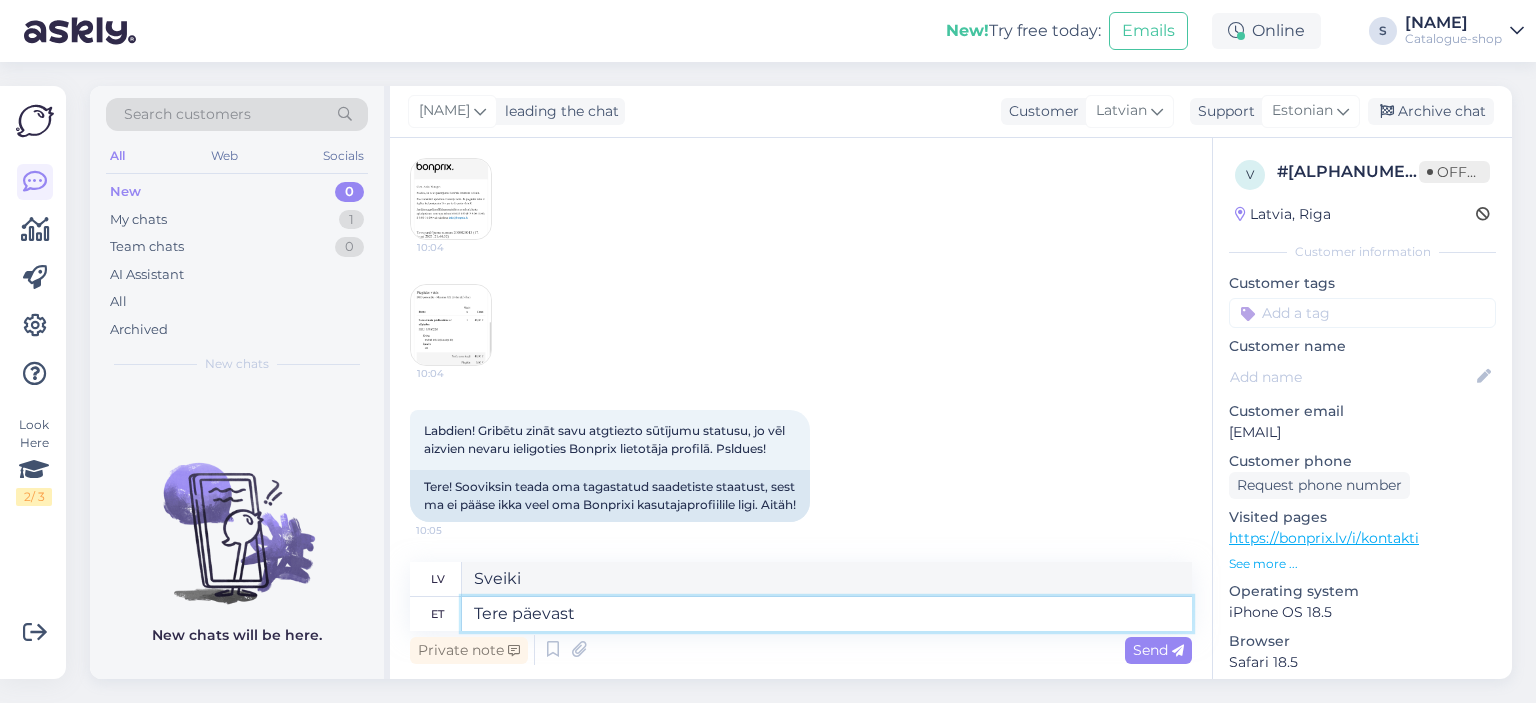 type on "Labdien" 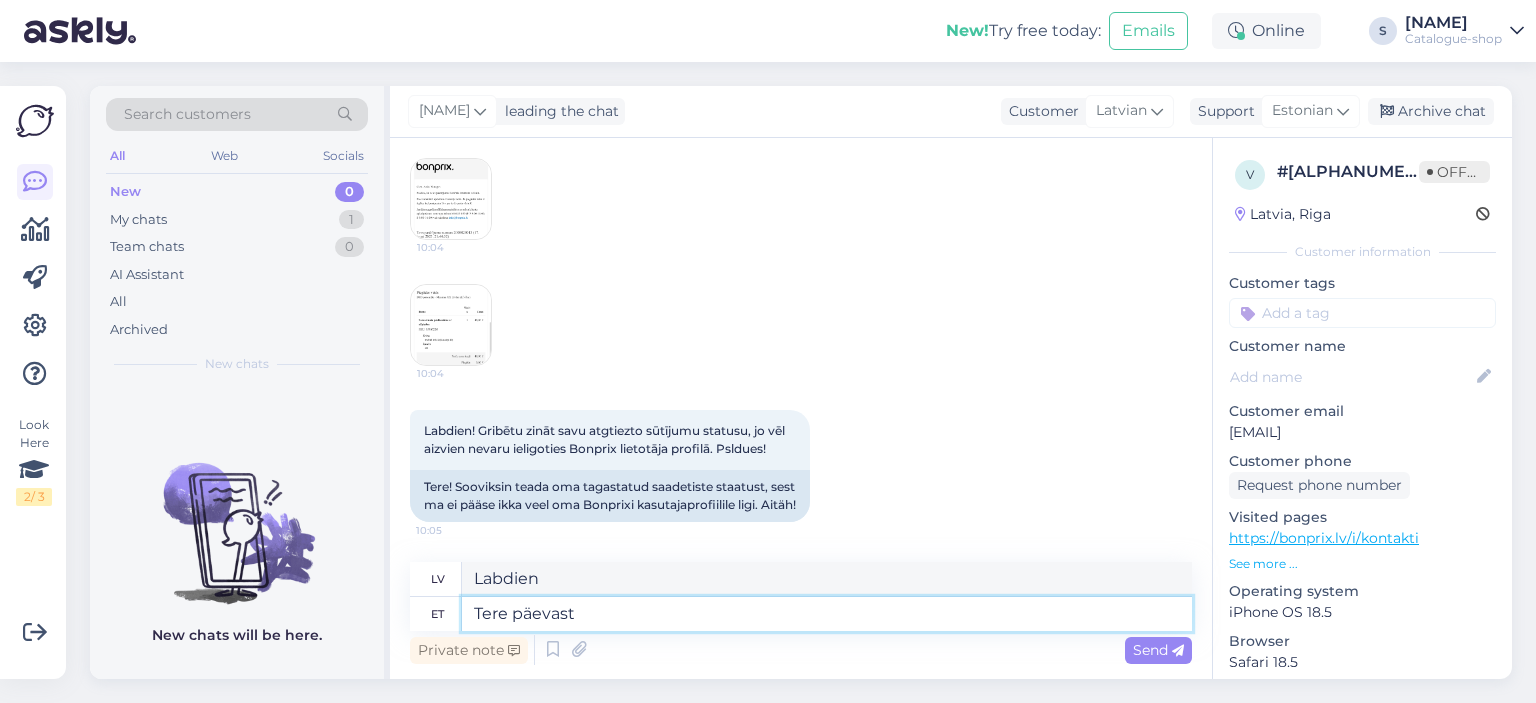 type on "Tere päevast!" 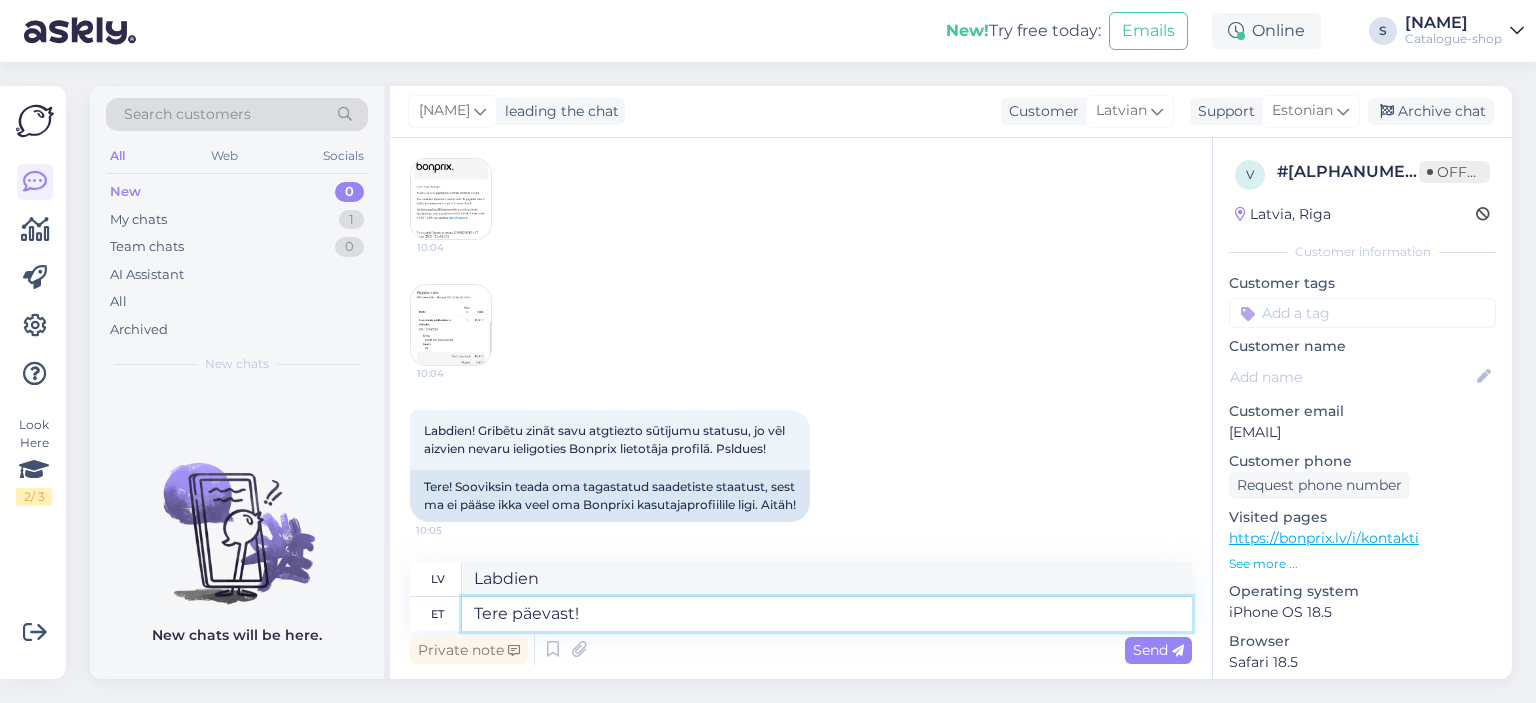 type on "Labdien!" 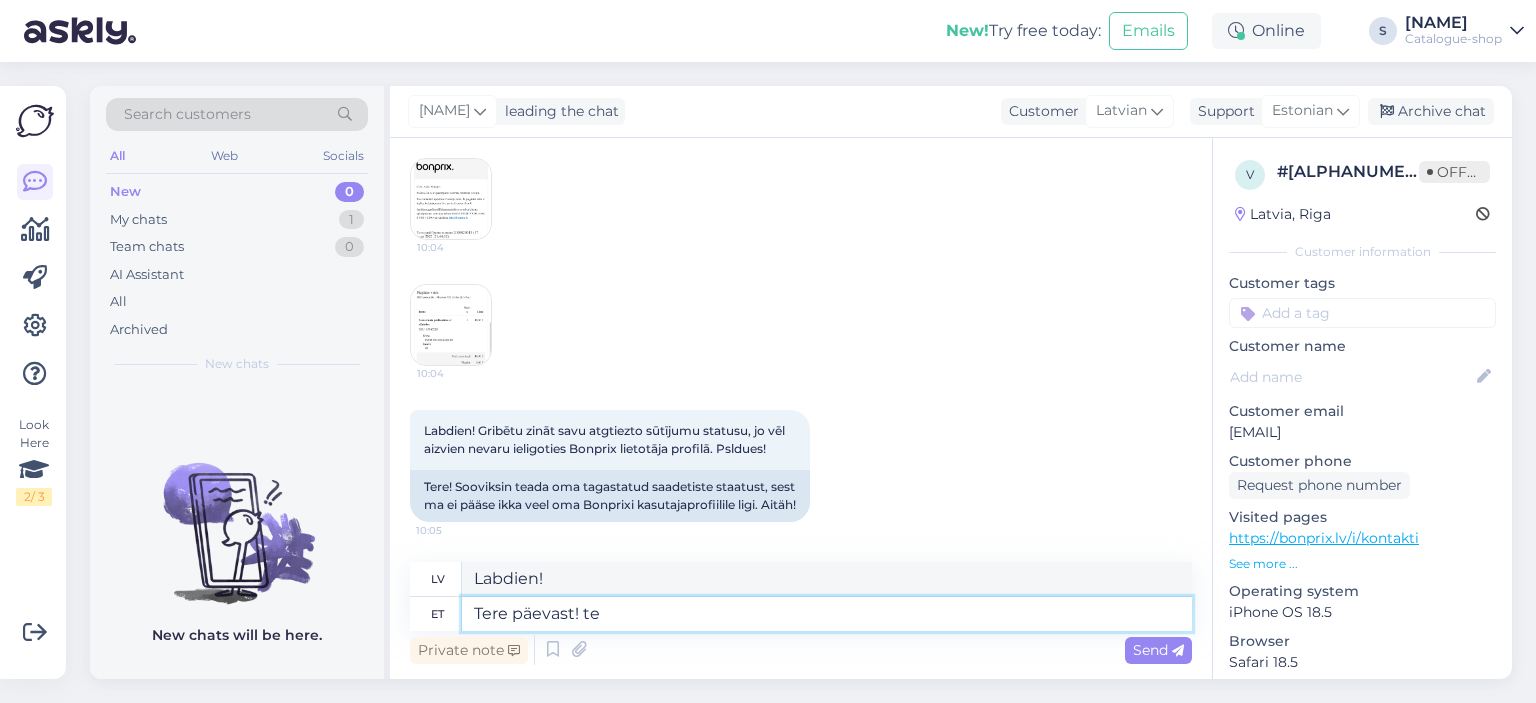 type on "Tere päevast! te" 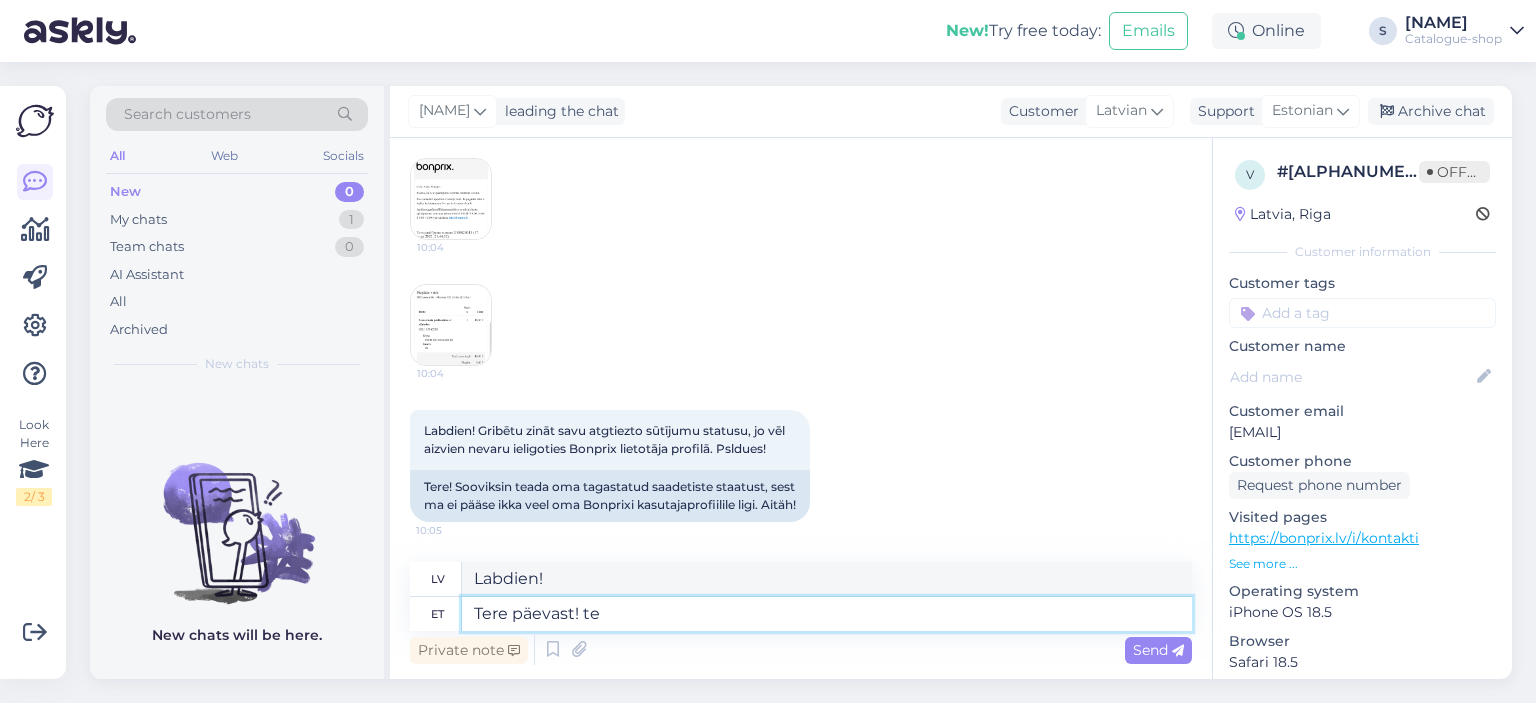 type on "Labdien! Tu" 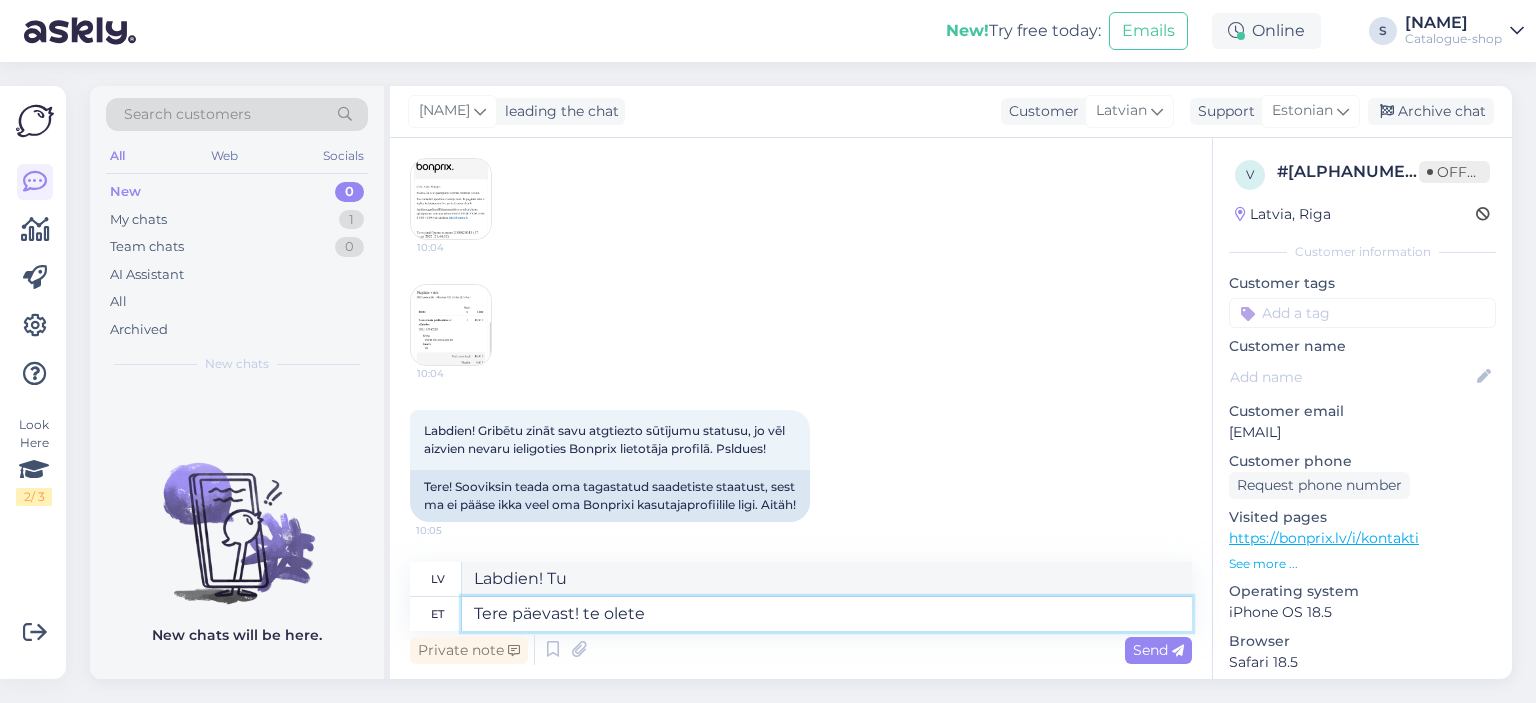 type on "Tere päevast! te olete t" 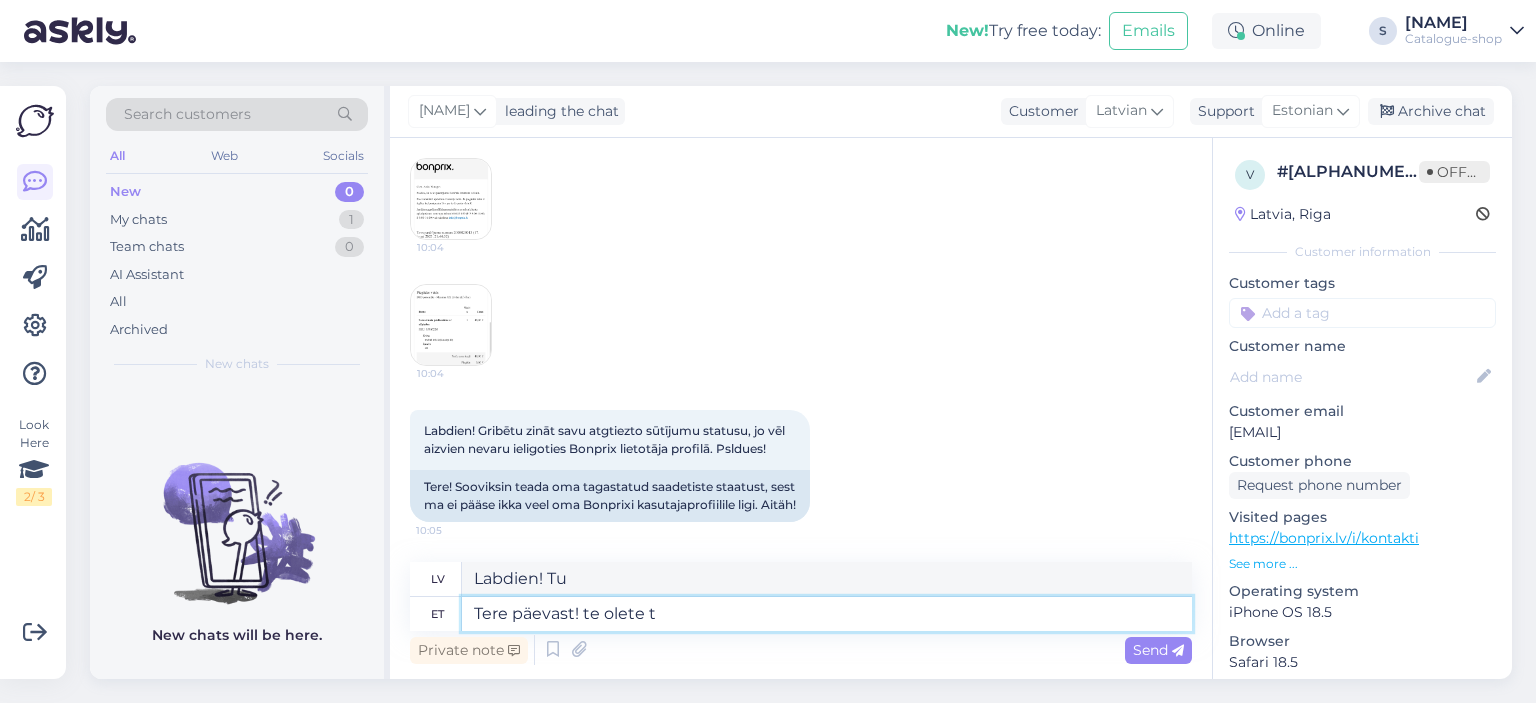 type on "Labdien! Tu esi" 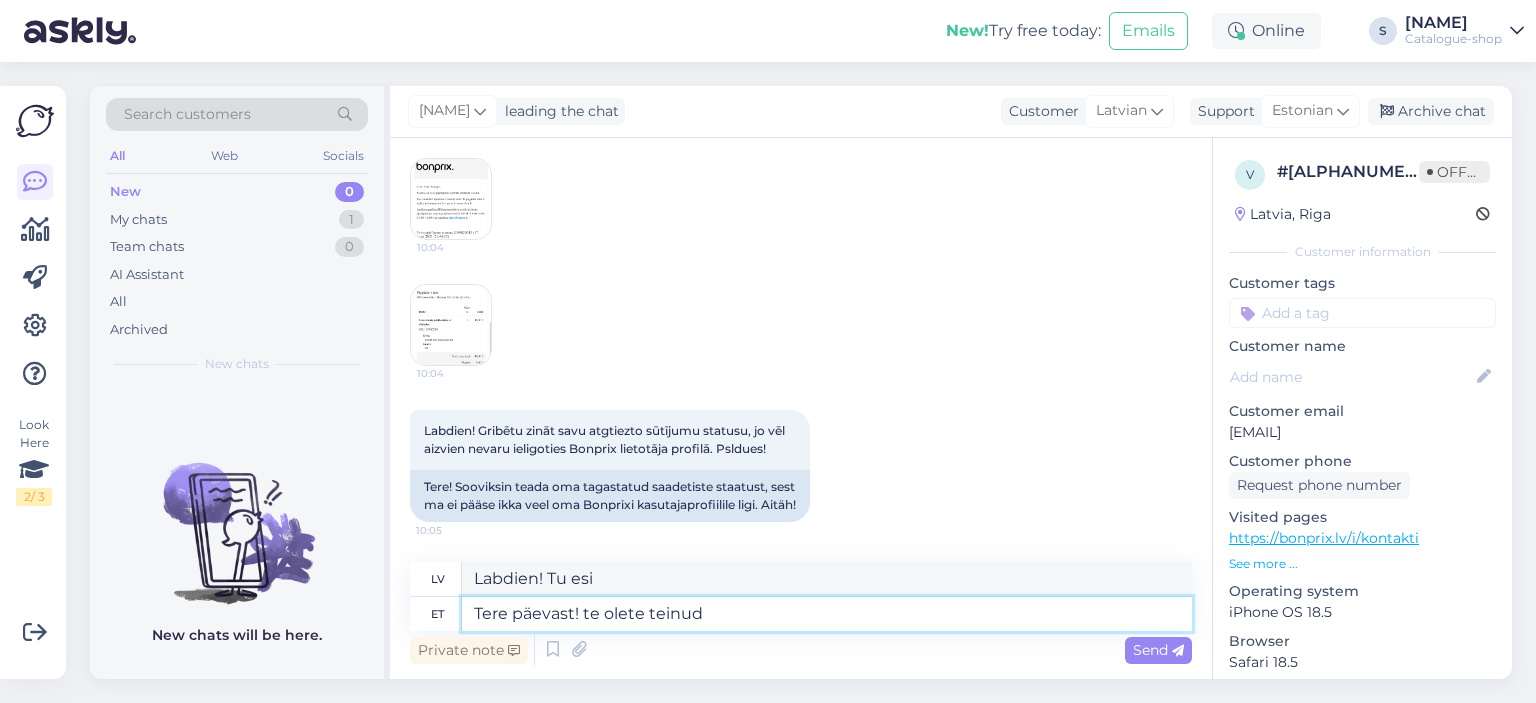 type on "Tere päevast! te olete teinud" 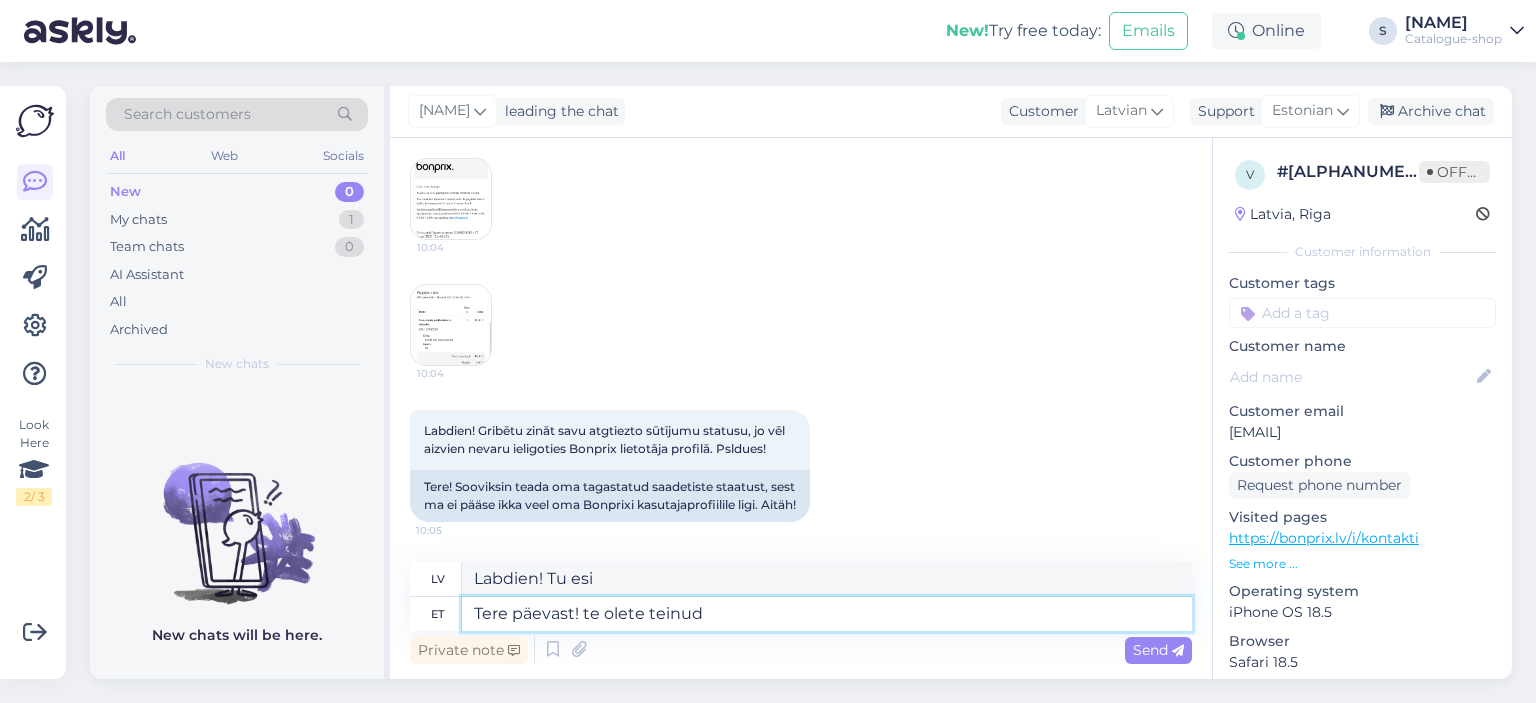 type on "Labdien! Tu esi paveicis!" 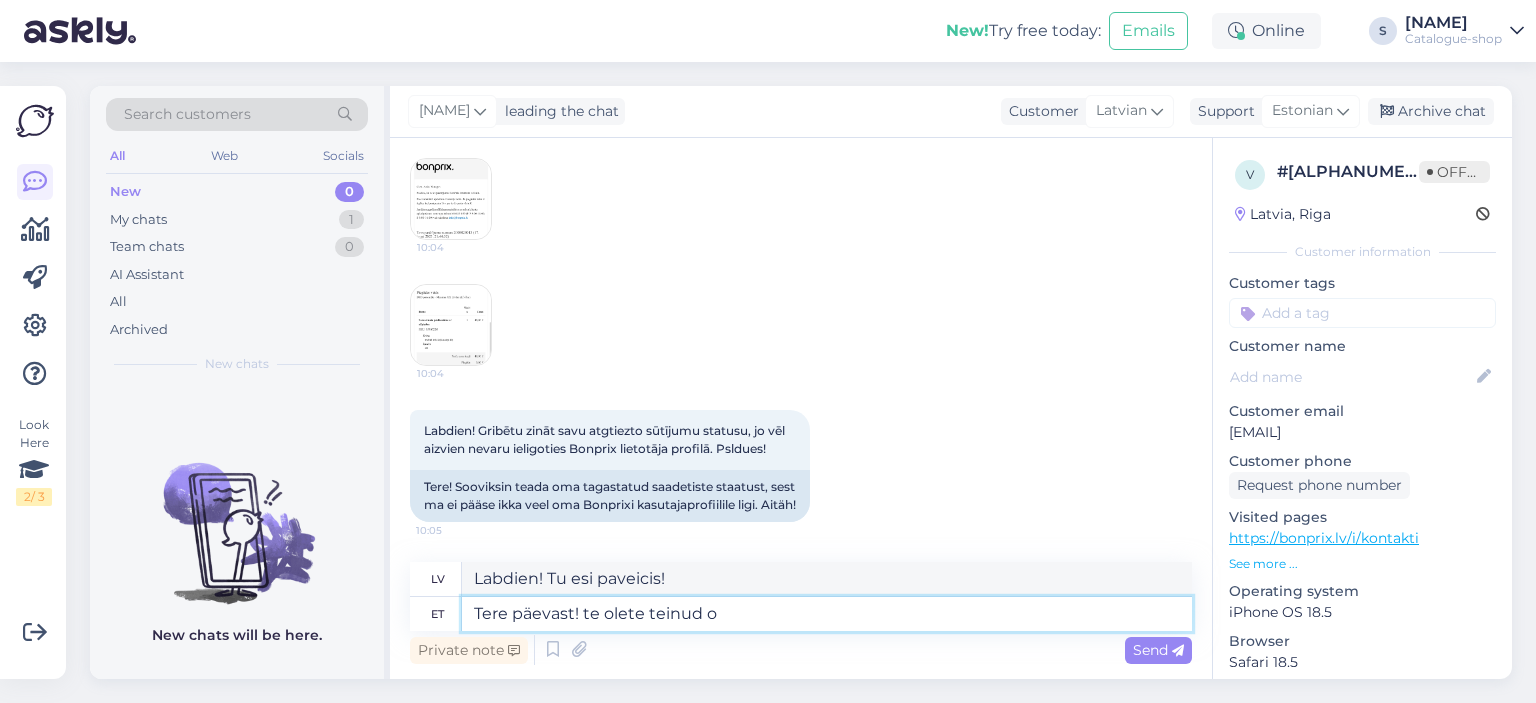 type on "Tere päevast! te olete teinud om" 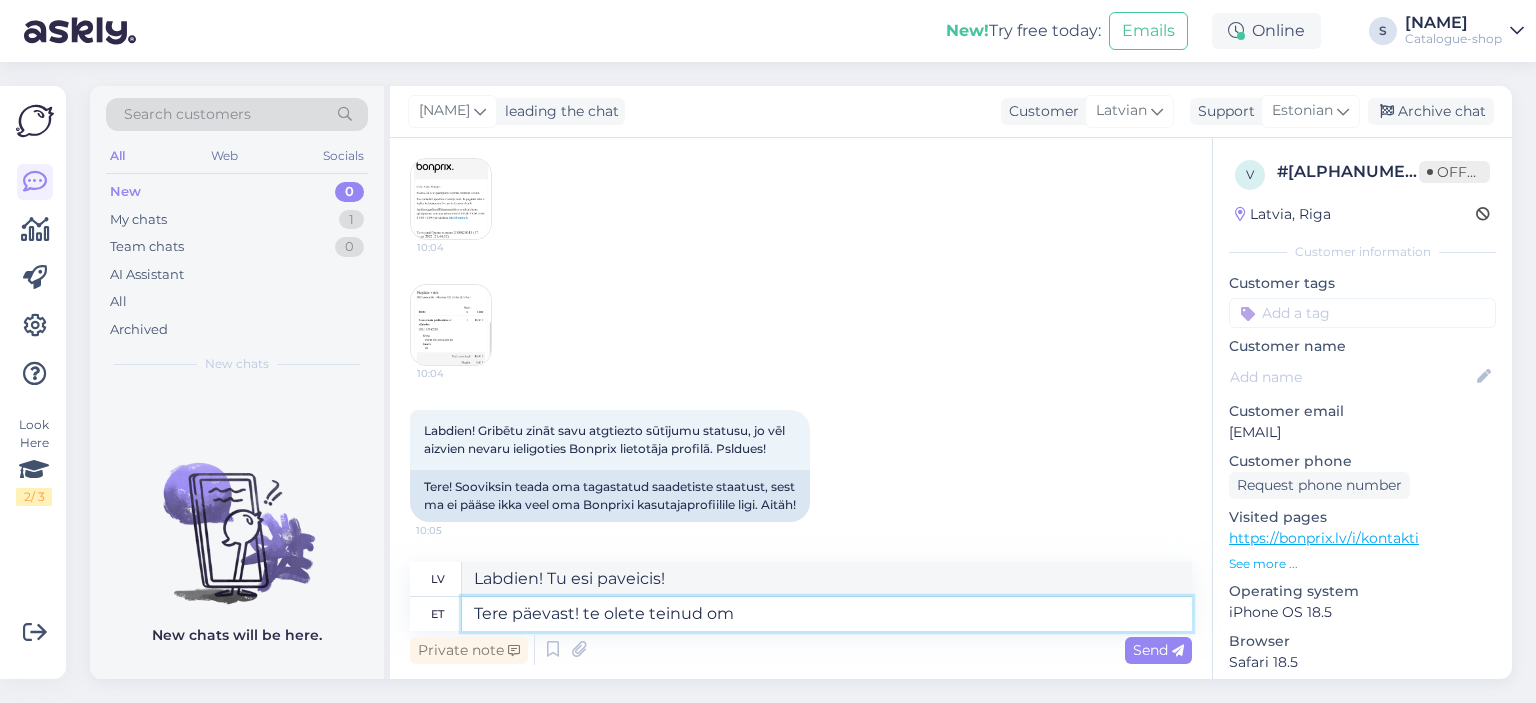 type on "Labdien! Tu esi paveicis" 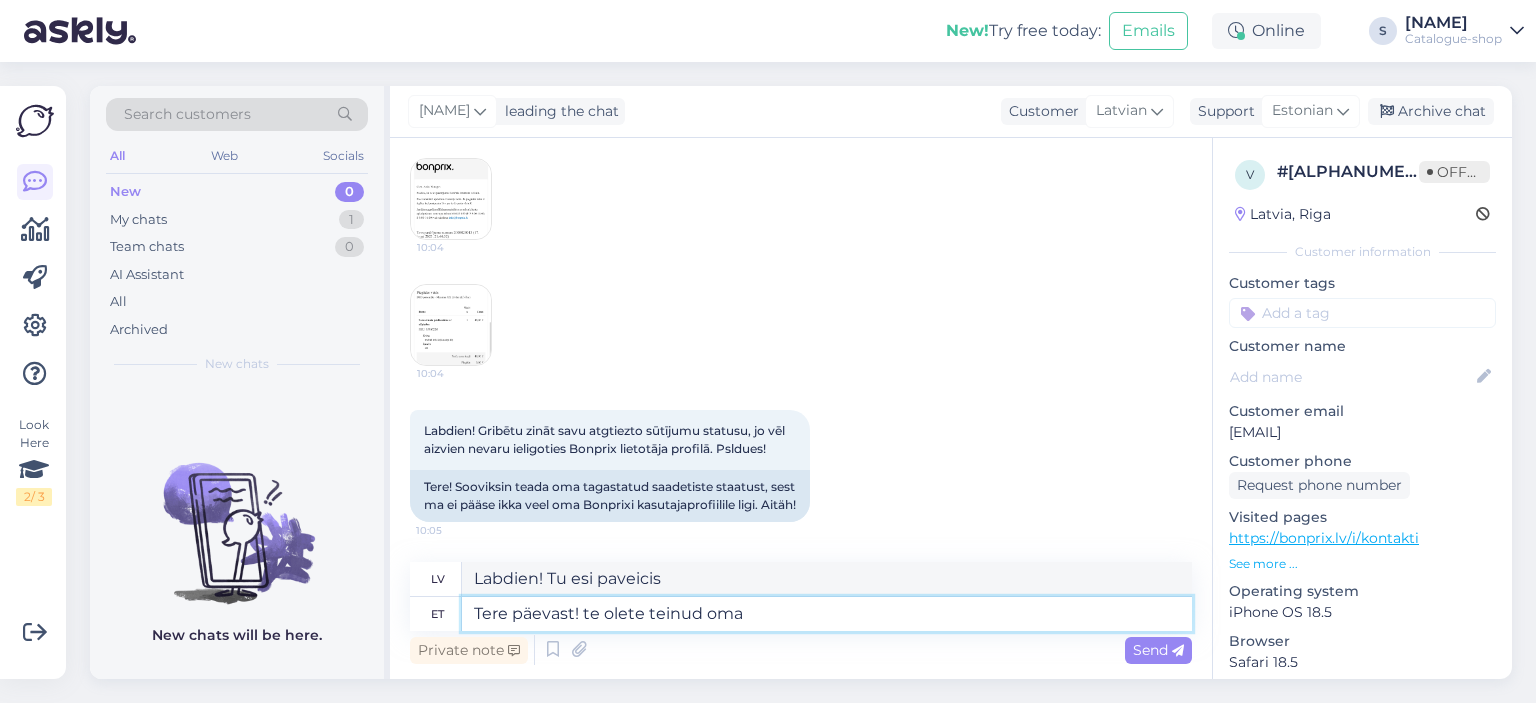 type on "Tere päevast! te olete teinud oma t" 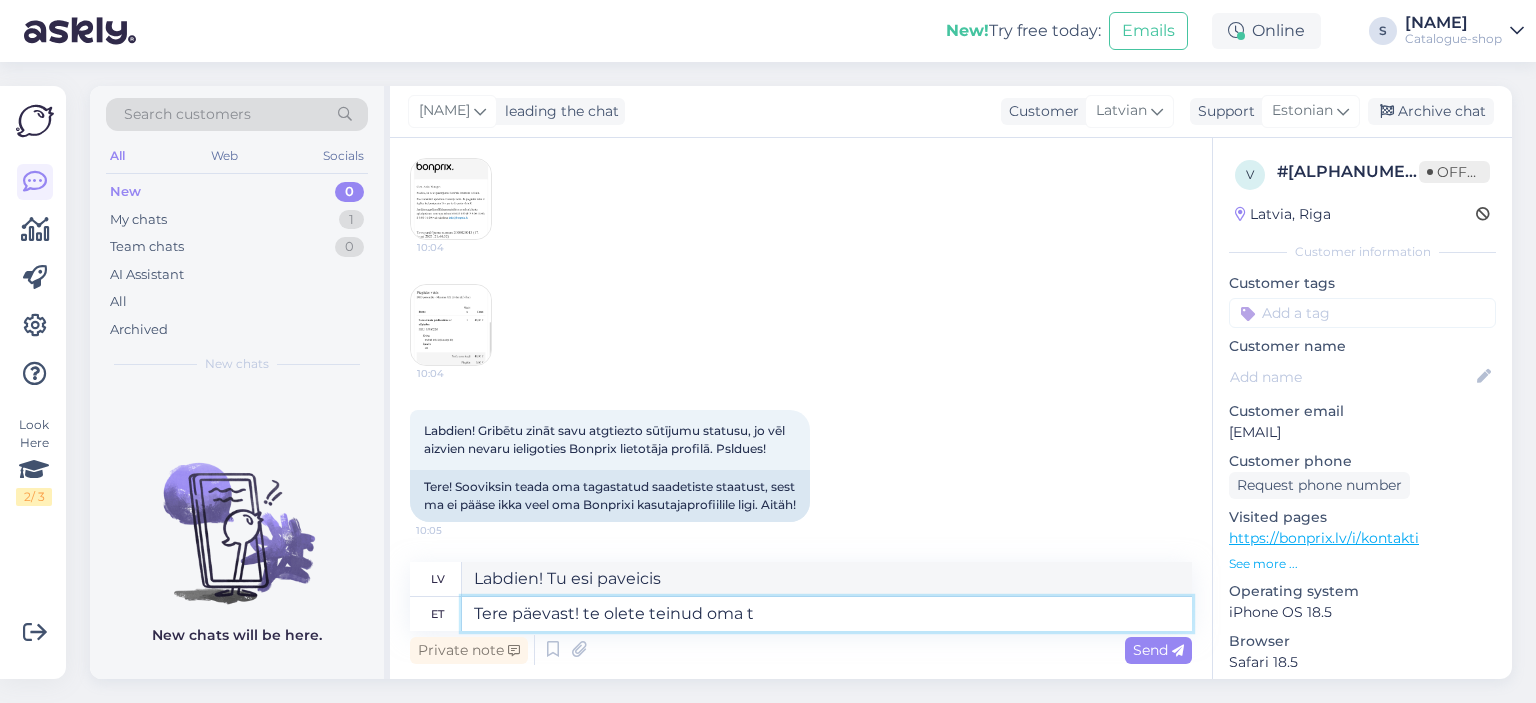 type on "Labdien! Jūs esat paveicis savu" 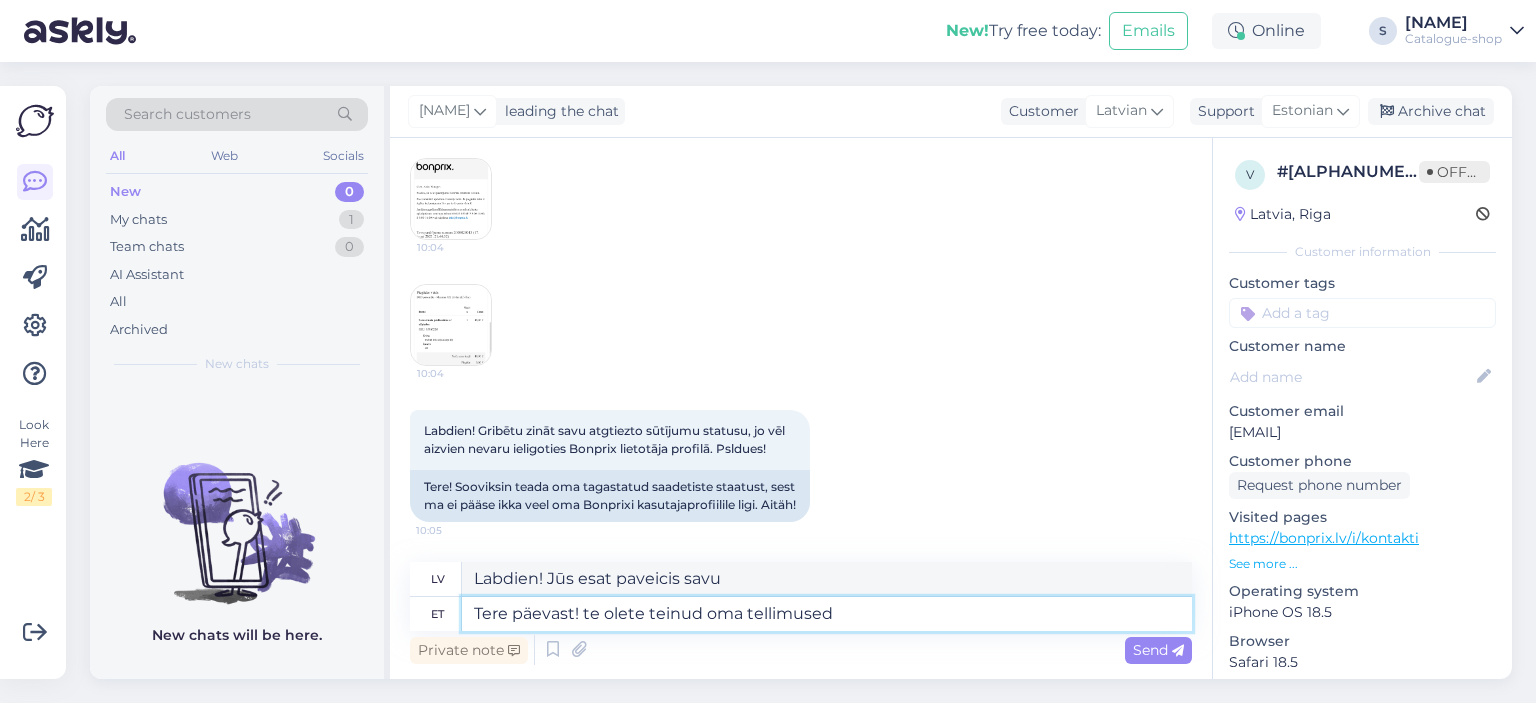type on "Tere päevast! te olete teinud oma tellimused" 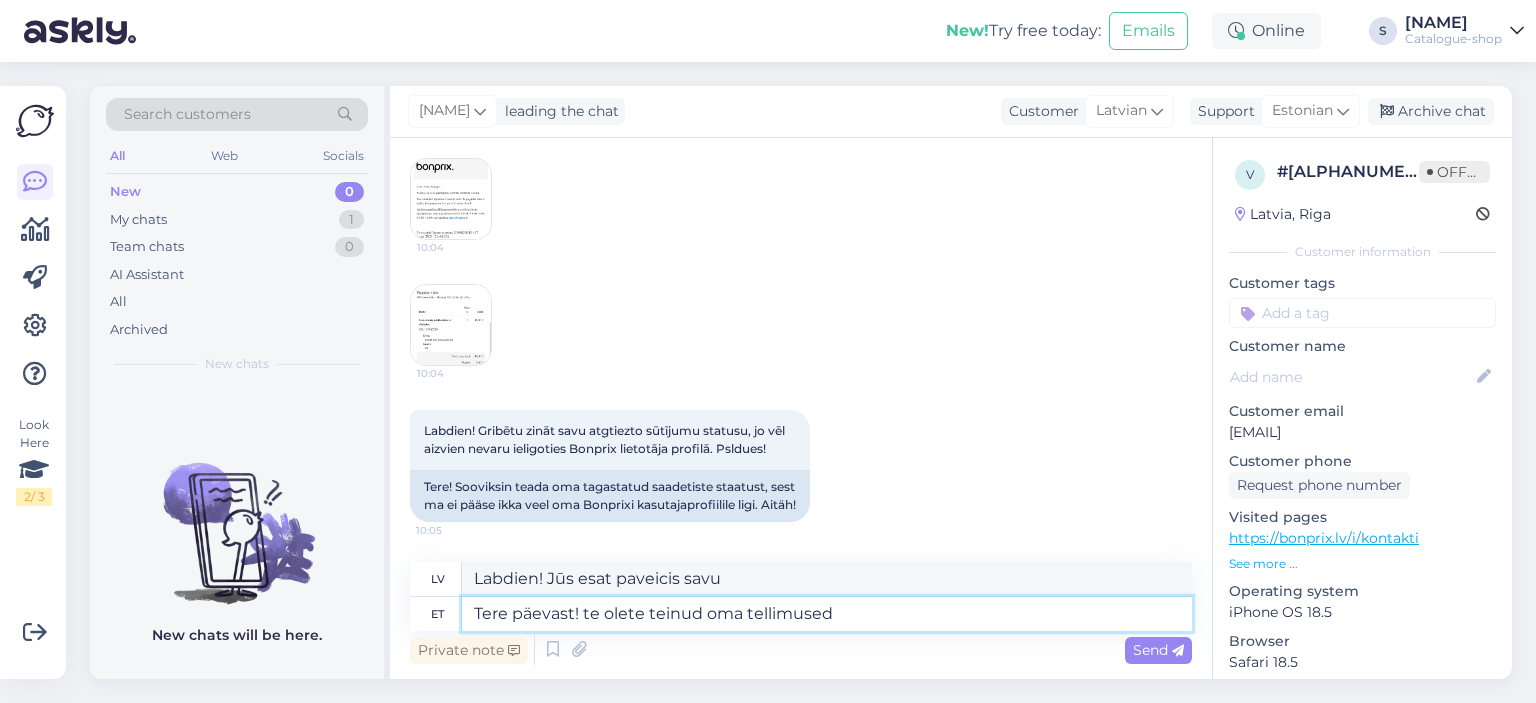 type on "Labdien! Jūs esat veicis pasūtījumus." 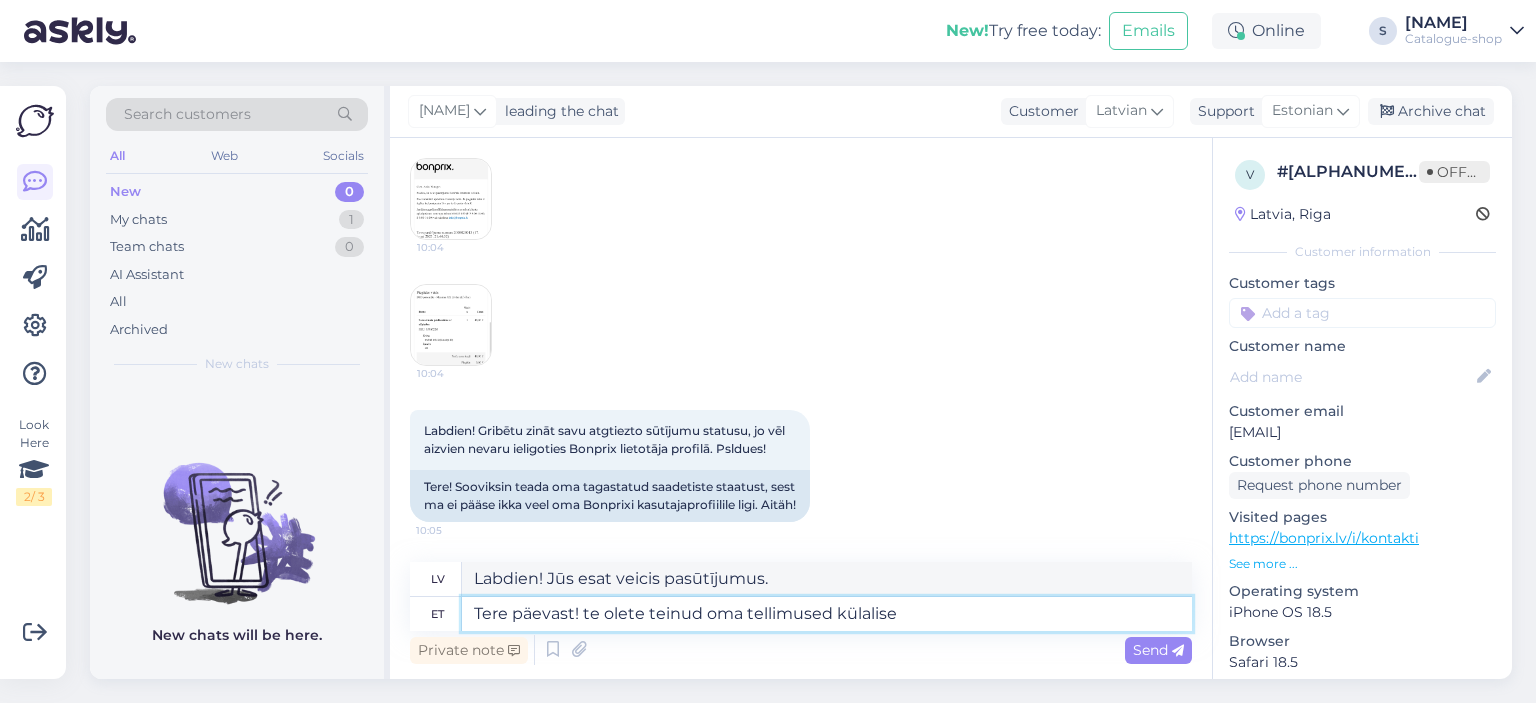 type on "Tere päevast! te olete teinud oma tellimused külalisena" 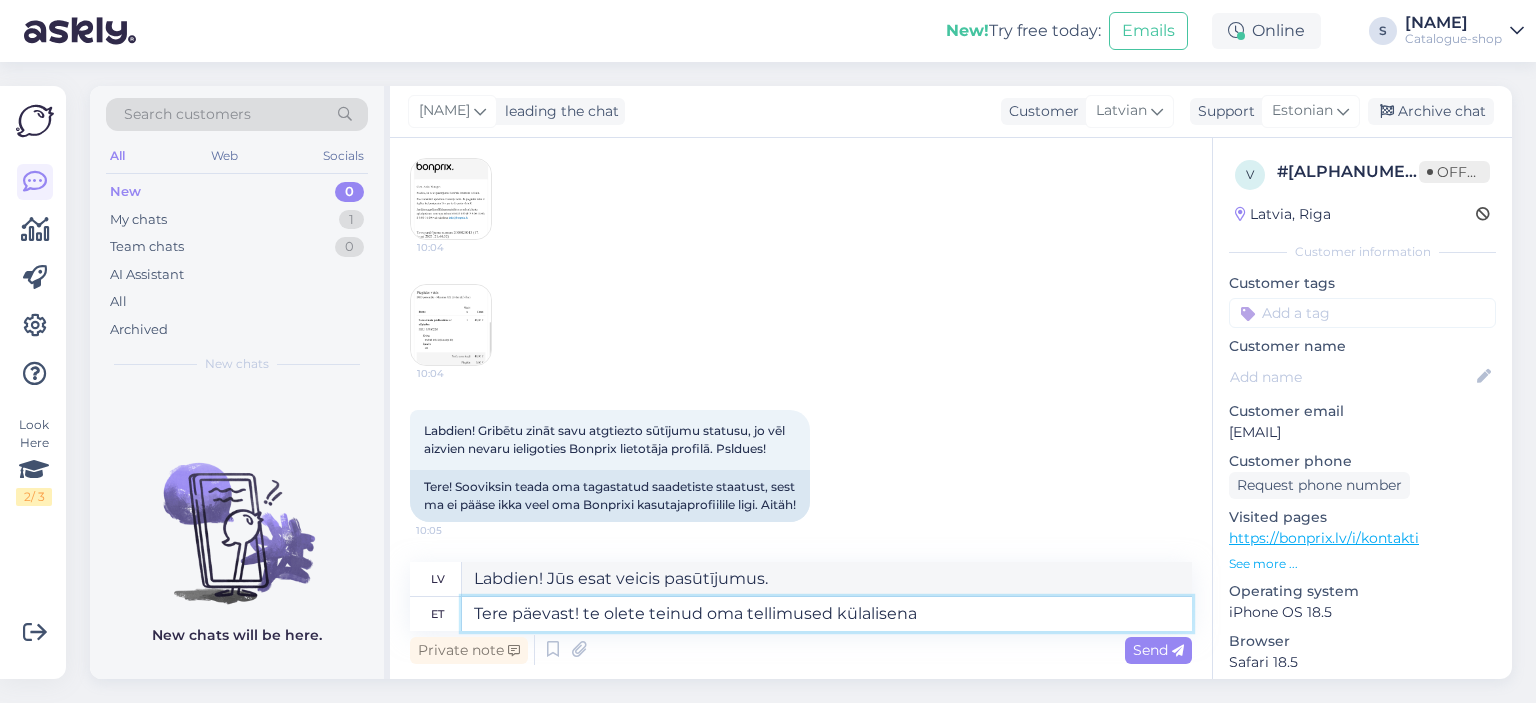 type on "Sveiki! Jūs veicāt pasūtījumus kā viesis." 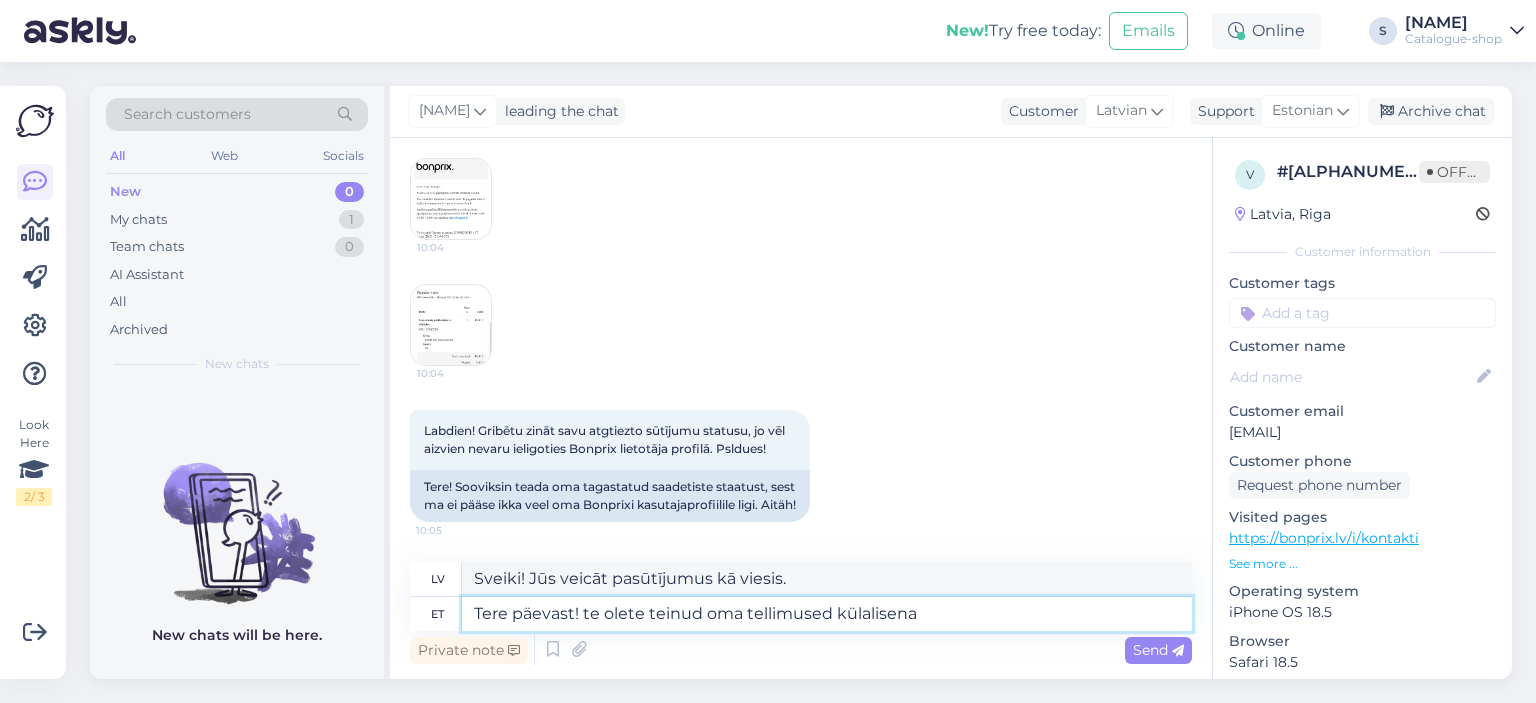 click on "Tere päevast! te olete teinud oma tellimused külalisena" at bounding box center (827, 614) 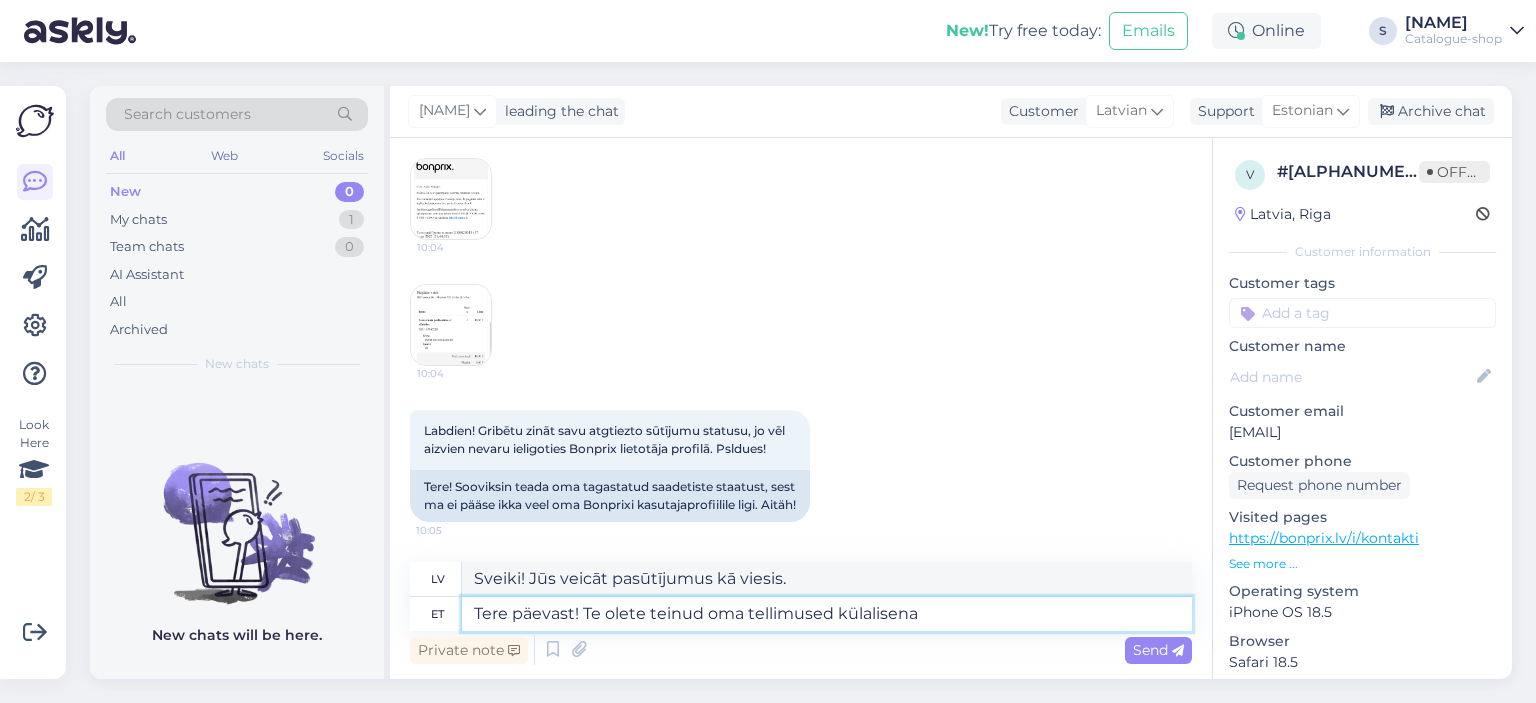 click on "Tere päevast! Te olete teinud oma tellimused külalisena" at bounding box center [827, 614] 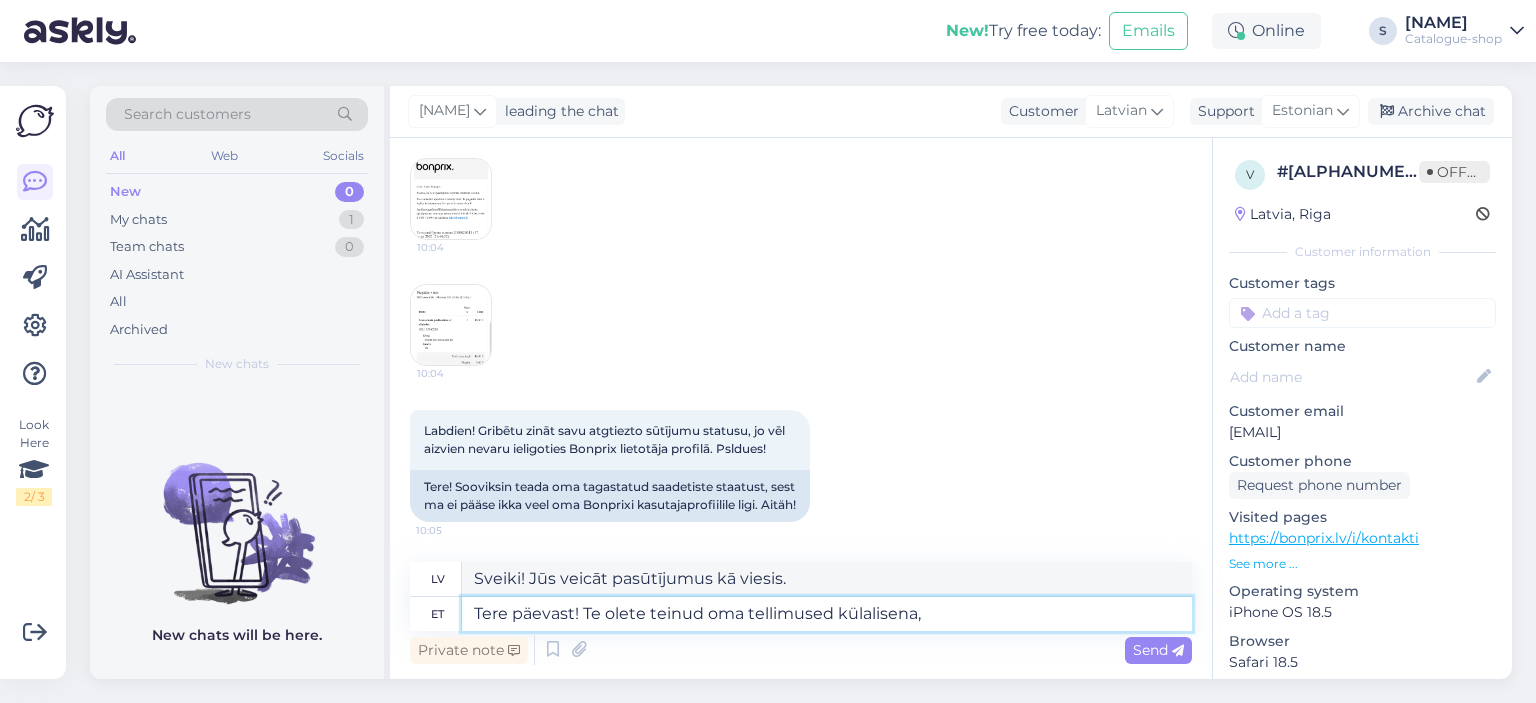 type on "Tere päevast! Te olete teinud oma tellimused külalisena," 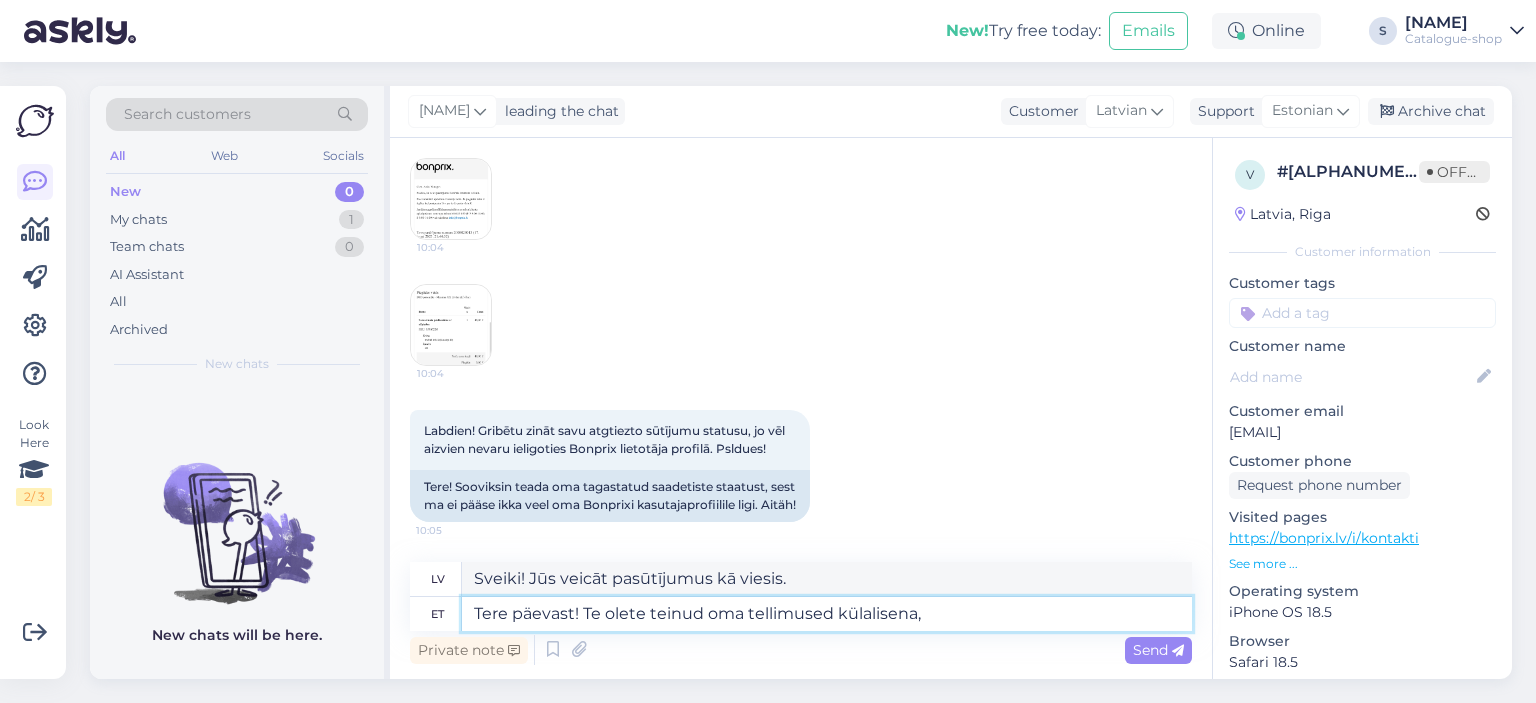 type on "Labdien! Jūs esat veicis pasūtījumu kā viesis." 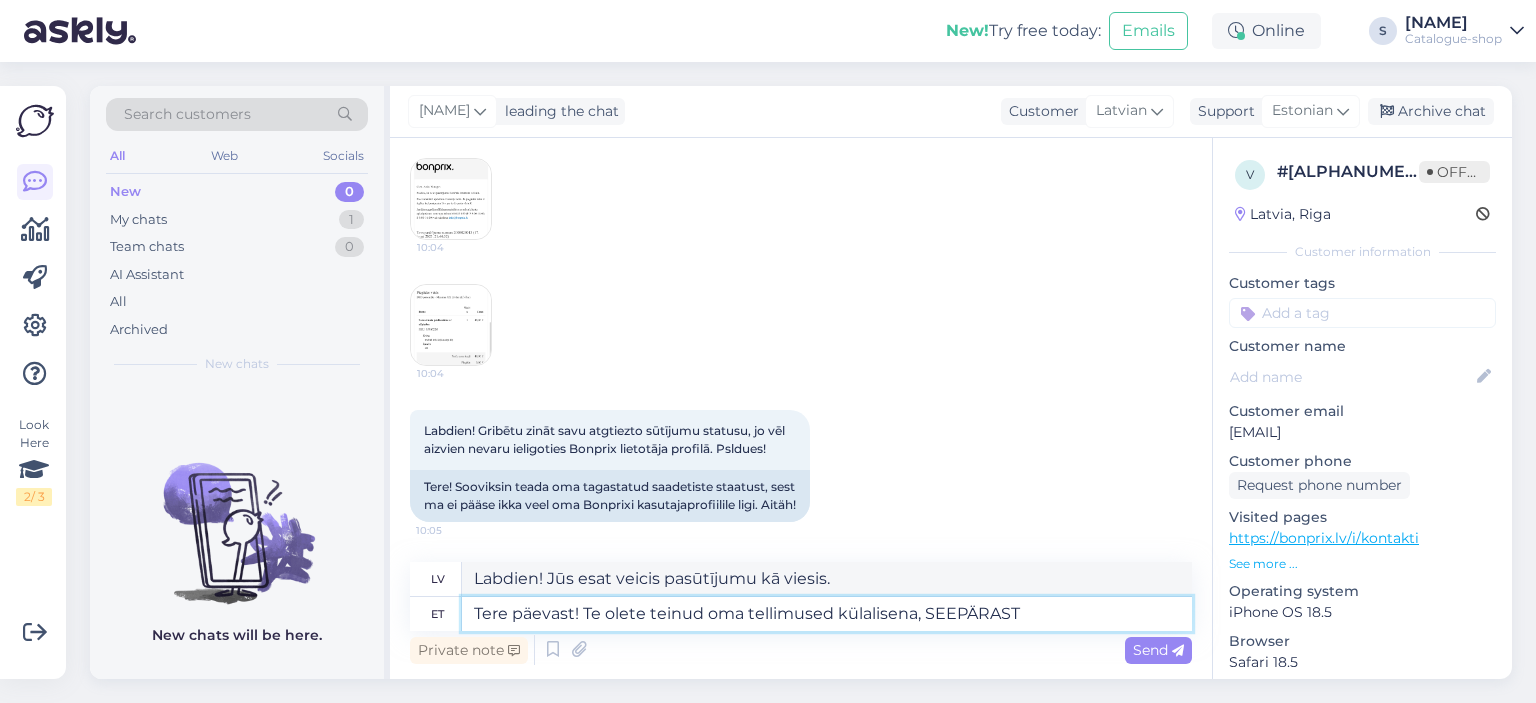type on "Tere päevast! Te olete teinud oma tellimused külalisena, SEEPÄRAST" 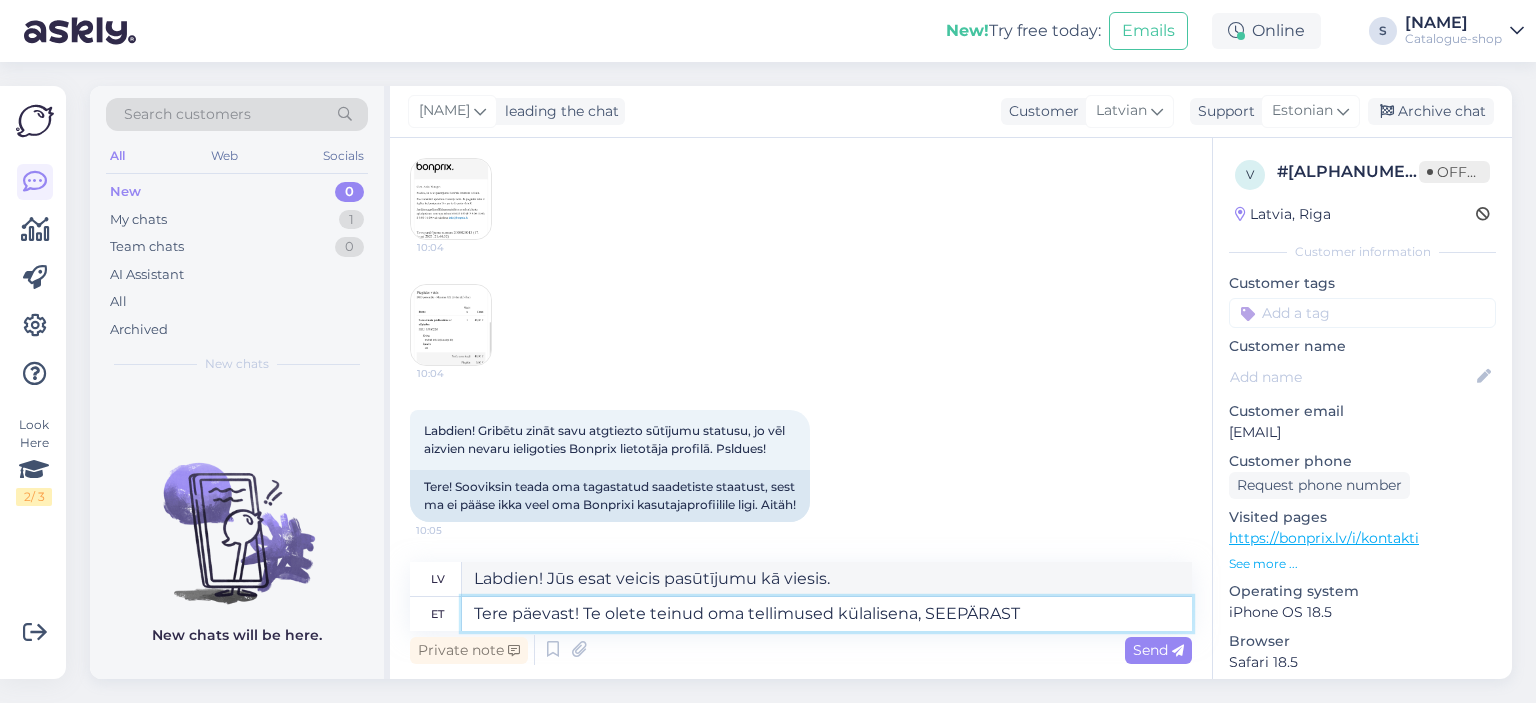 type on "Sveiki! Jūs veicāt pasūtījumus kā viesis, TĀPĒC" 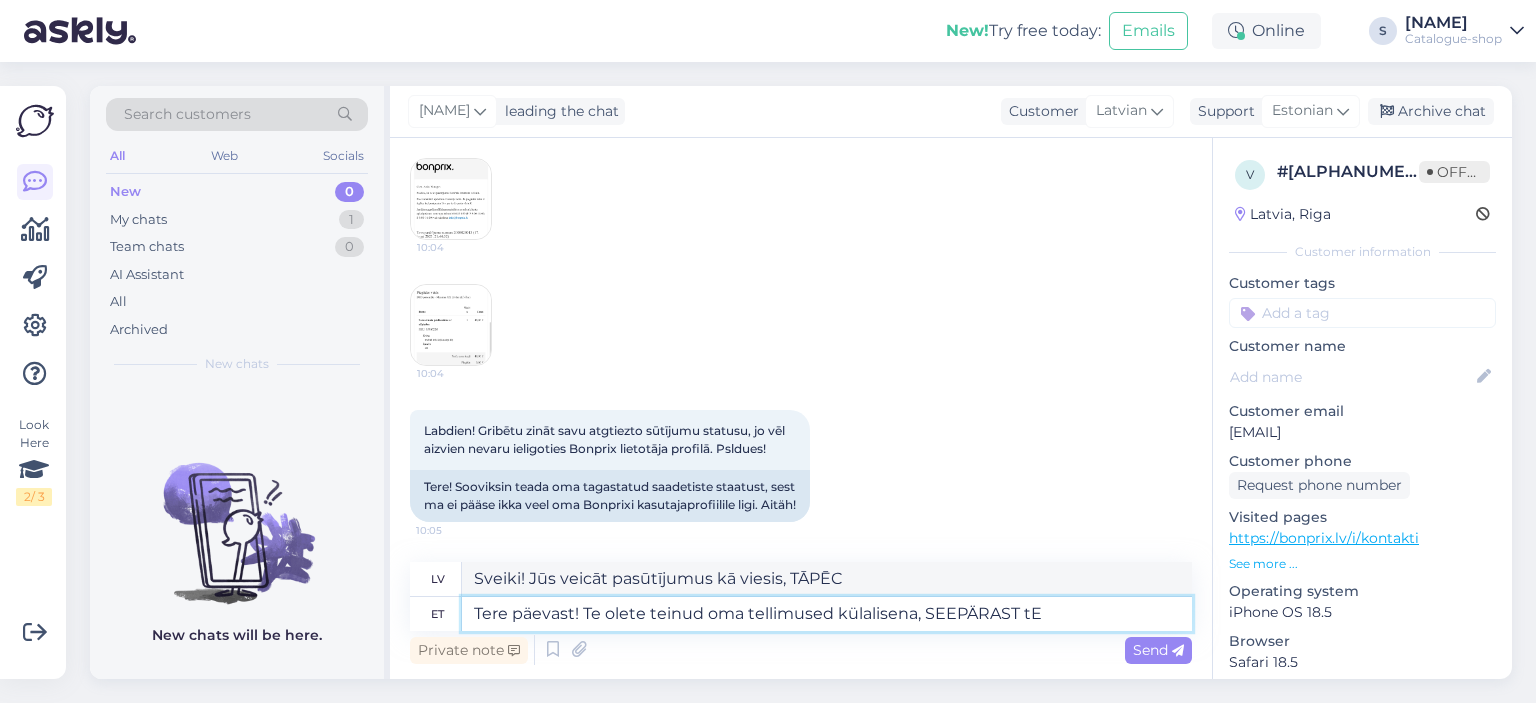 type on "Tere päevast! Te olete teinud oma tellimused külalisena, SEEPÄRAST t" 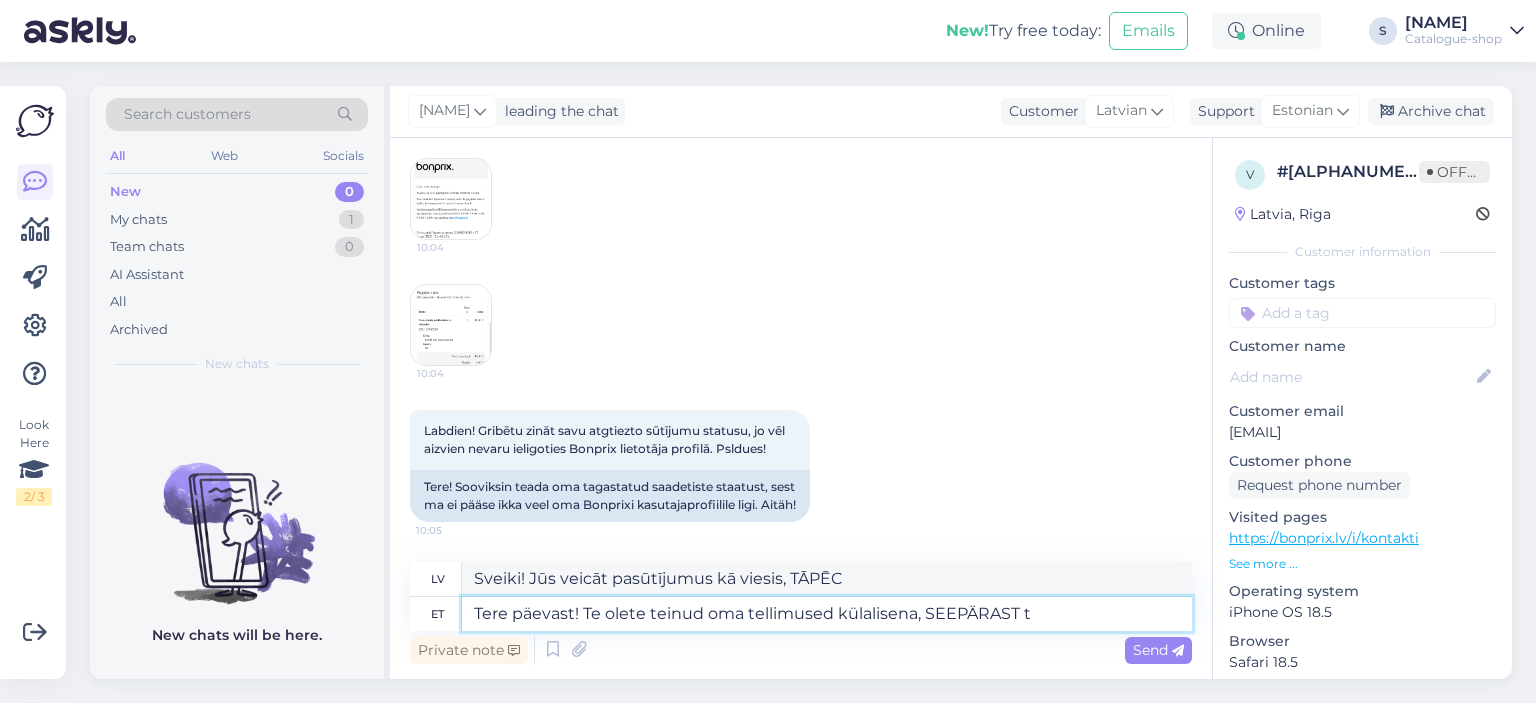 type on "Labdien! Jūs esat veicis pasūtījumu kā viesis, TĀPĒC jūs" 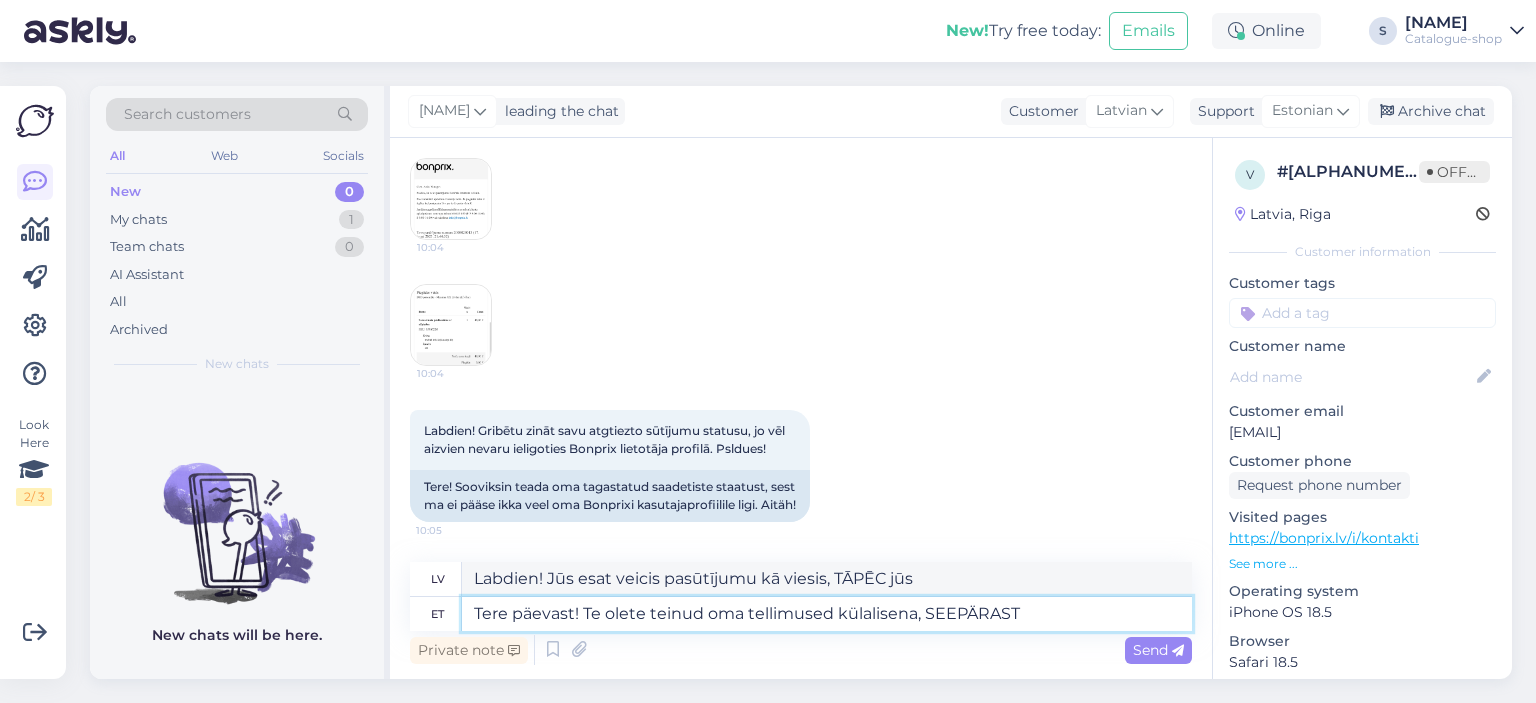 type on "Tere päevast! Te olete teinud oma tellimused külalisena, SEEPÄRAST" 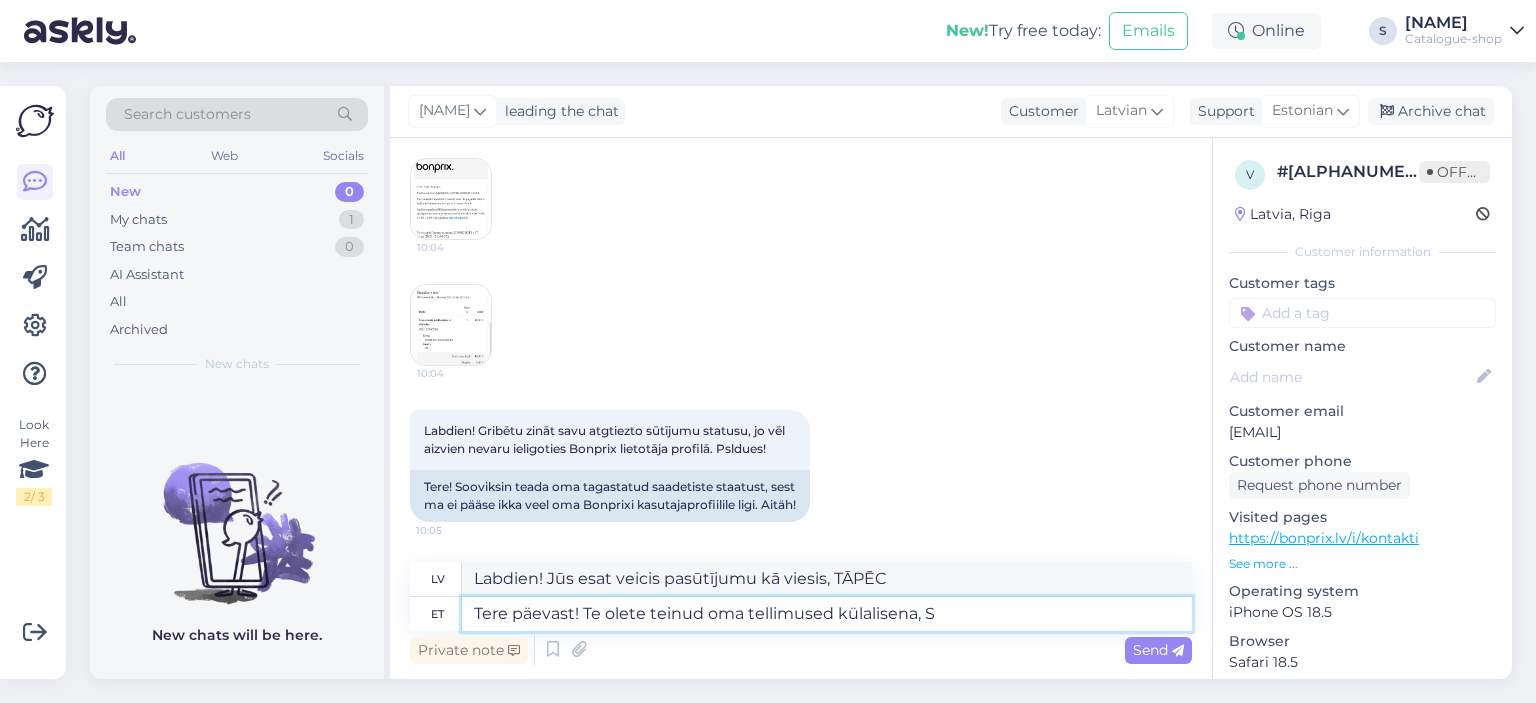 type on "Tere päevast! Te olete teinud oma tellimused külalisena," 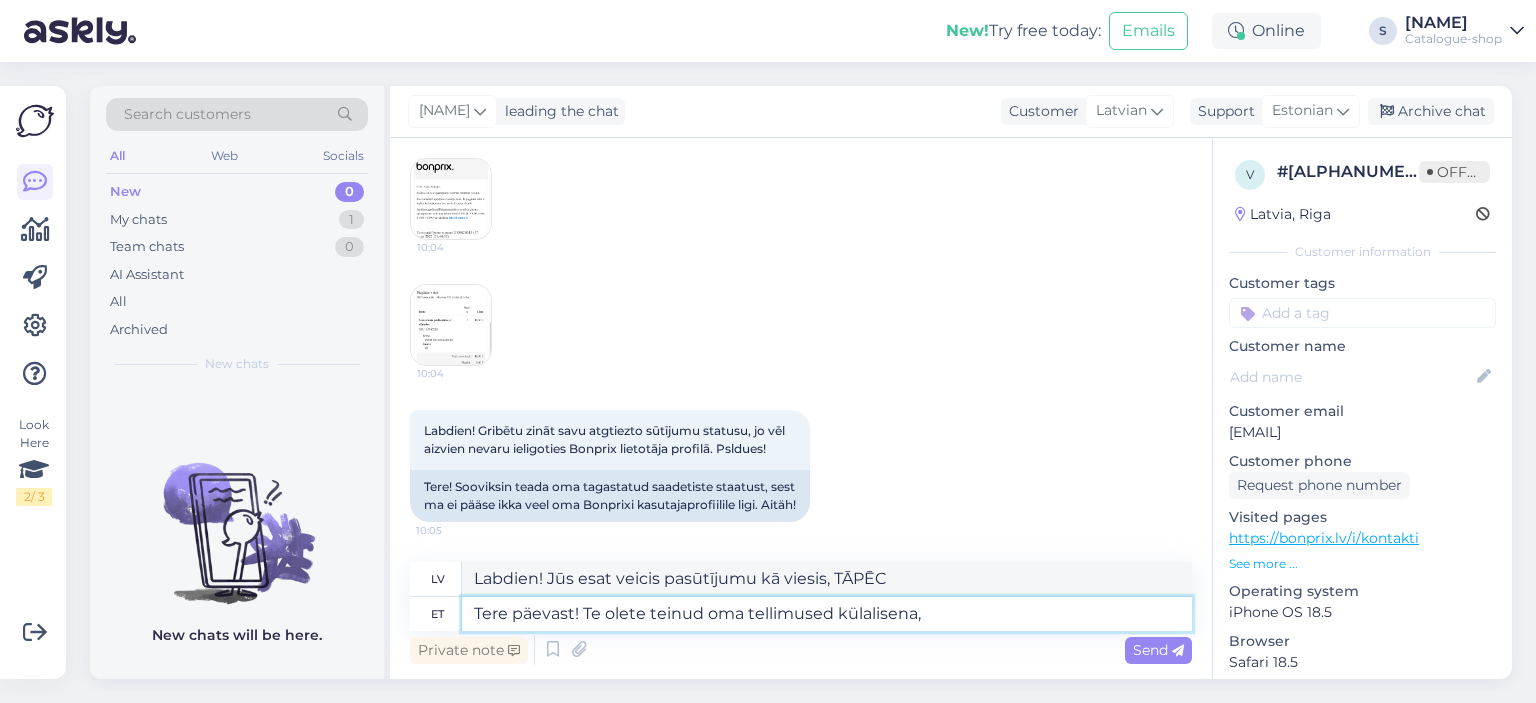 type on "Labdien! Jūs esat veicis pasūtījumu kā viesis." 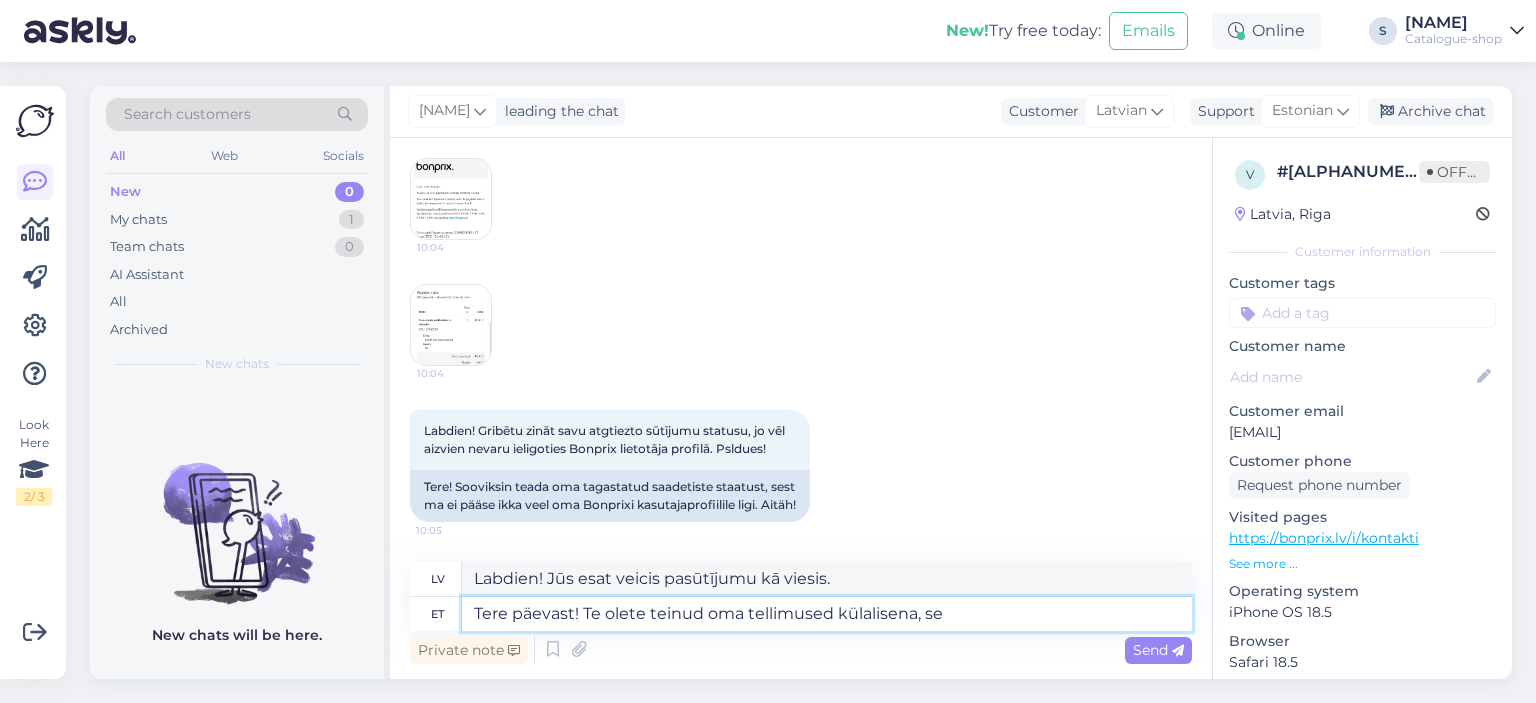 type on "Tere päevast! Te olete teinud oma tellimused külalisena, see" 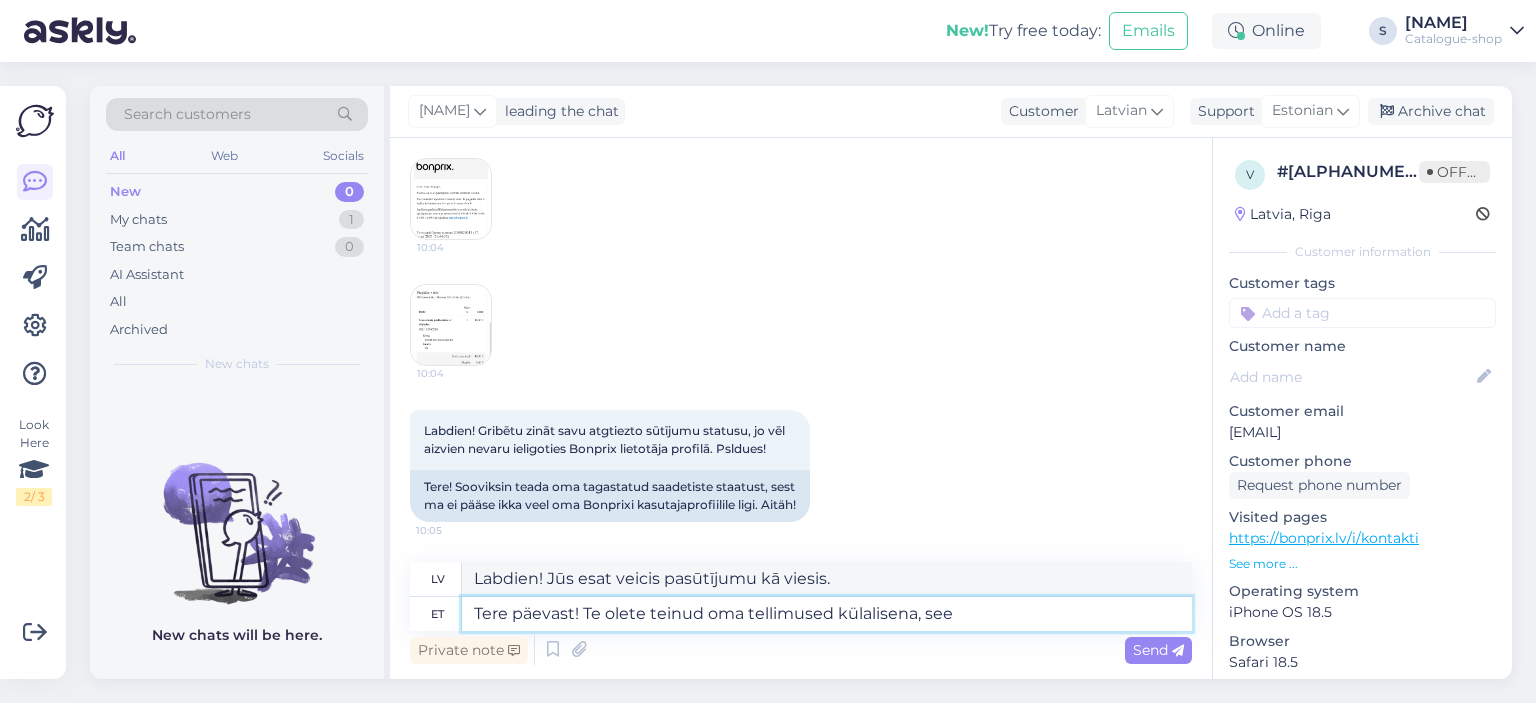 type on "Labdien! Jūs esat veicis pasūtījumus kā viesis." 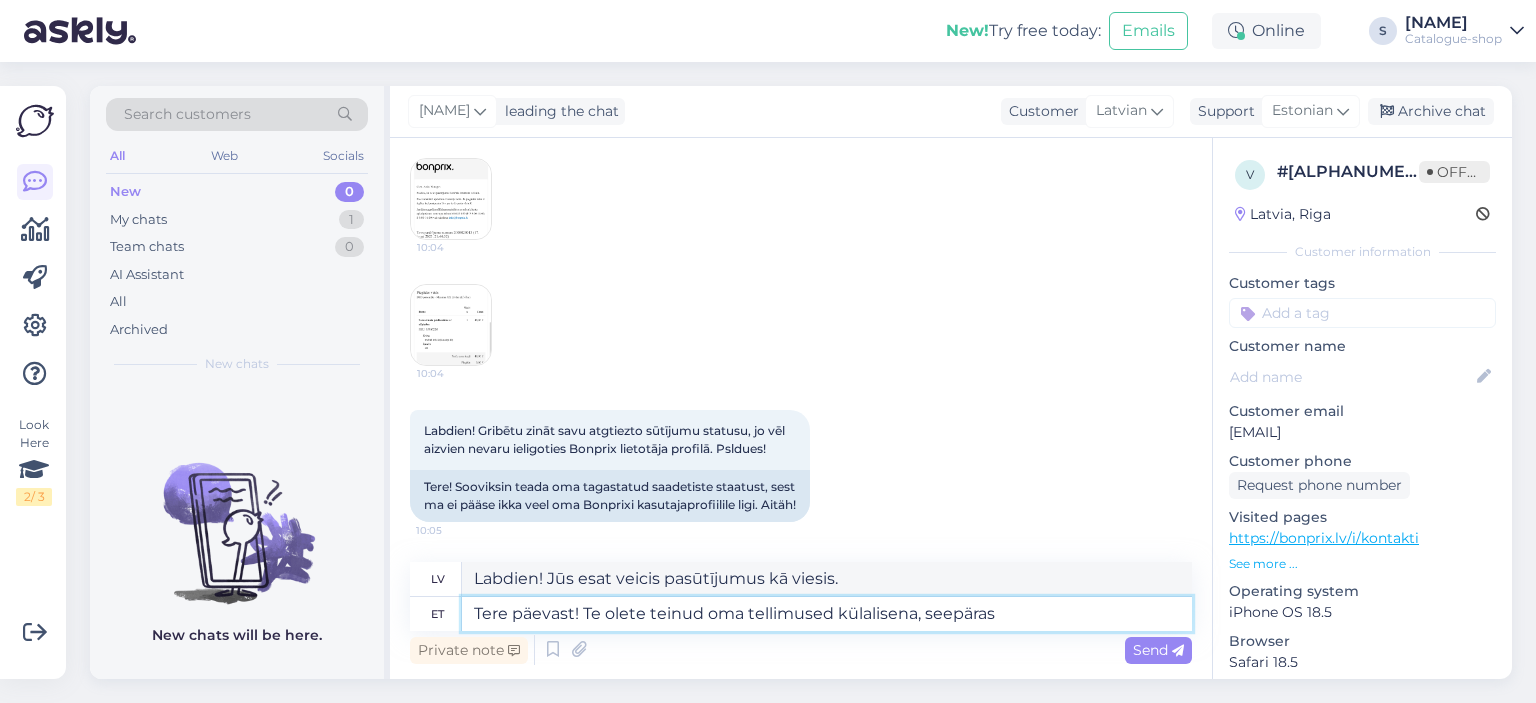 type on "Tere päevast! Te olete teinud oma tellimused külalisena, seepärast" 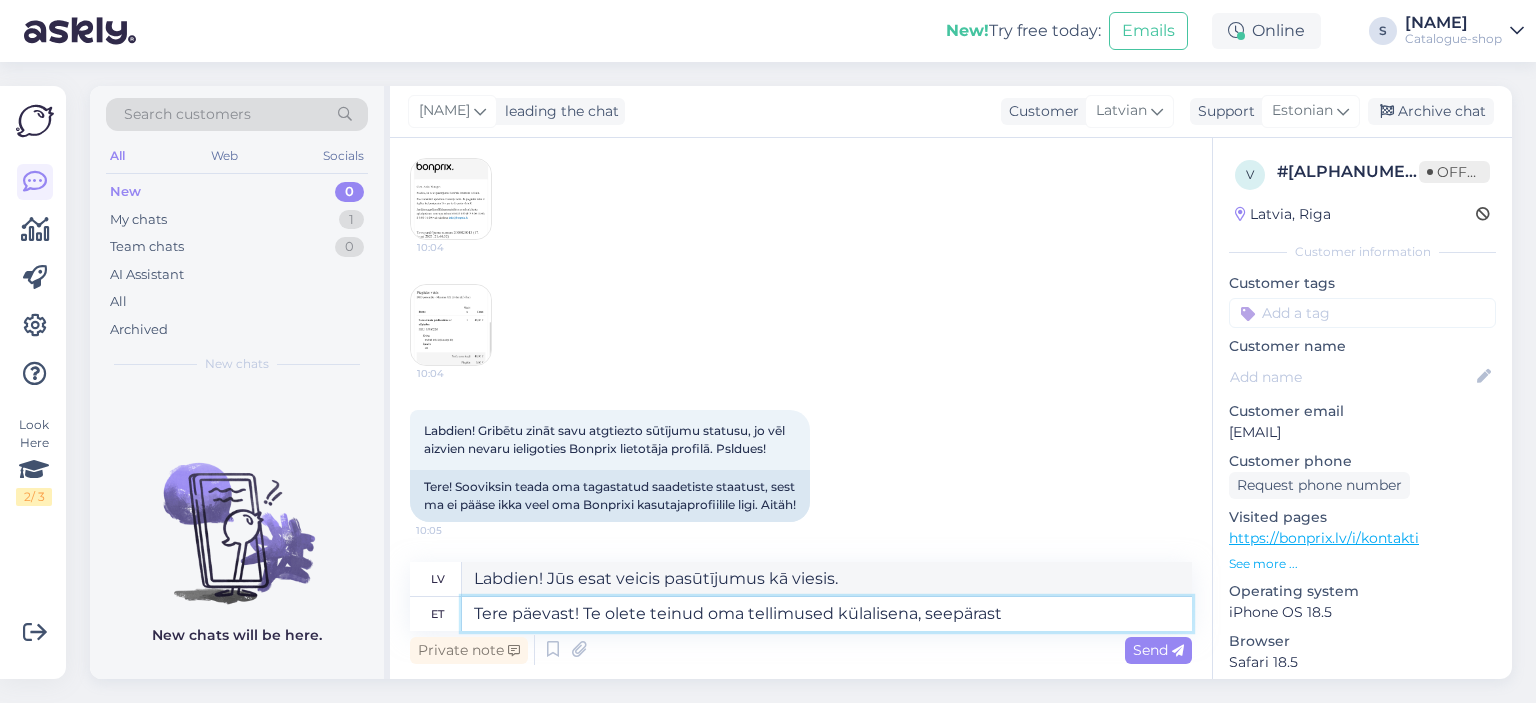type on "Labdien! Jūs esat veicis pasūtījumu kā viesis." 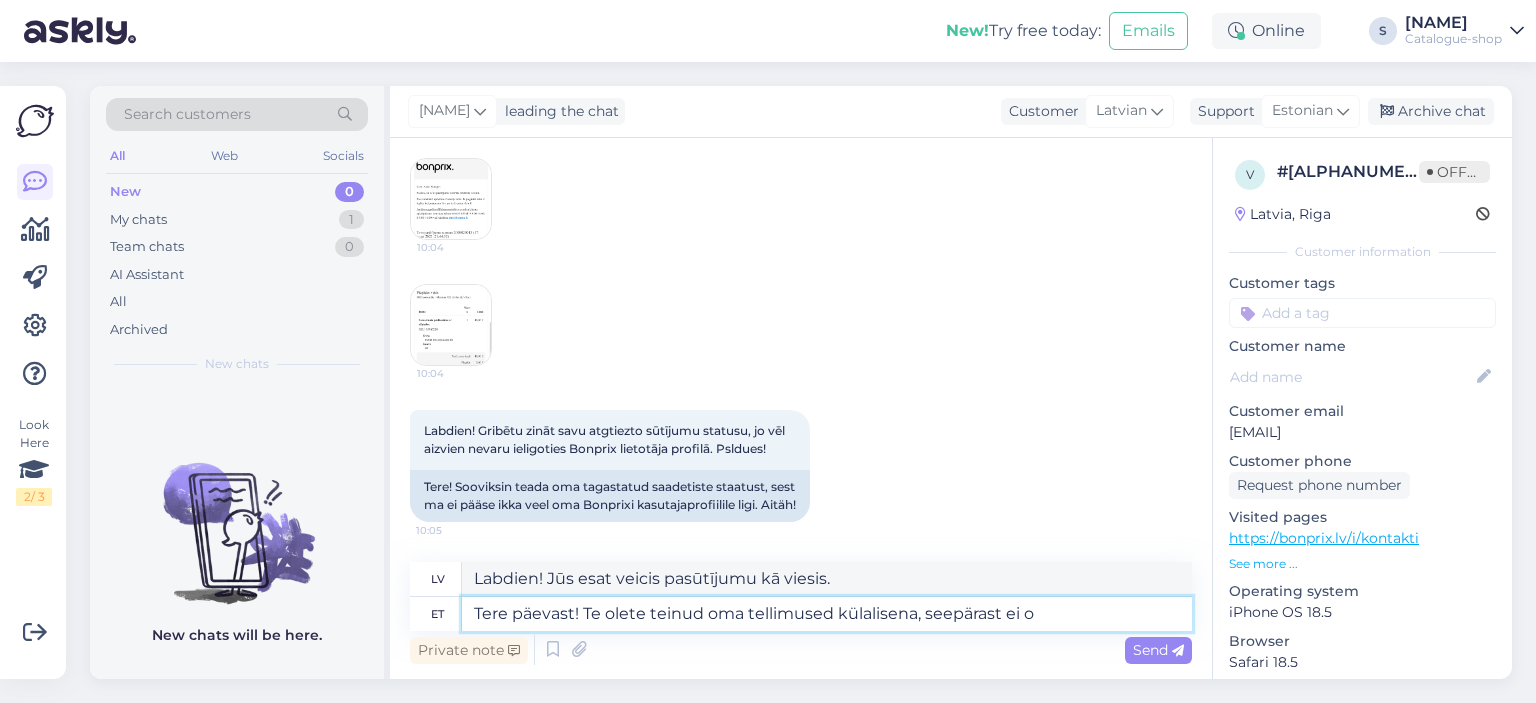 type on "Tere päevast! Te olete teinud oma tellimused külalisena, seepärast ei ol" 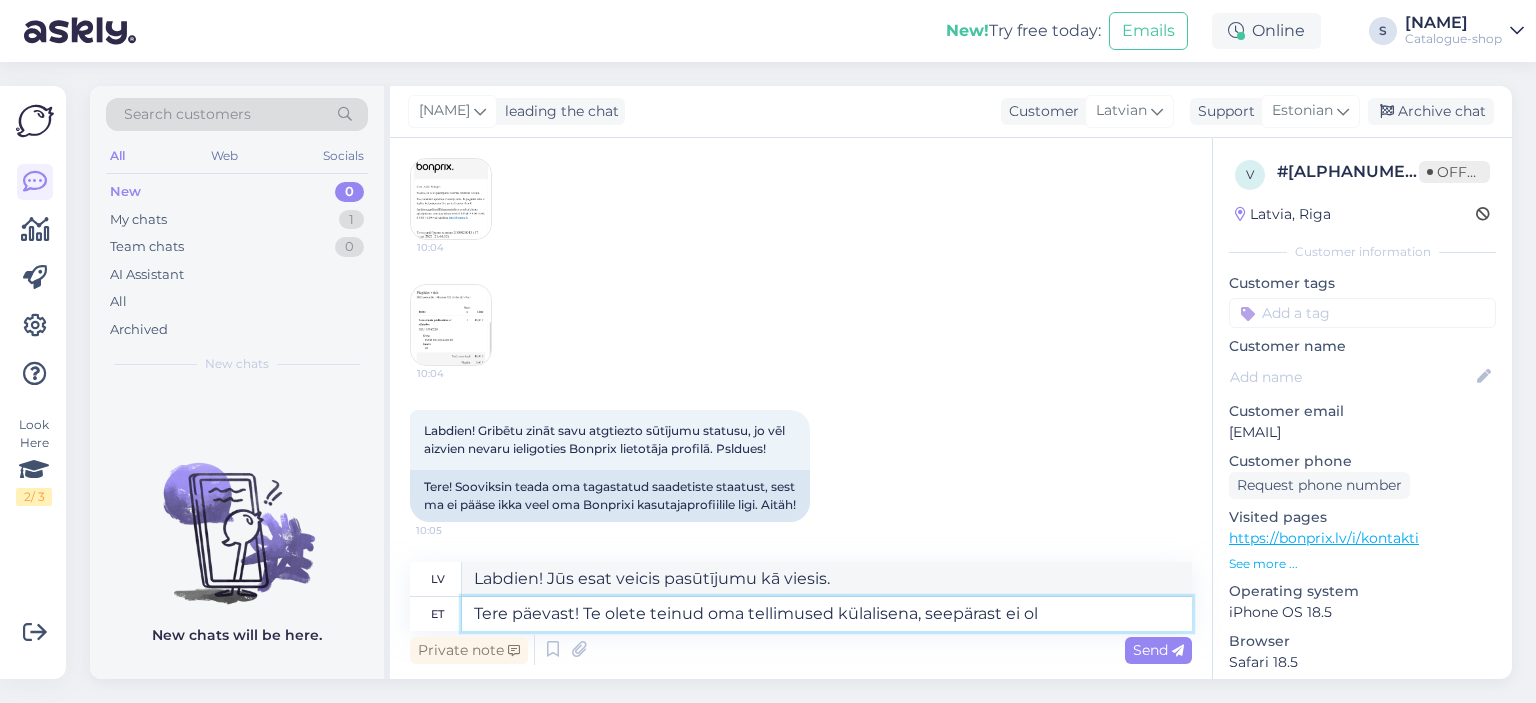 type on "Labdien! Jūs veicāt pasūtījumu kā viesis, tāpēc jums nebūs" 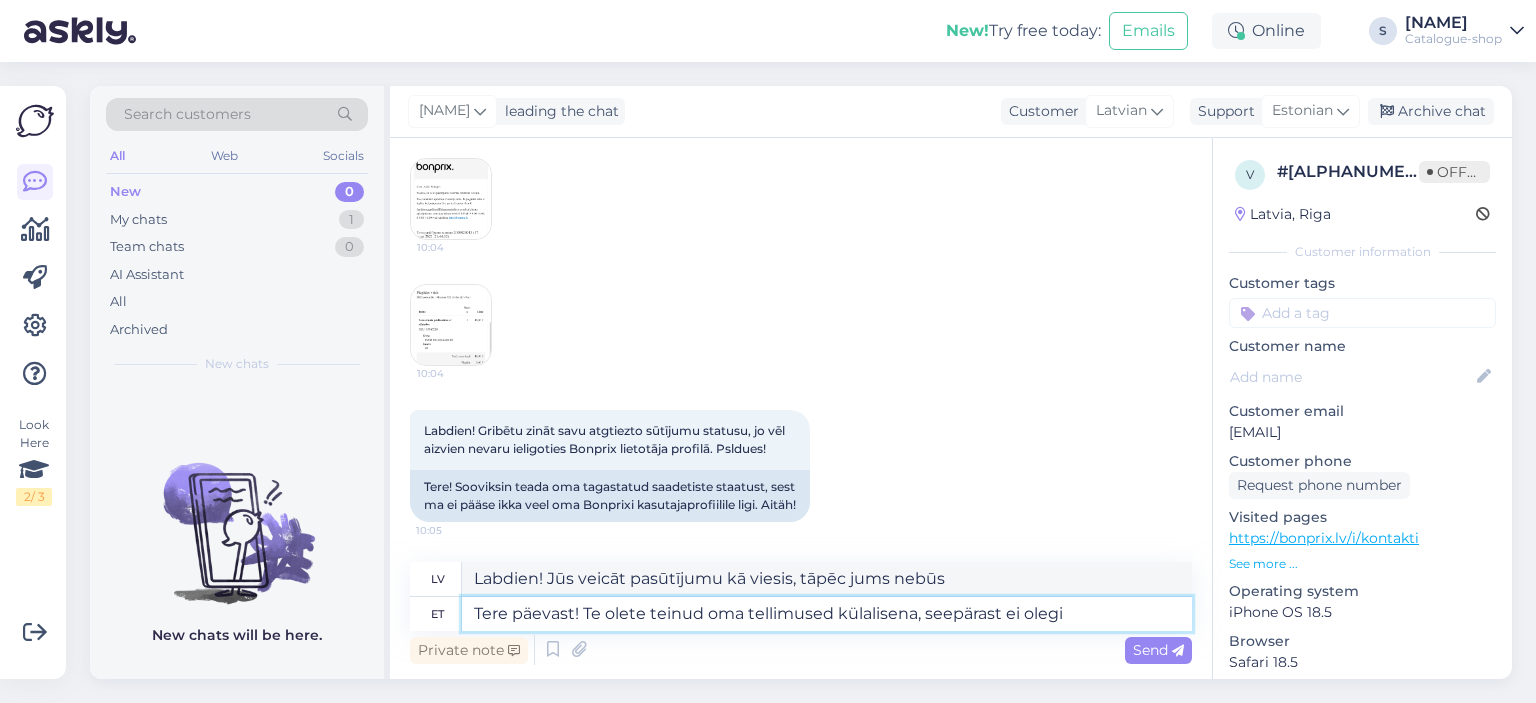 type on "Tere päevast! Te olete teinud oma tellimused külalisena, seepärast ei olegi" 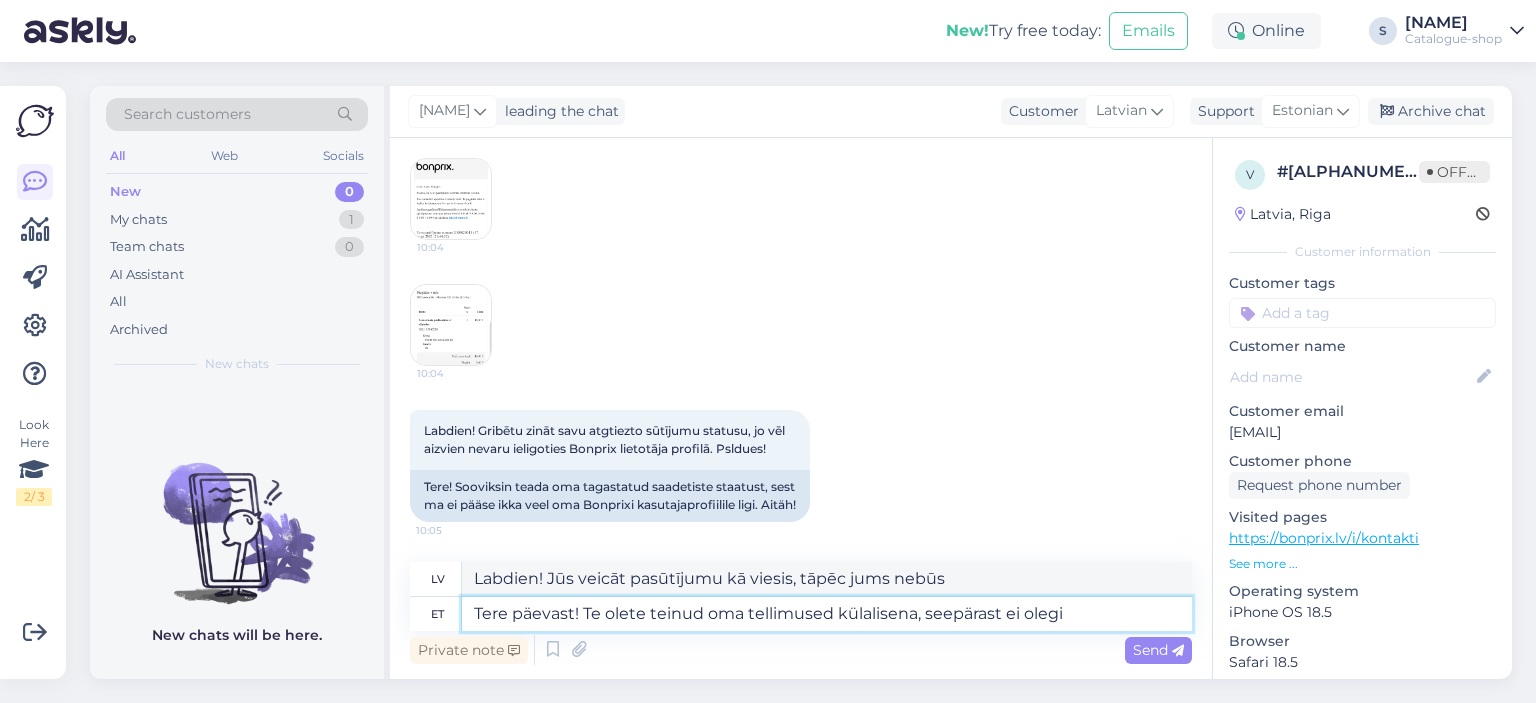 type on "Labdien! Jūs veicāt pasūtījumu kā viesis, tāpēc nav" 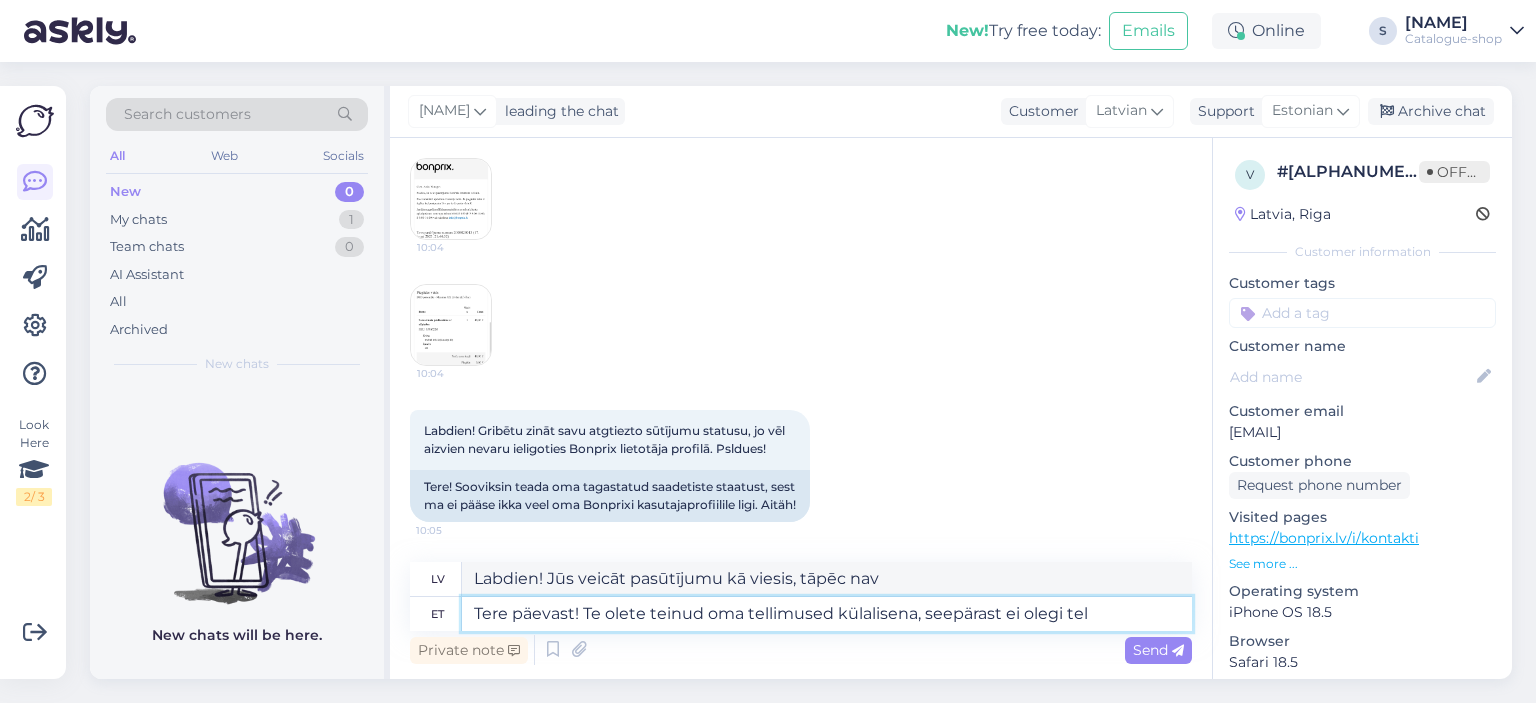 type on "Tere päevast! Te olete teinud oma tellimused külalisena, seepärast ei olegi tell" 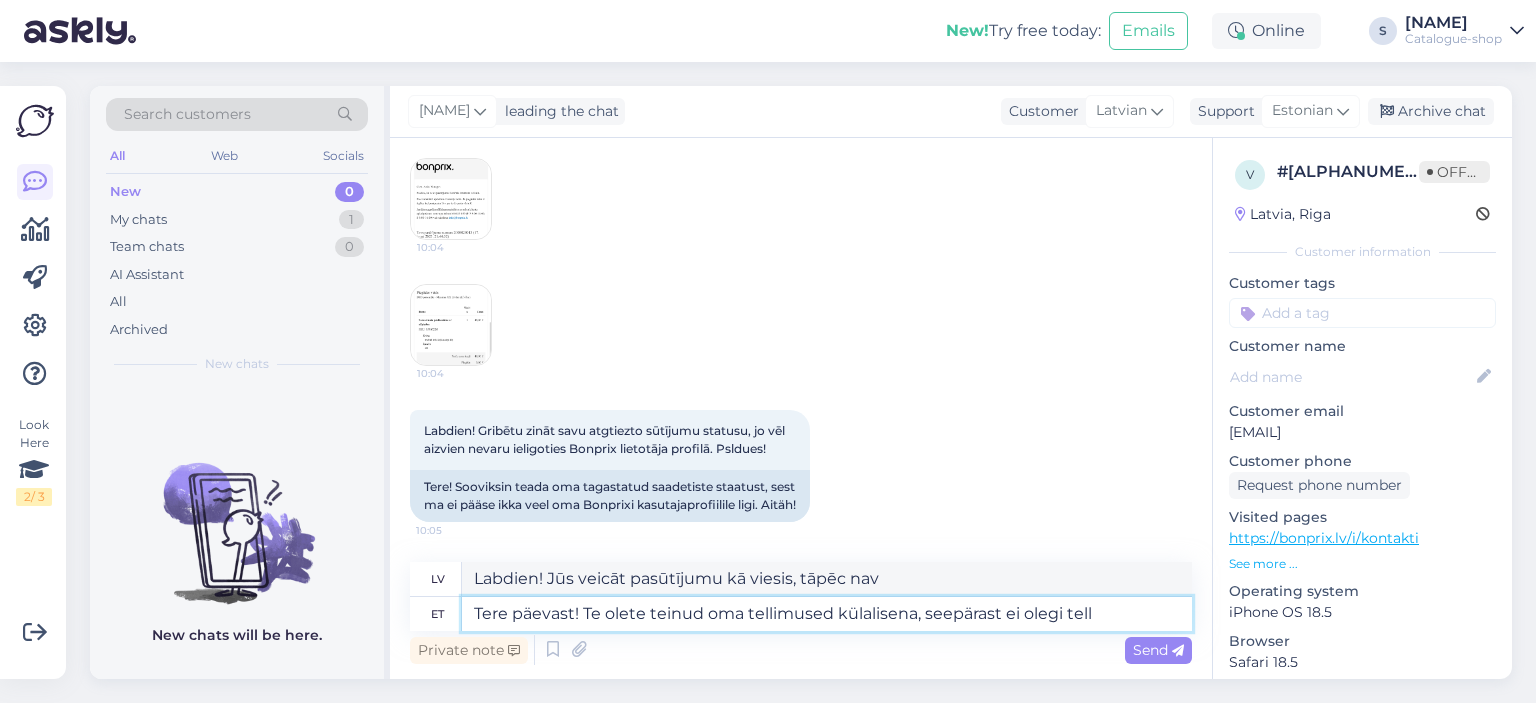 type on "Sveiki! Jūs veicāt pasūtījumu kā viesis, tāpēc pasūtījuma vēl nav." 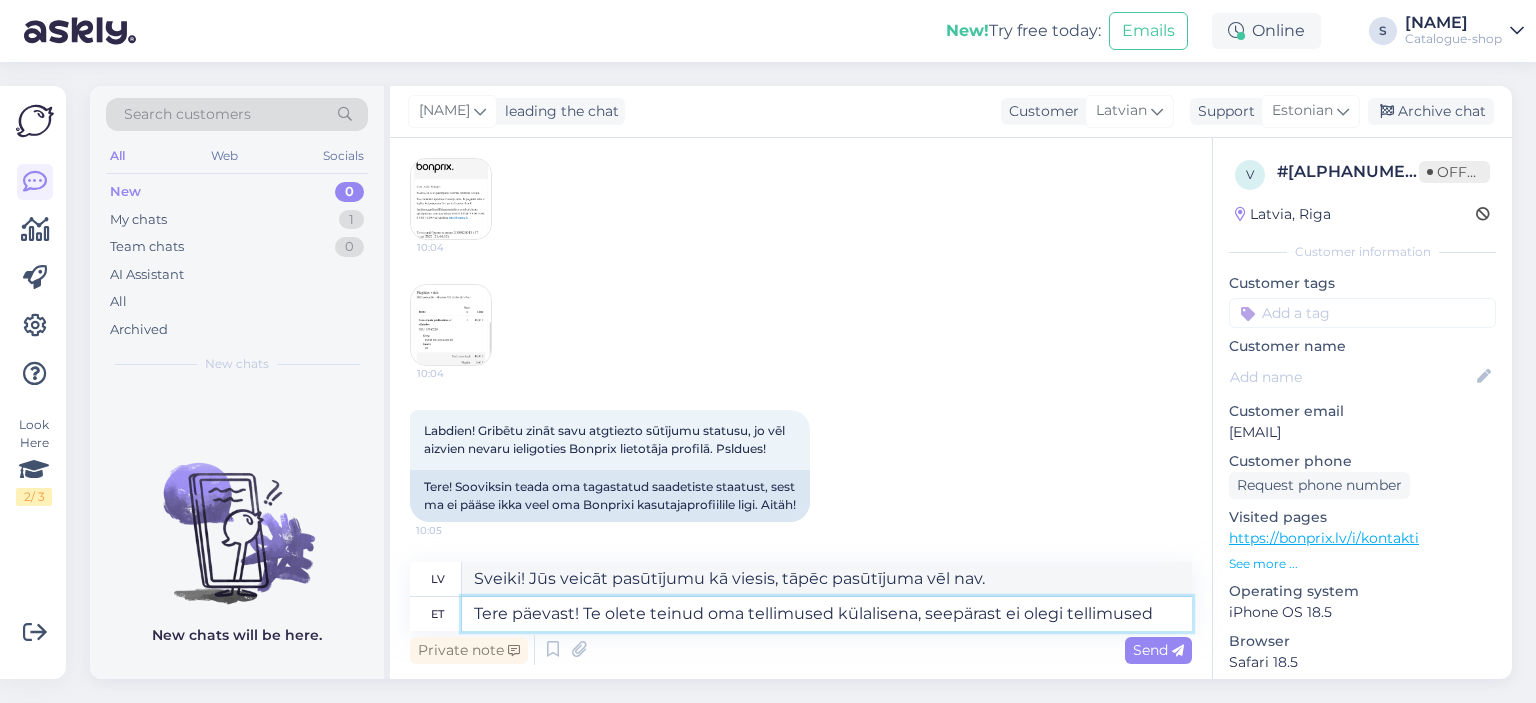 type on "Tere päevast! Te olete teinud oma tellimused külalisena, seepärast ei olegi tellimused n" 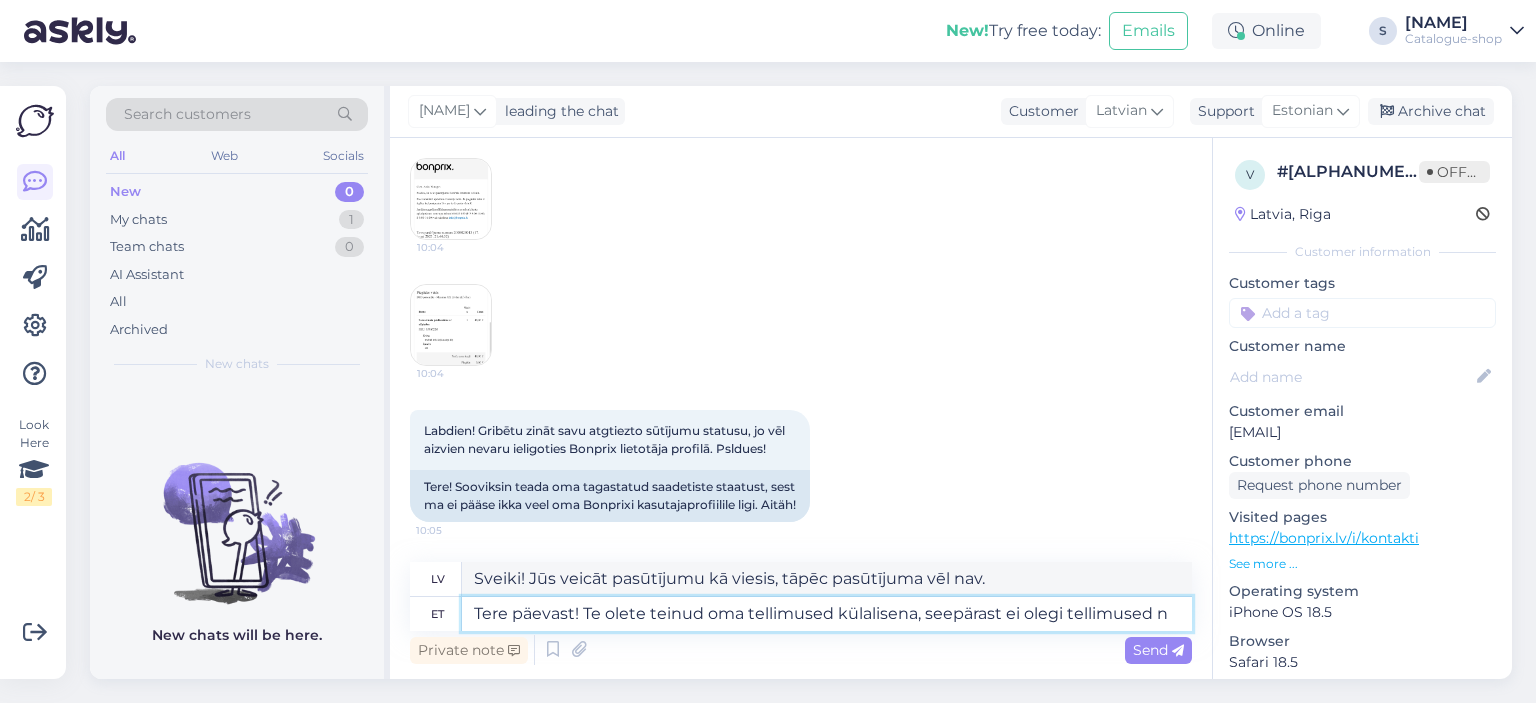 type on "Sveiki! Jūs veicāt pasūtījumus kā viesis, tāpēc jūsu pasūtījumi netiek pieņemti." 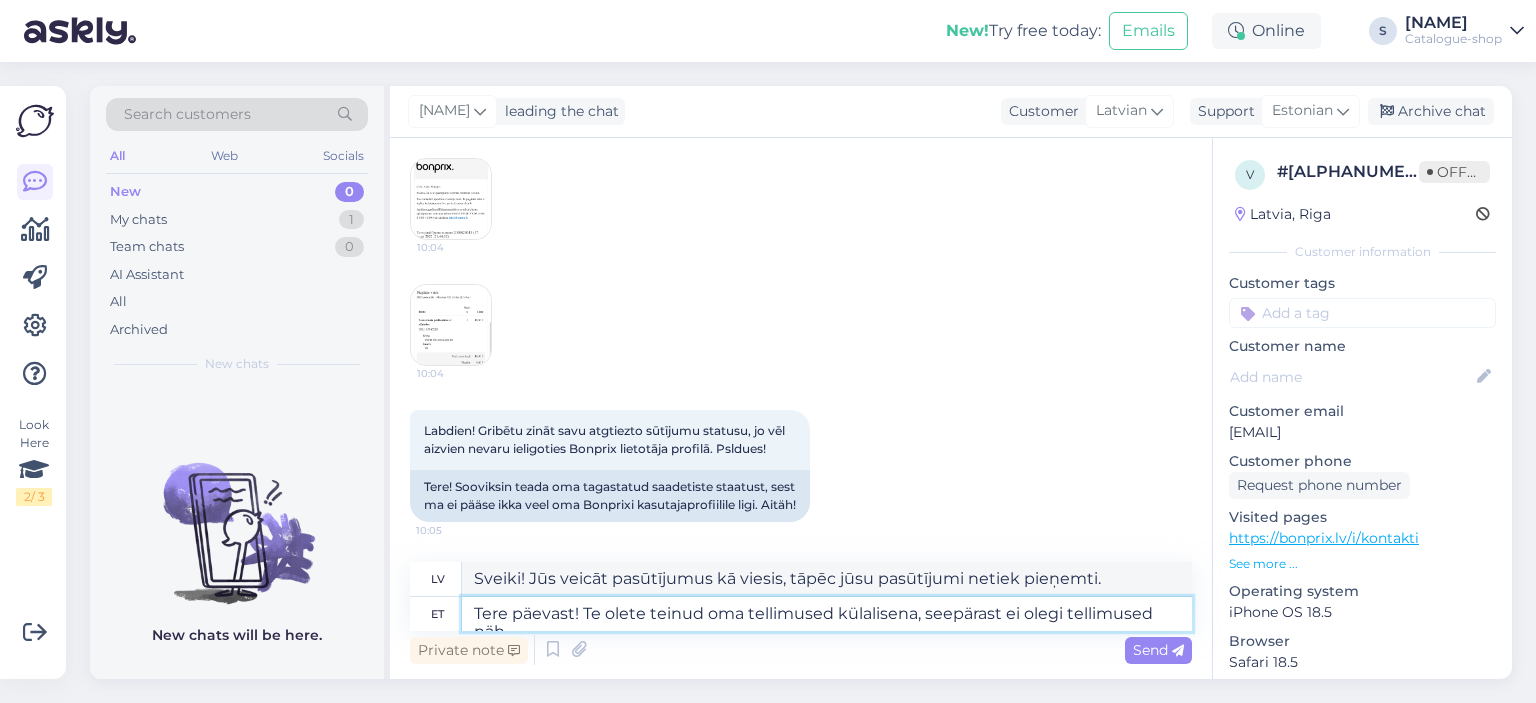 type on "Tere päevast! Te olete teinud oma tellimused külalisena, seepärast ei olegi tellimused näha" 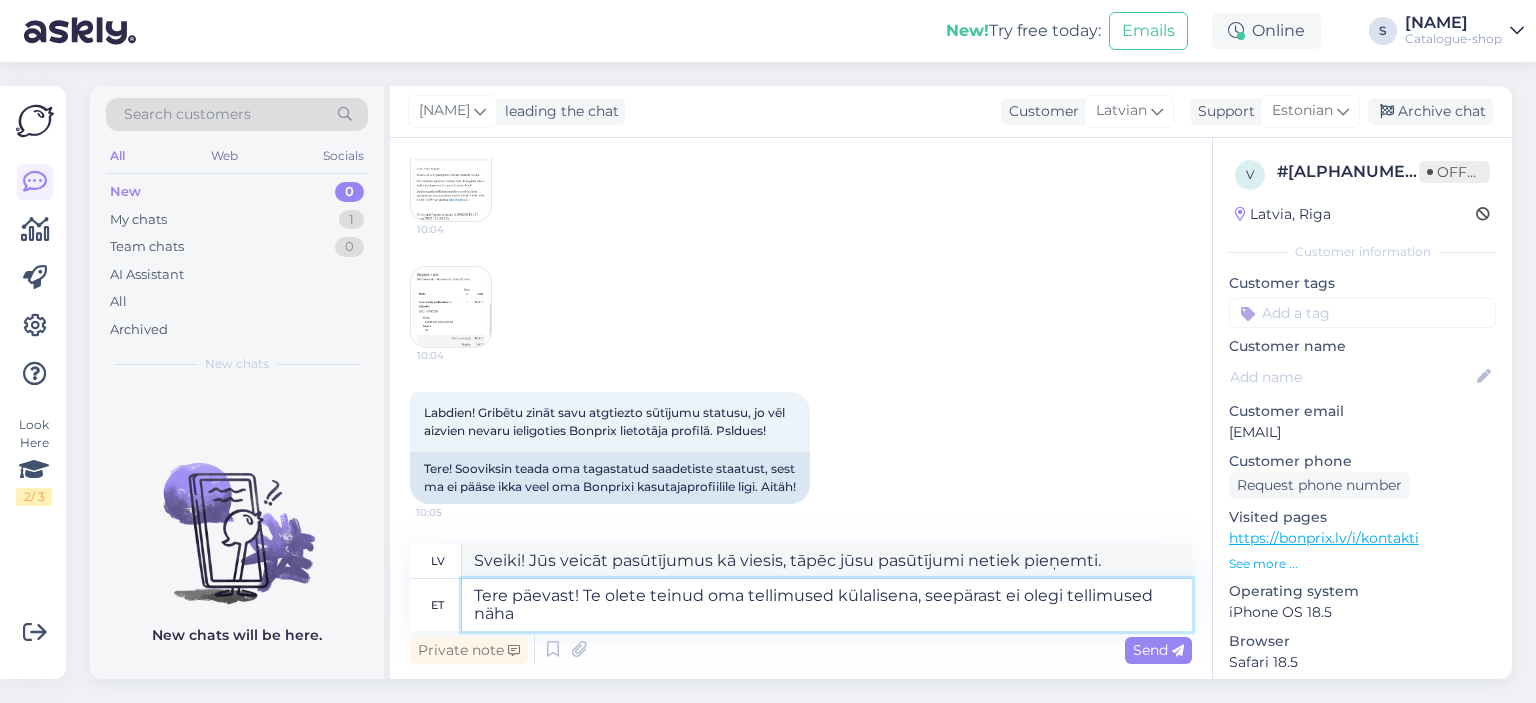type on "Sveiki! Jūs veicāt pasūtījumus kā viesis, tāpēc jūsu pasūtījumi nav redzami." 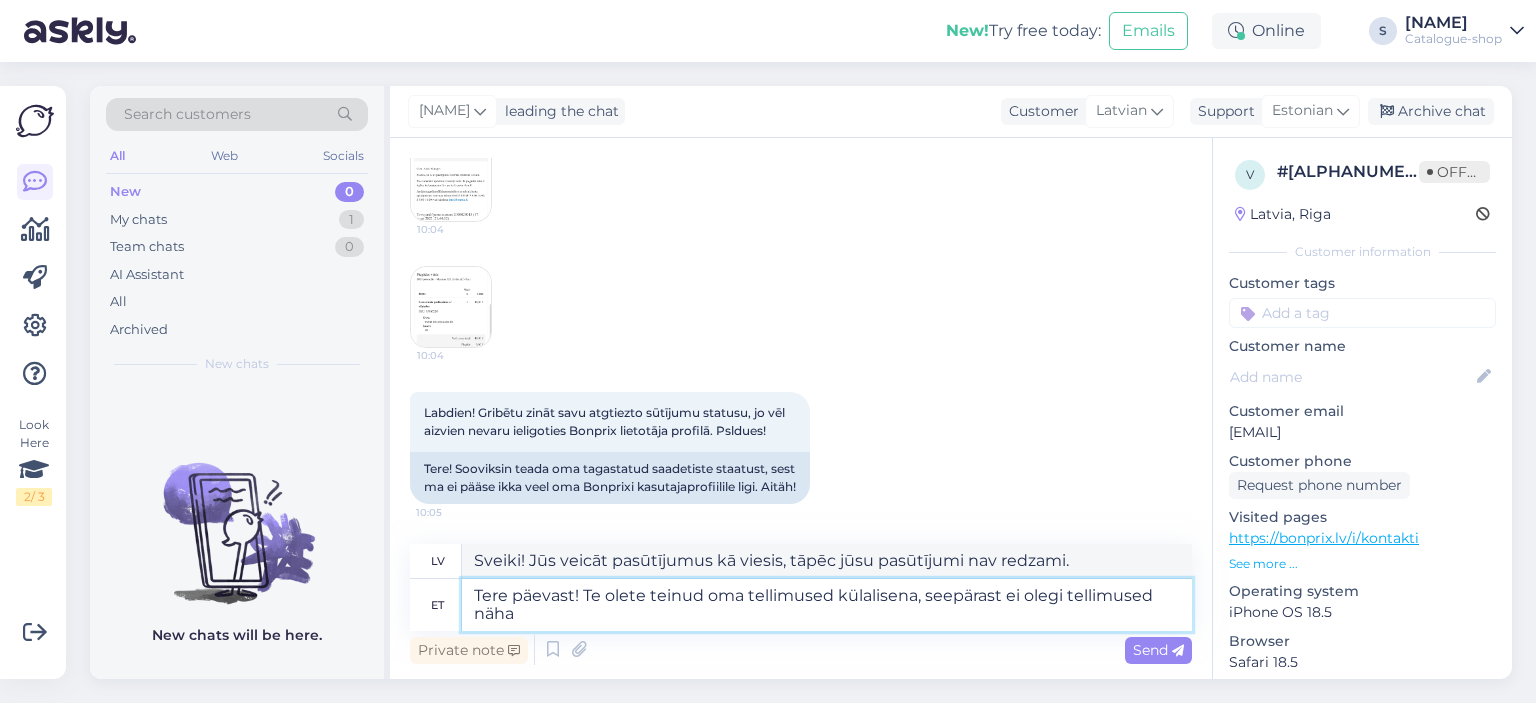 type on "Tere päevast! Te olete teinud oma tellimused külalisena, seepärast ei olegi tellimused näha." 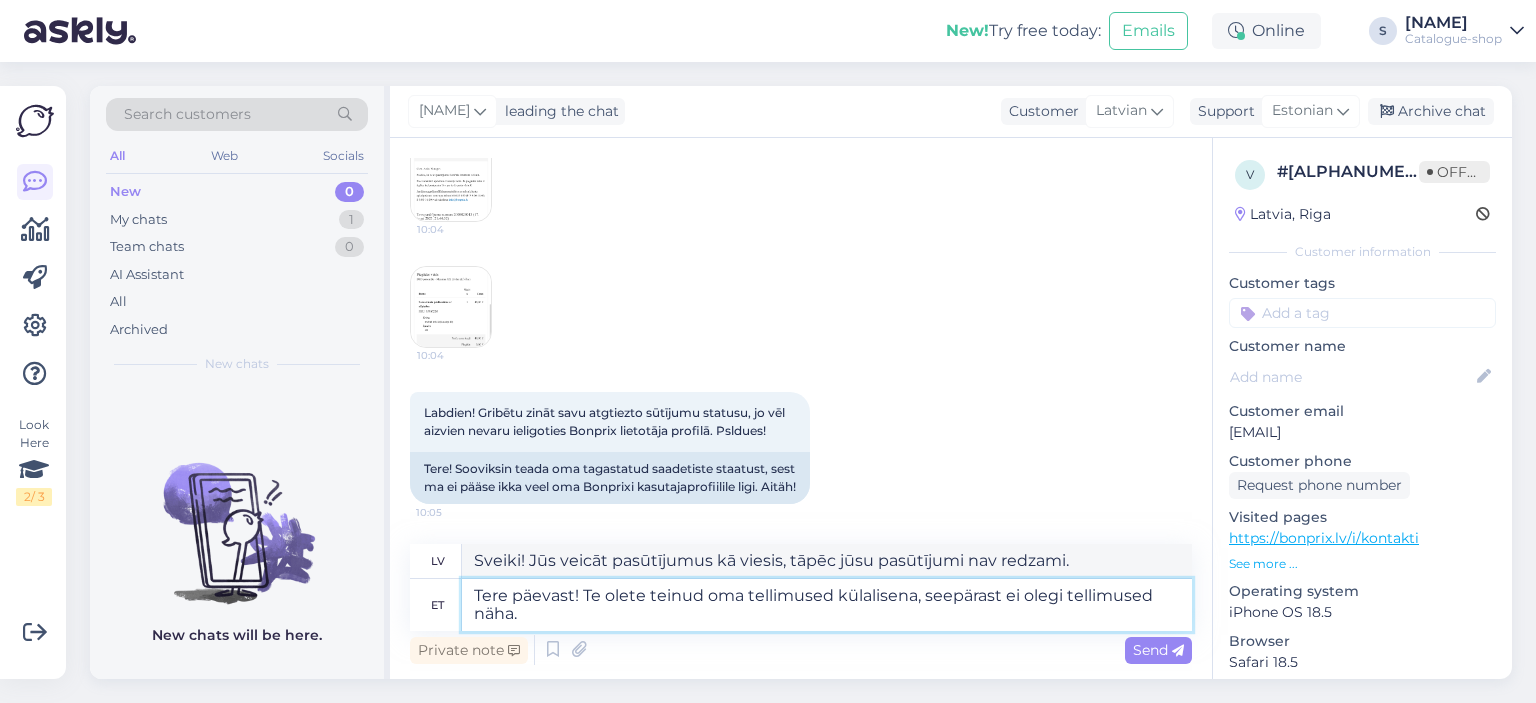 type on "Labdien! Jūs veicāt pasūtījumus kā viesis, tāpēc jūsu pasūtījumi nav redzami." 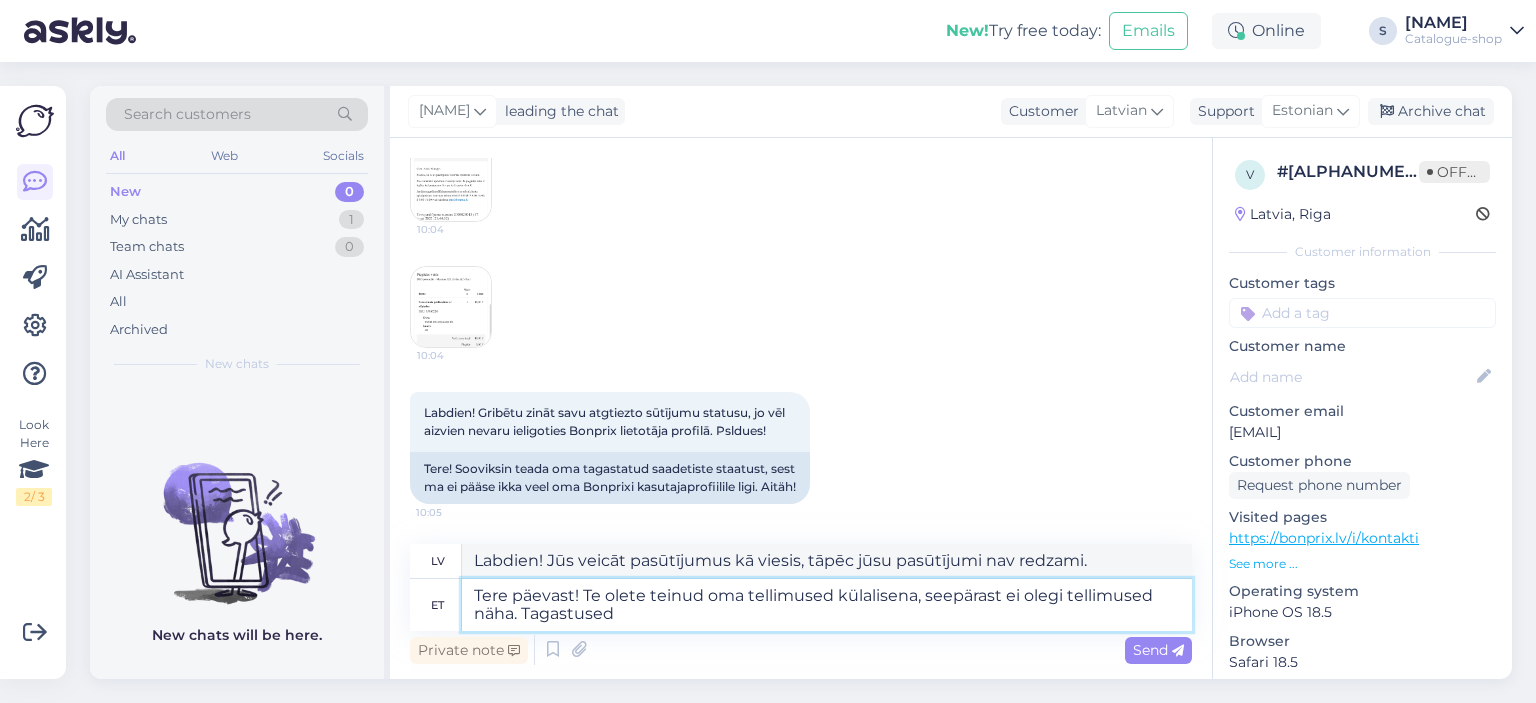 type on "Tere päevast! Te olete teinud oma tellimused külalisena, seepärast ei olegi tellimused näha. Tagastused" 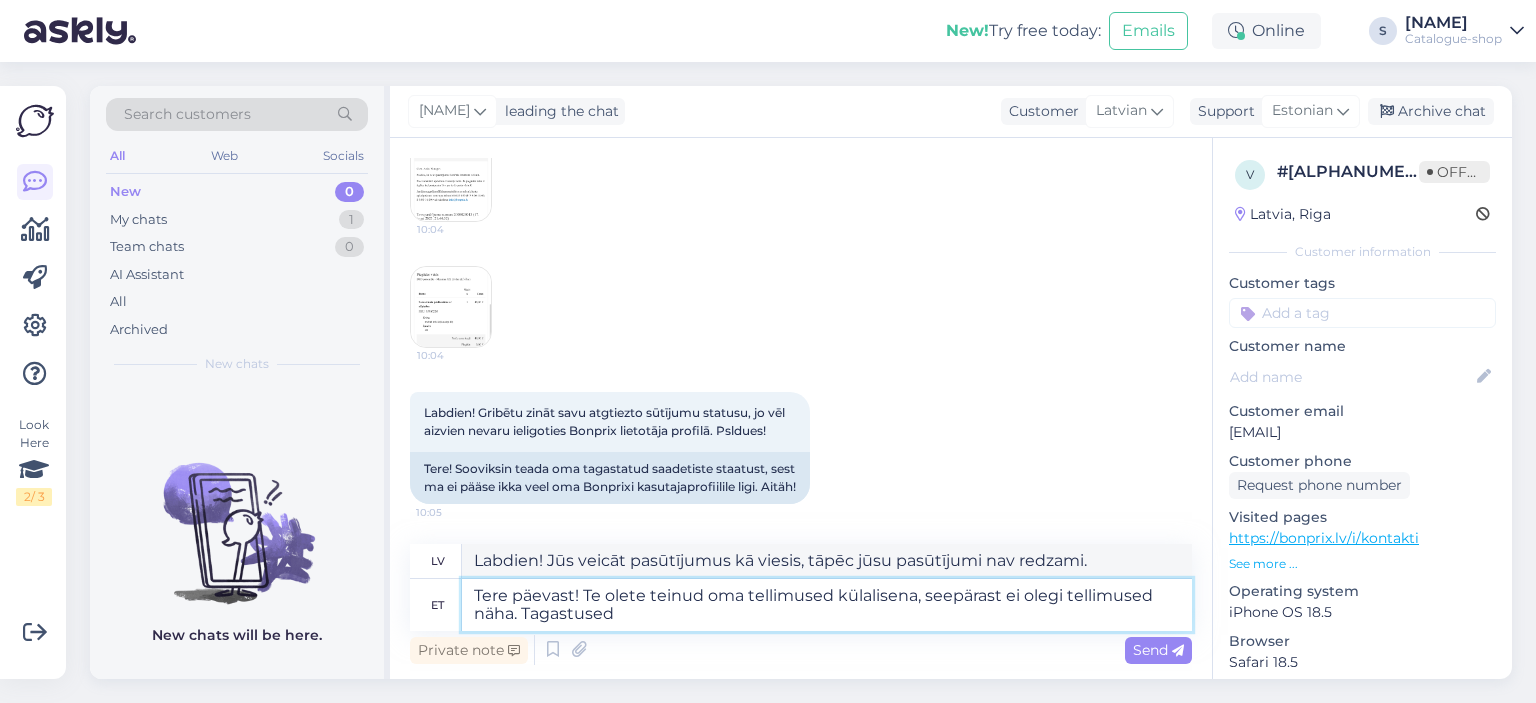 type on "Sveiki! Jūs veicāt pasūtījumus kā viesis, tāpēc jūsu pasūtījumi nav redzami. Atgriešana" 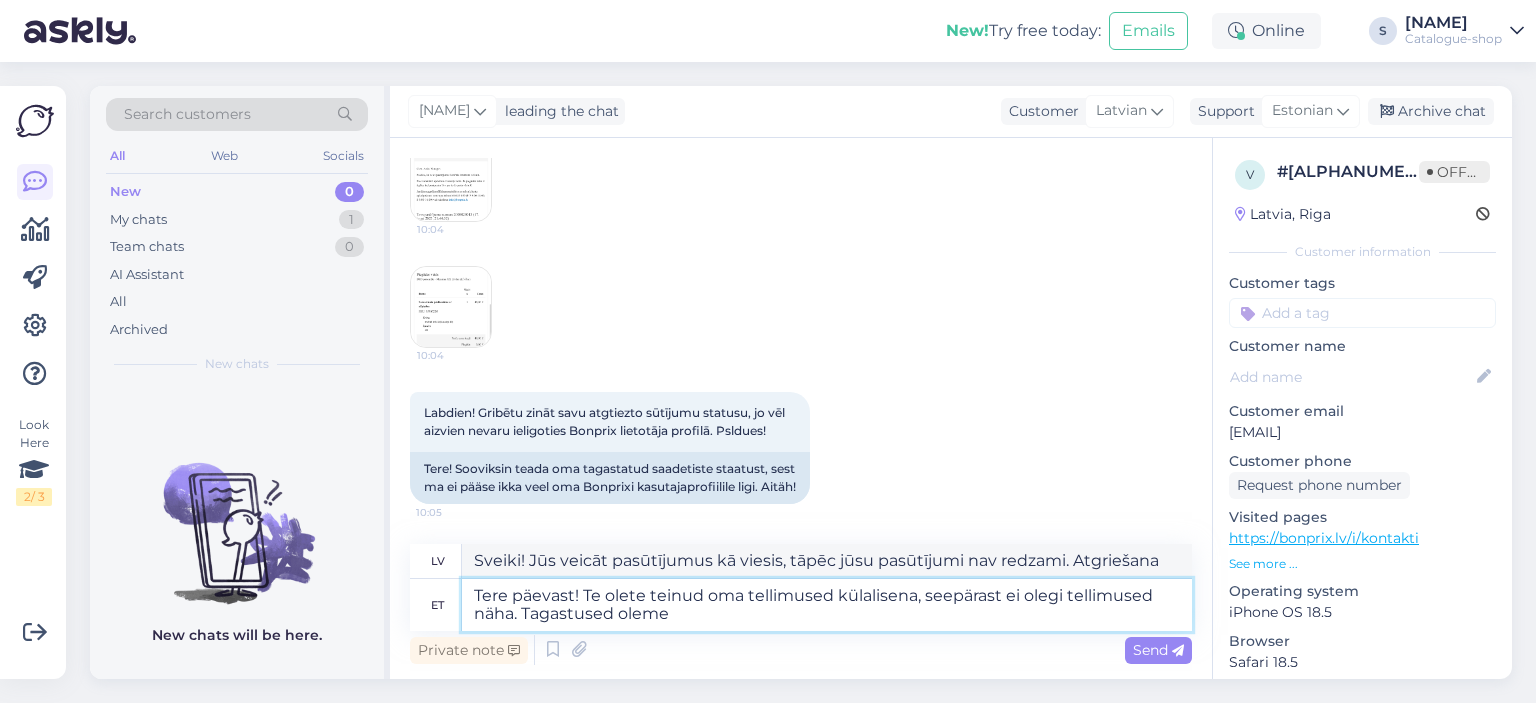 type on "Tere päevast! Te olete teinud oma tellimused külalisena, seepärast ei olegi tellimused näha. Tagastused oleme" 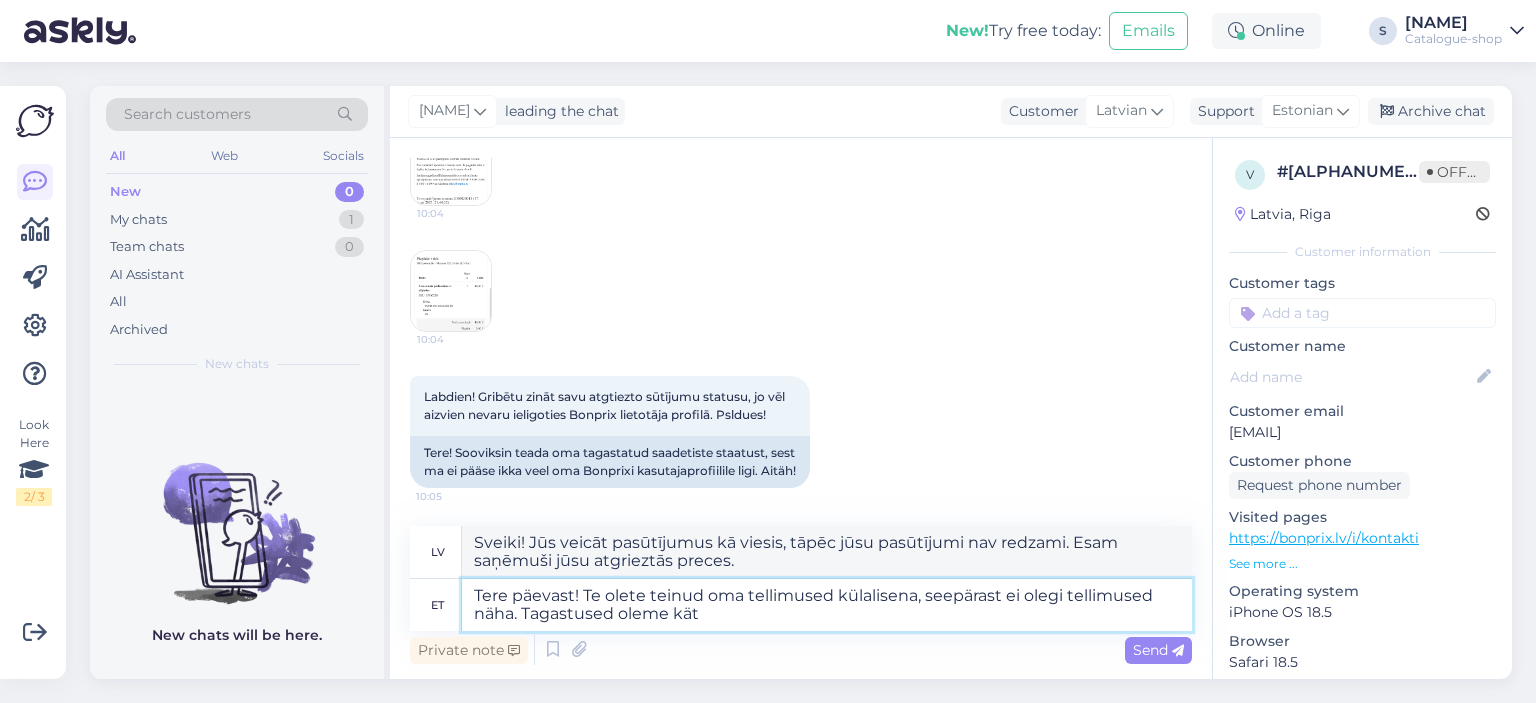 type on "Tere päevast! Te olete teinud oma tellimused külalisena, seepärast ei olegi tellimused näha. Tagastused oleme kätt" 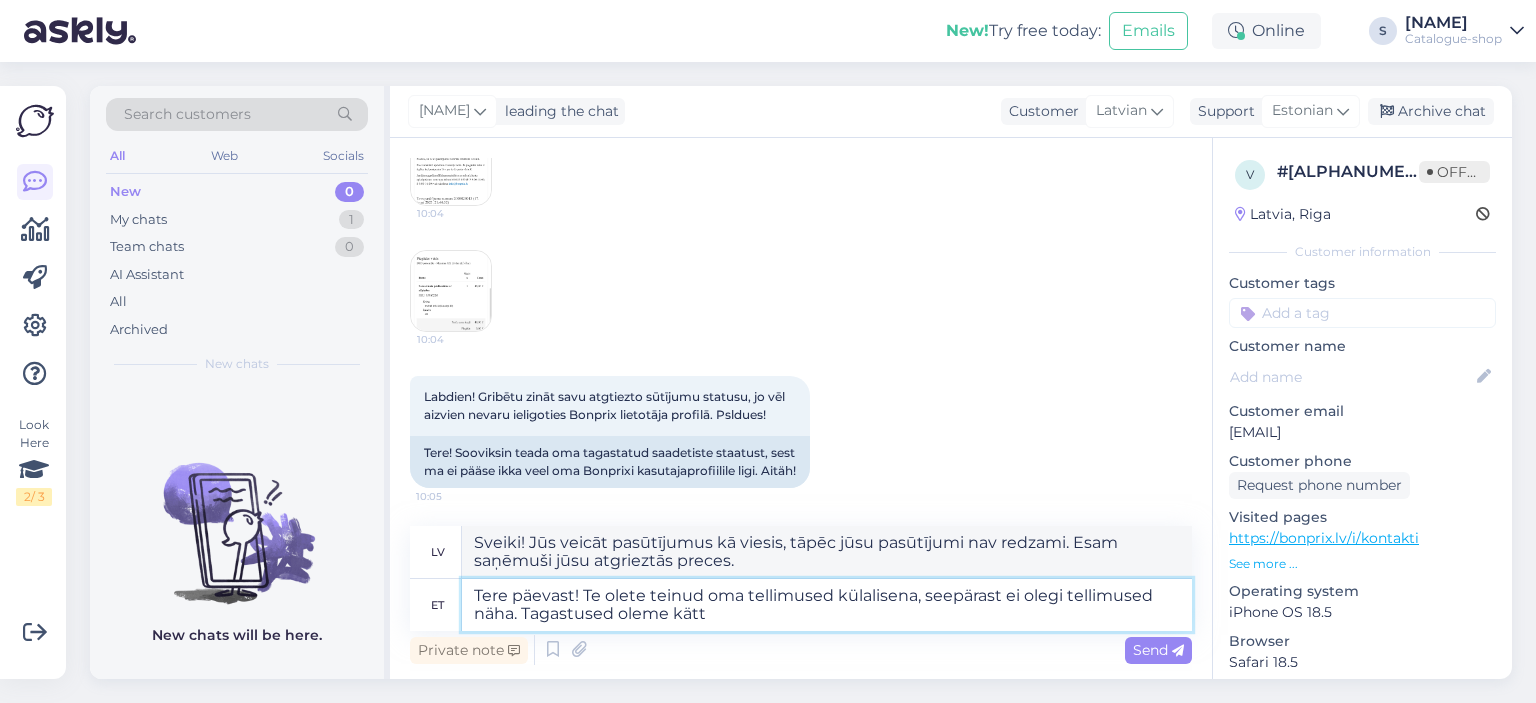 type on "Sveiki! Jūs veicāt pasūtījumu kā viesis, tāpēc jūsu pasūtījumi nav redzami. Mēs pieņemam preču atgriešanu." 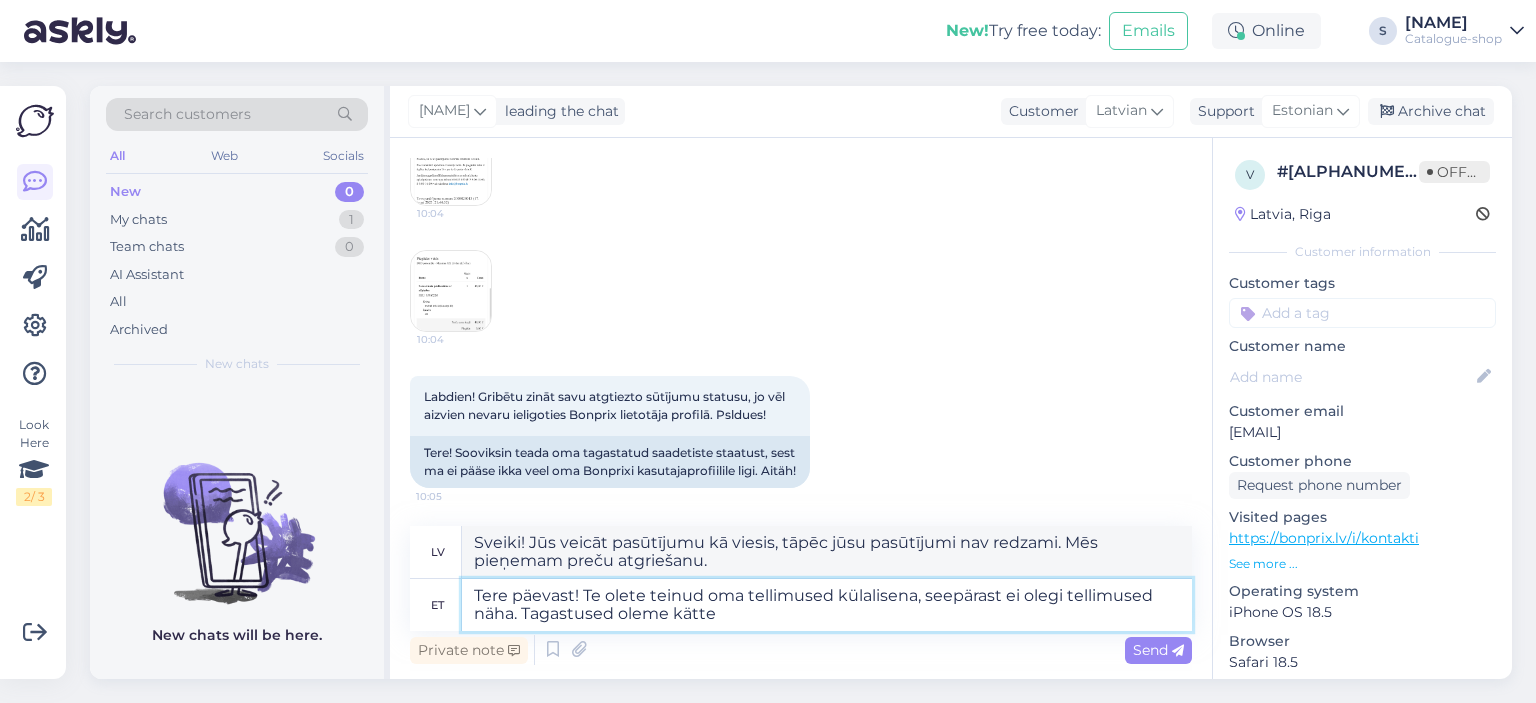 type on "Tere päevast! Te olete teinud oma tellimused külalisena, seepärast ei olegi tellimused näha. Tagastused oleme kätte" 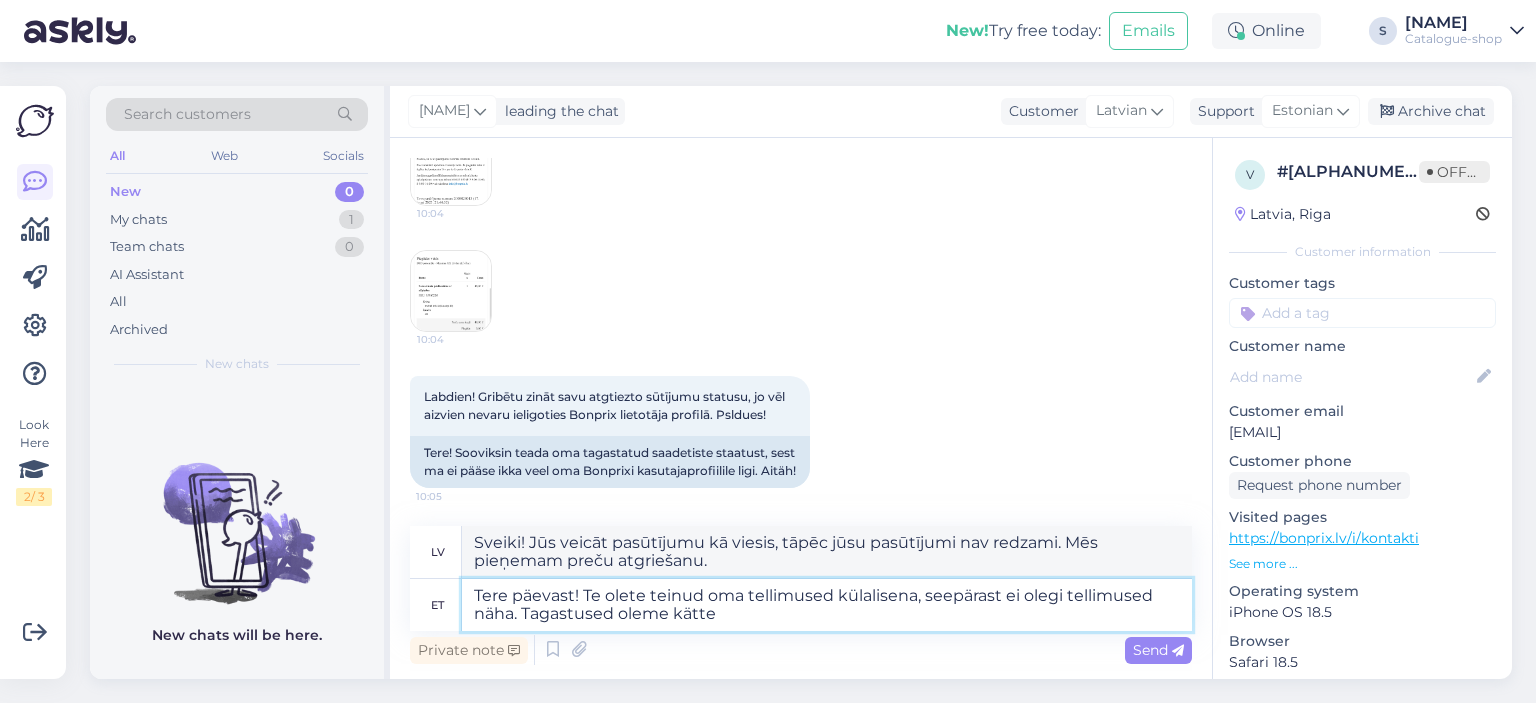 type on "Sveiki! Jūs veicāt pasūtījumus kā viesis, tāpēc jūsu pasūtījumi nav redzami. Esam saņēmuši jūsu atgriešanu." 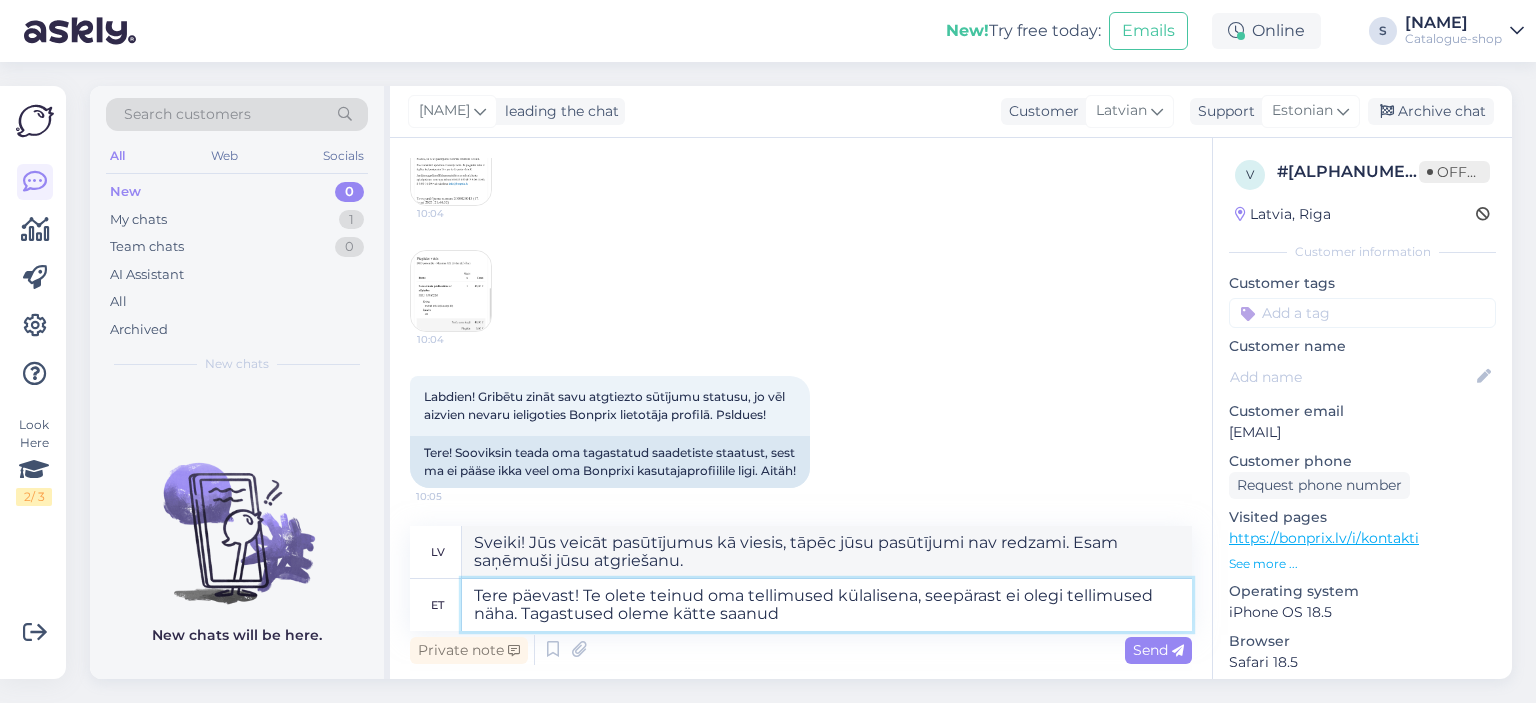 type on "Tere päevast! Te olete teinud oma tellimused külalisena, seepärast ei olegi tellimused näha. Tagastused oleme kätte saanud" 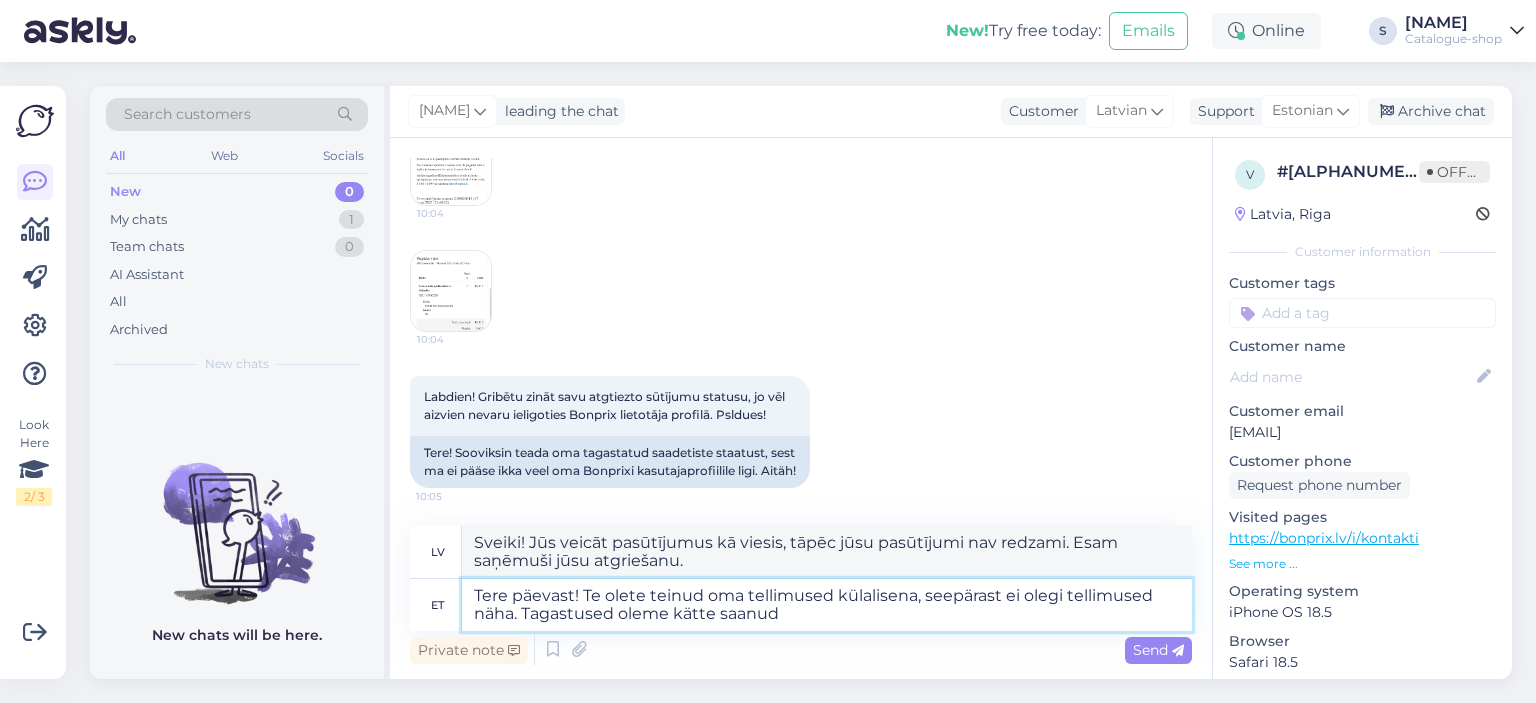 type on "Sveiki! Jūs veicāt pasūtījumus kā viesis, tāpēc jūsu pasūtījumi nav redzami. Esam saņēmuši atgriešanu, un nauda tiks atmaksāta tuvākajās dienās." 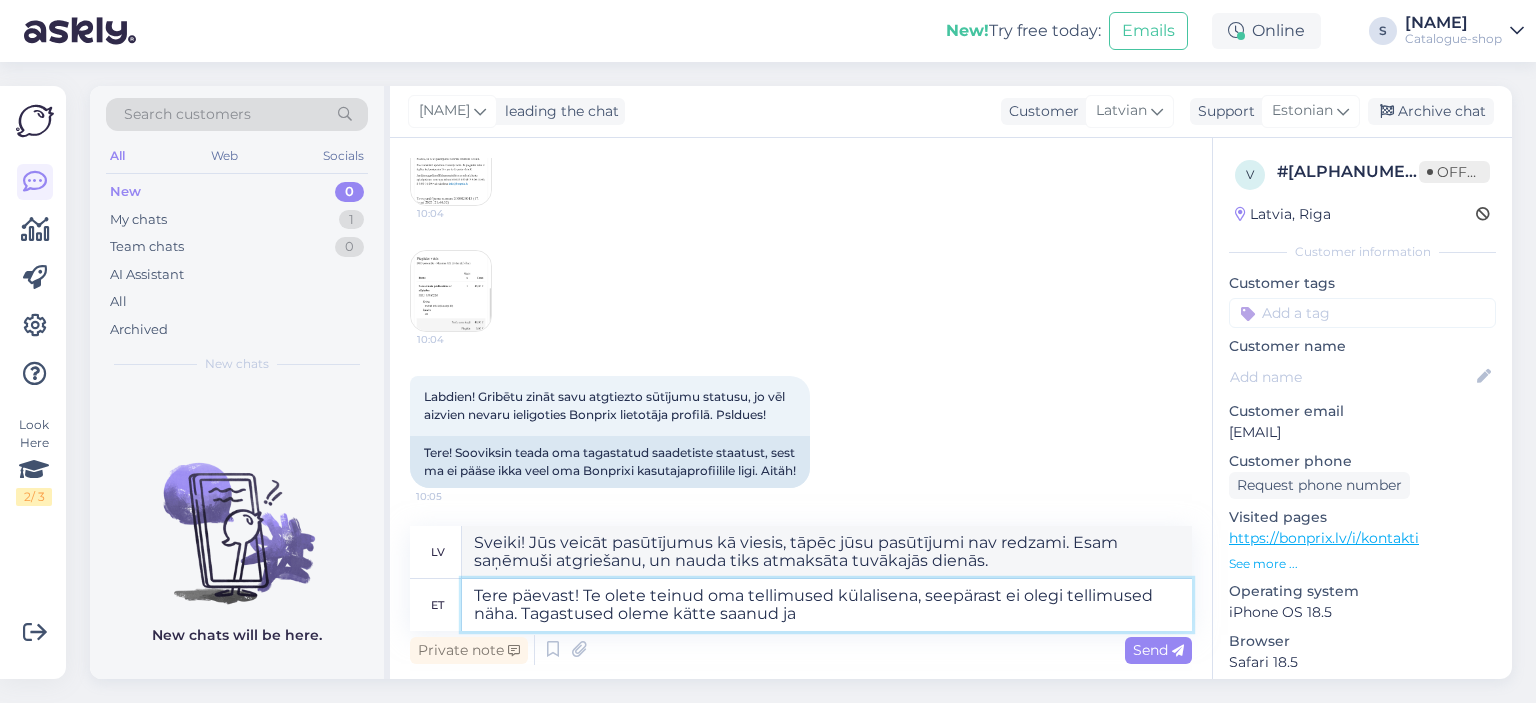 type on "Tere päevast! Te olete teinud oma tellimused külalisena, seepärast ei olegi tellimused näha. Tagastused oleme kätte saanud ja" 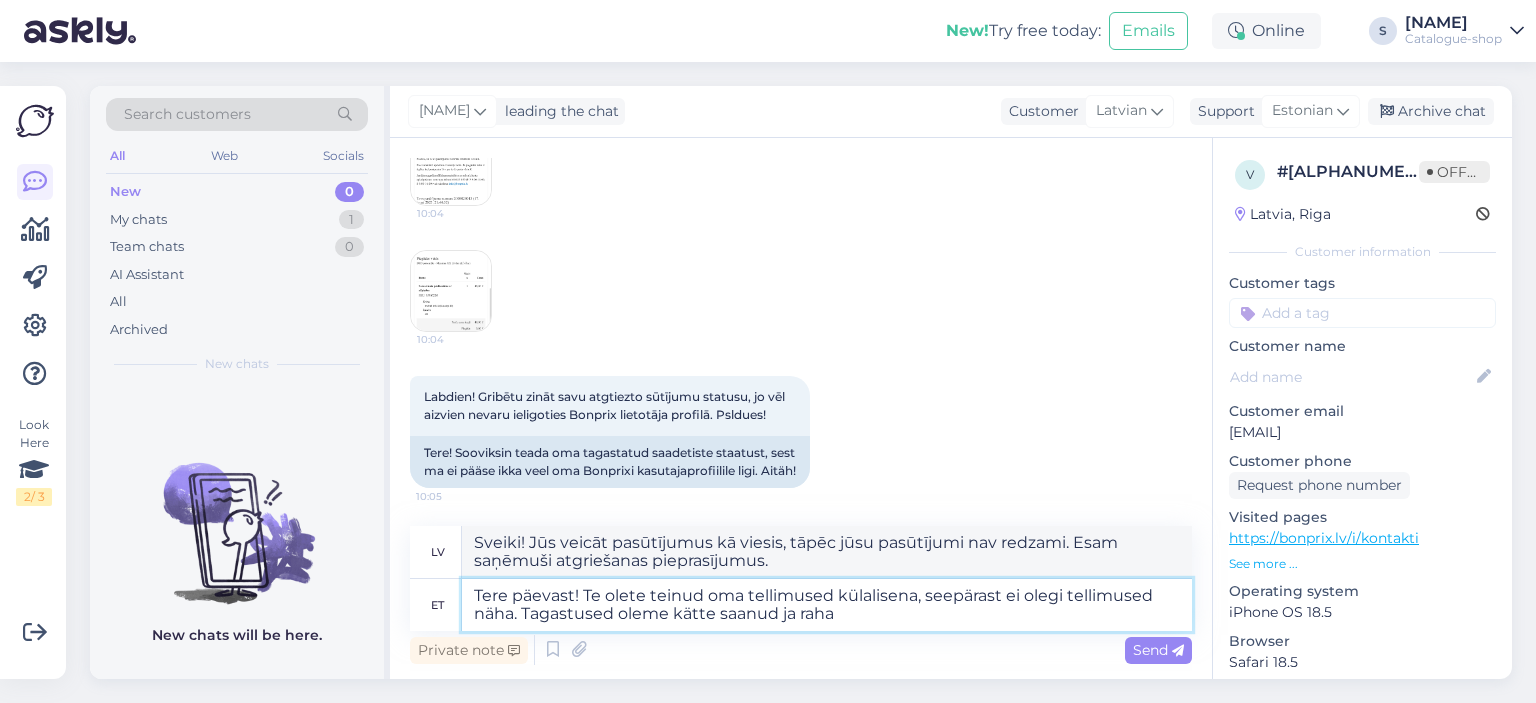 type on "Tere päevast! Te olete teinud oma tellimused külalisena, seepärast ei olegi tellimused näha. Tagastused oleme kätte saanud ja raha" 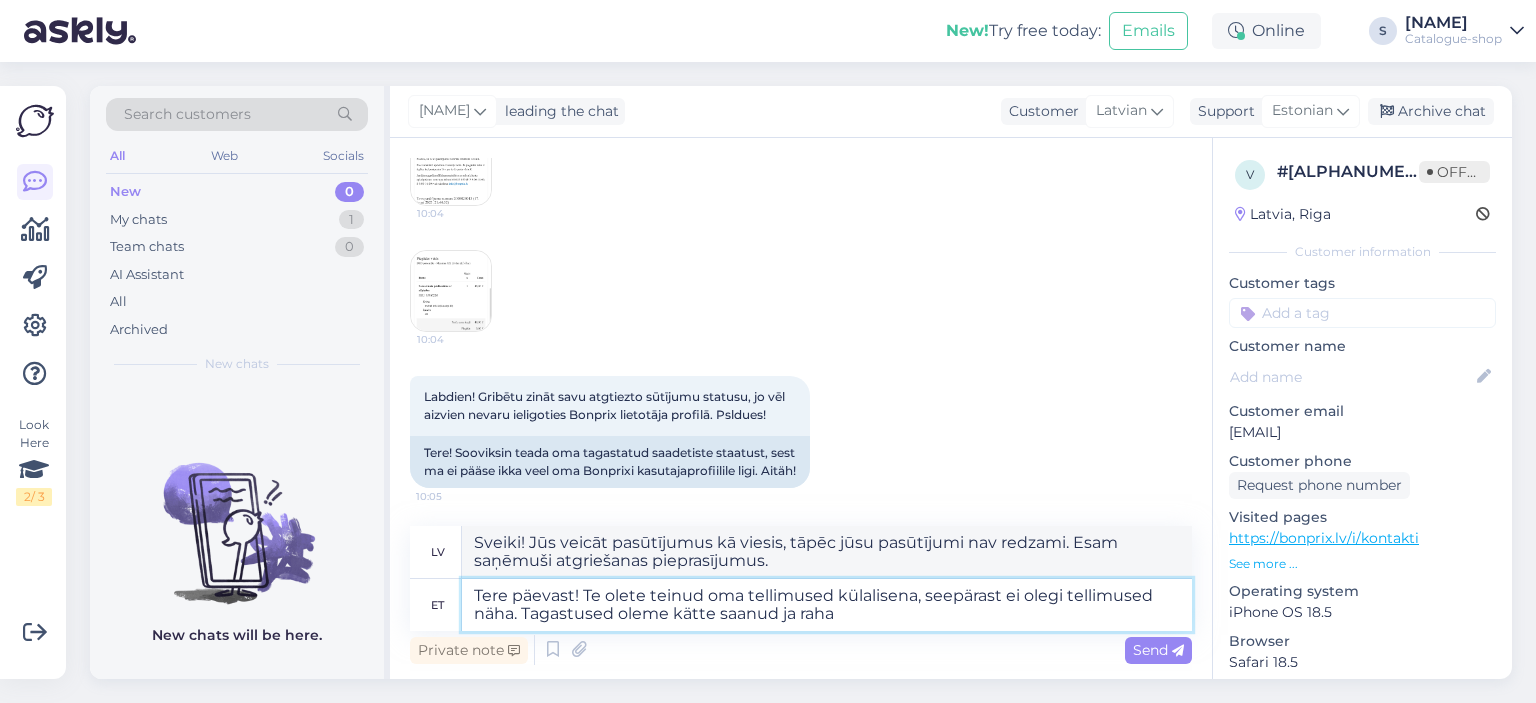 type on "Sveiki! Jūs veicāt pasūtījumus kā viesis, tāpēc jūsu pasūtījumi nav redzami. Esam saņēmuši atgriešanu, un nauda ir atmaksāta." 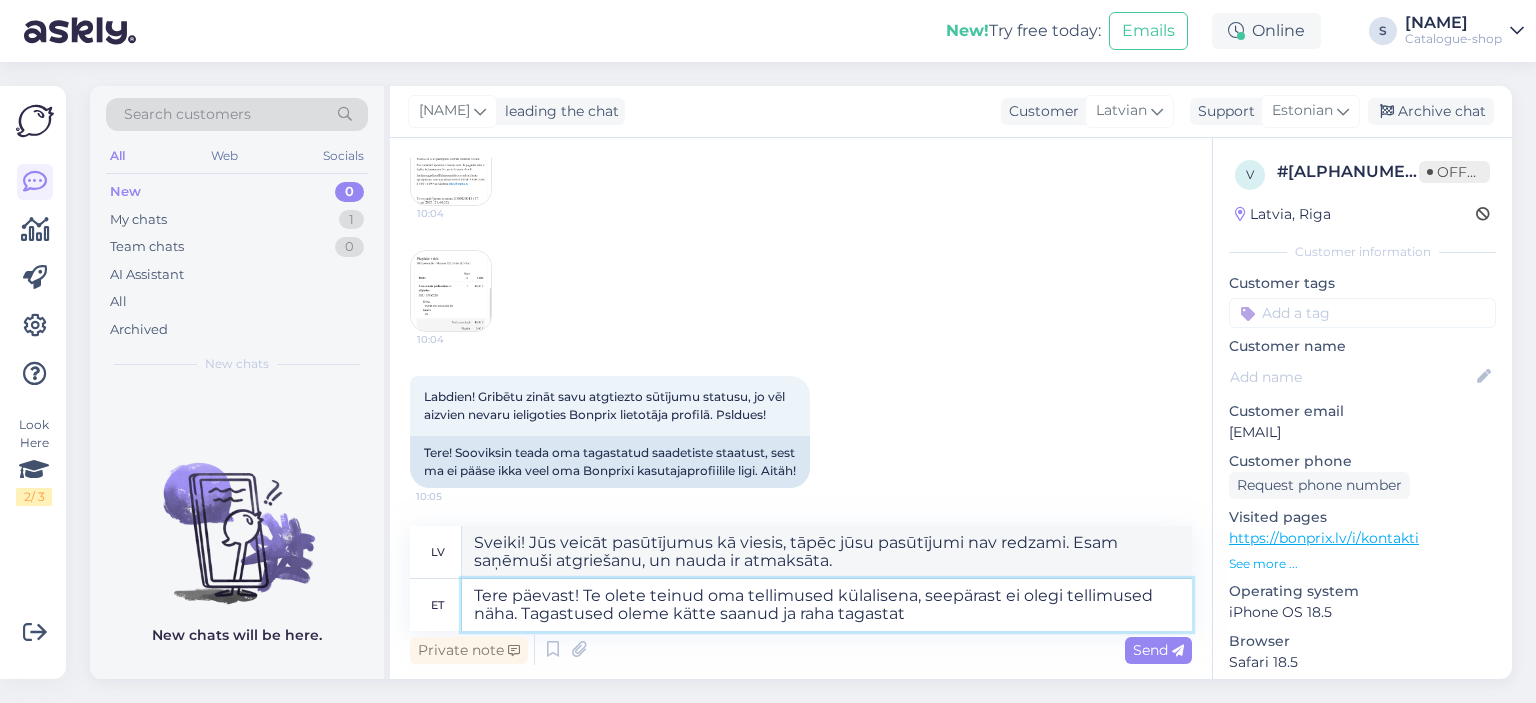 type on "Tere päevast! Te olete teinud oma tellimused külalisena, seepärast ei olegi tellimused näha. Tagastused oleme kätte saanud ja raha tagastata" 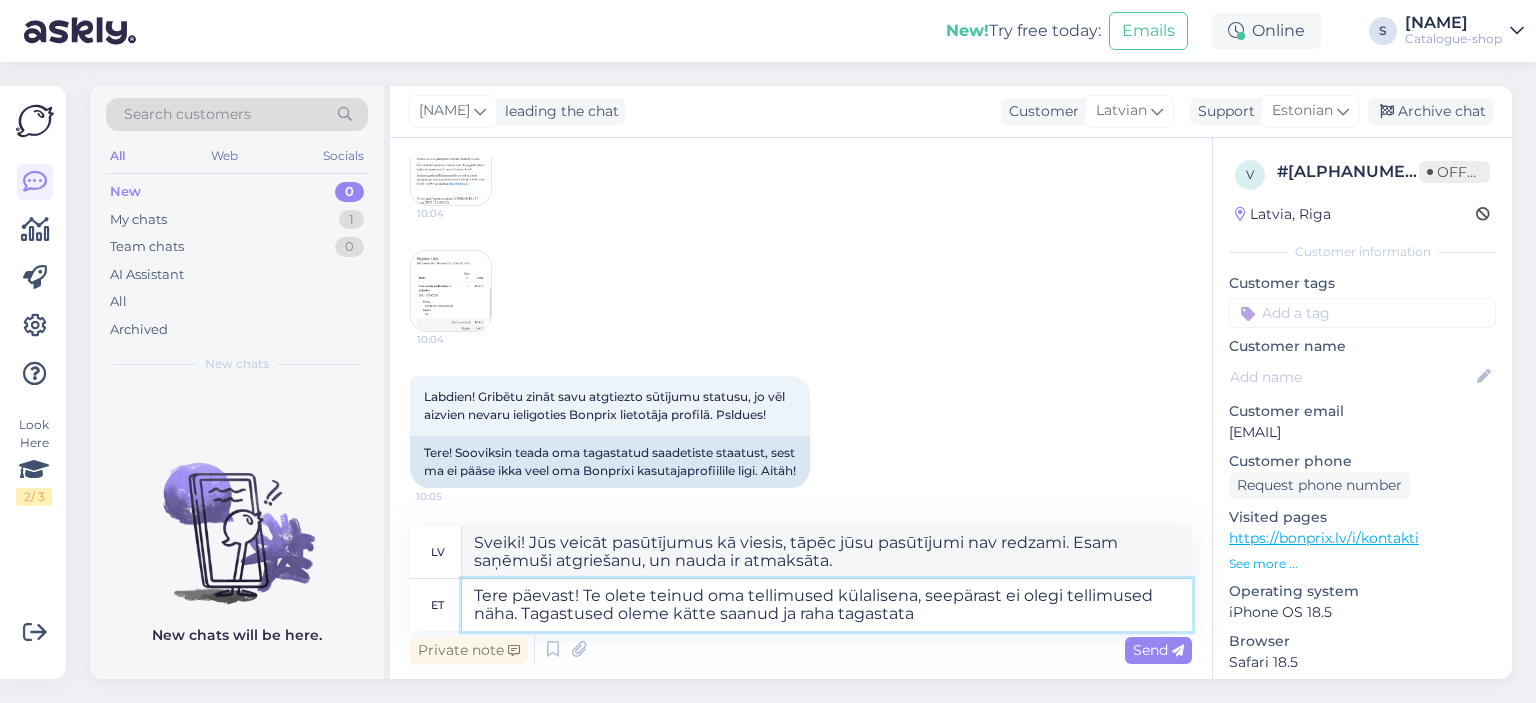 type on "Sveiki! Jūs veicāt pasūtījumu kā viesis, tāpēc jūsu pasūtījumi nav redzami. Esam saņēmuši atgriešanu un atmaksāsim jūsu naudu." 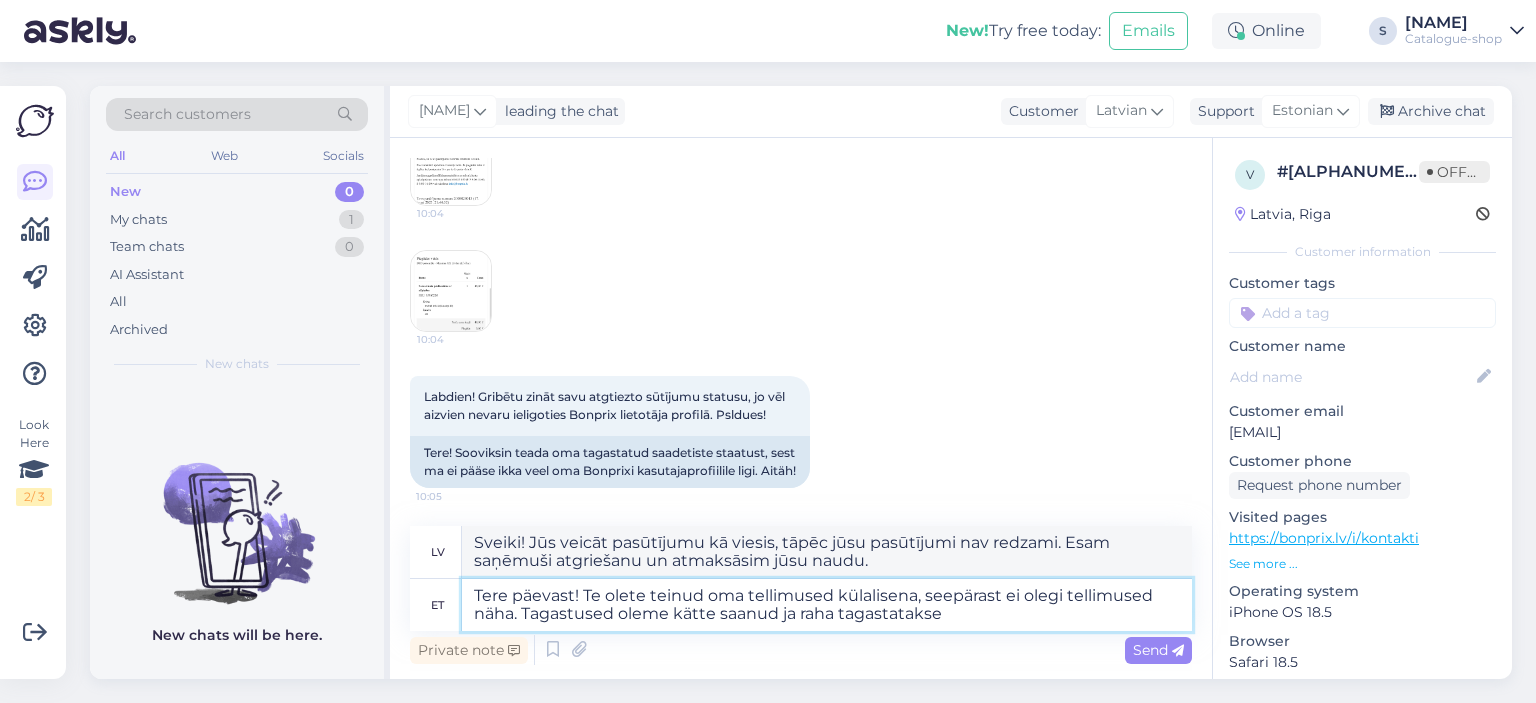 type on "Tere päevast! Te olete teinud oma tellimused külalisena, seepärast ei olegi tellimused näha. Tagastused oleme kätte saanud ja raha tagastatakse" 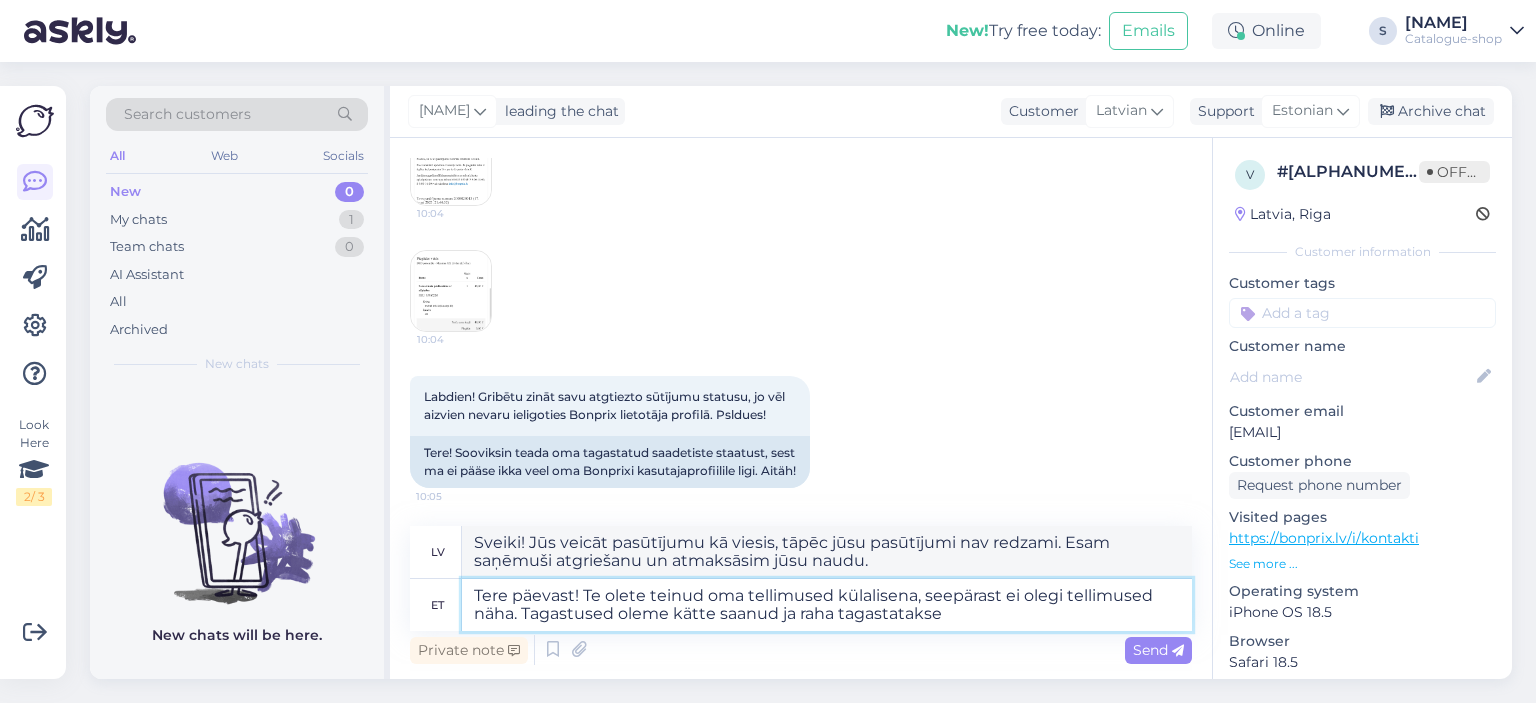 type on "Sveiki! Jūs veicāt pasūtījumus kā viesis, tāpēc jūsu pasūtījumi nav redzami. Esam saņēmuši atgriešanu, un nauda tiks atmaksāta." 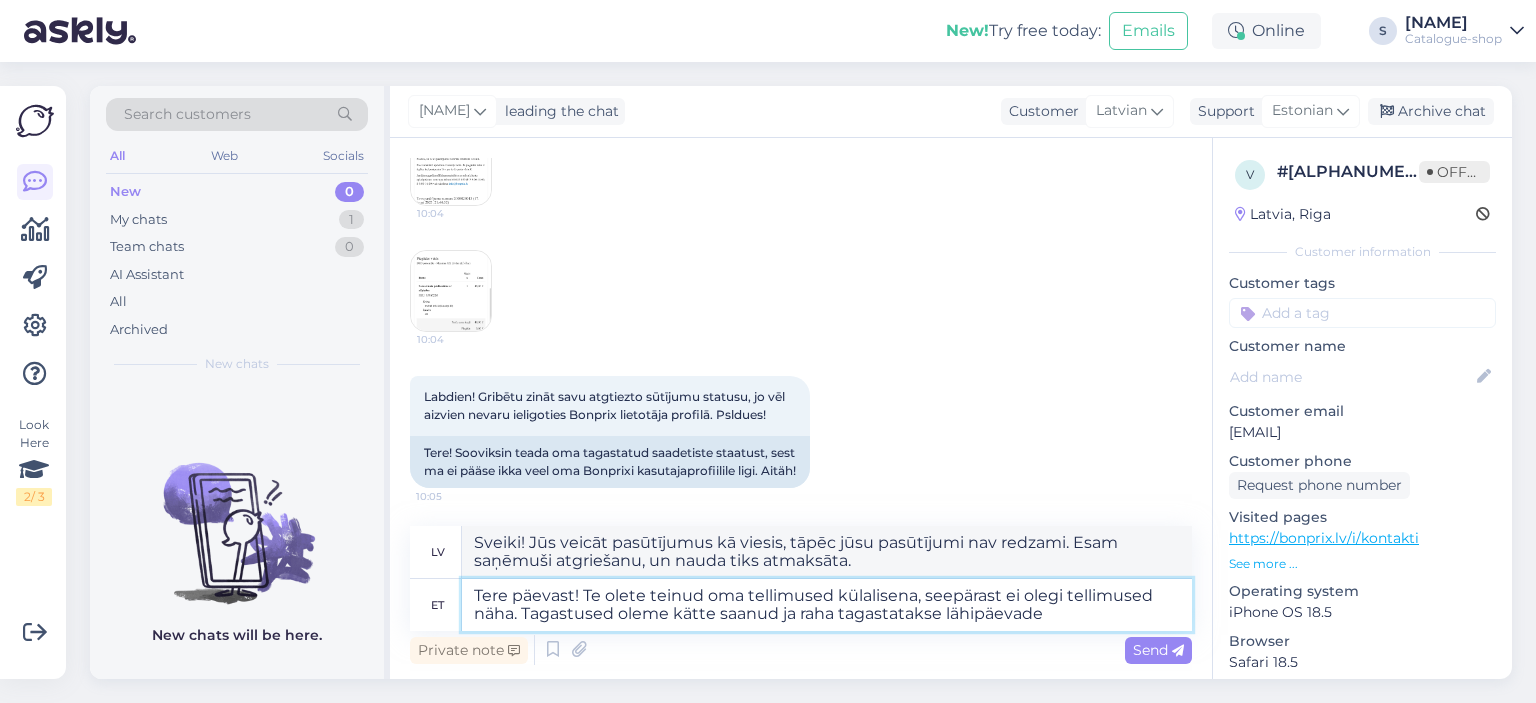type on "Tere päevast! Te olete teinud oma tellimused külalisena, seepärast ei olegi tellimused näha. Tagastused oleme kätte saanud ja raha tagastatakse lähipäevade" 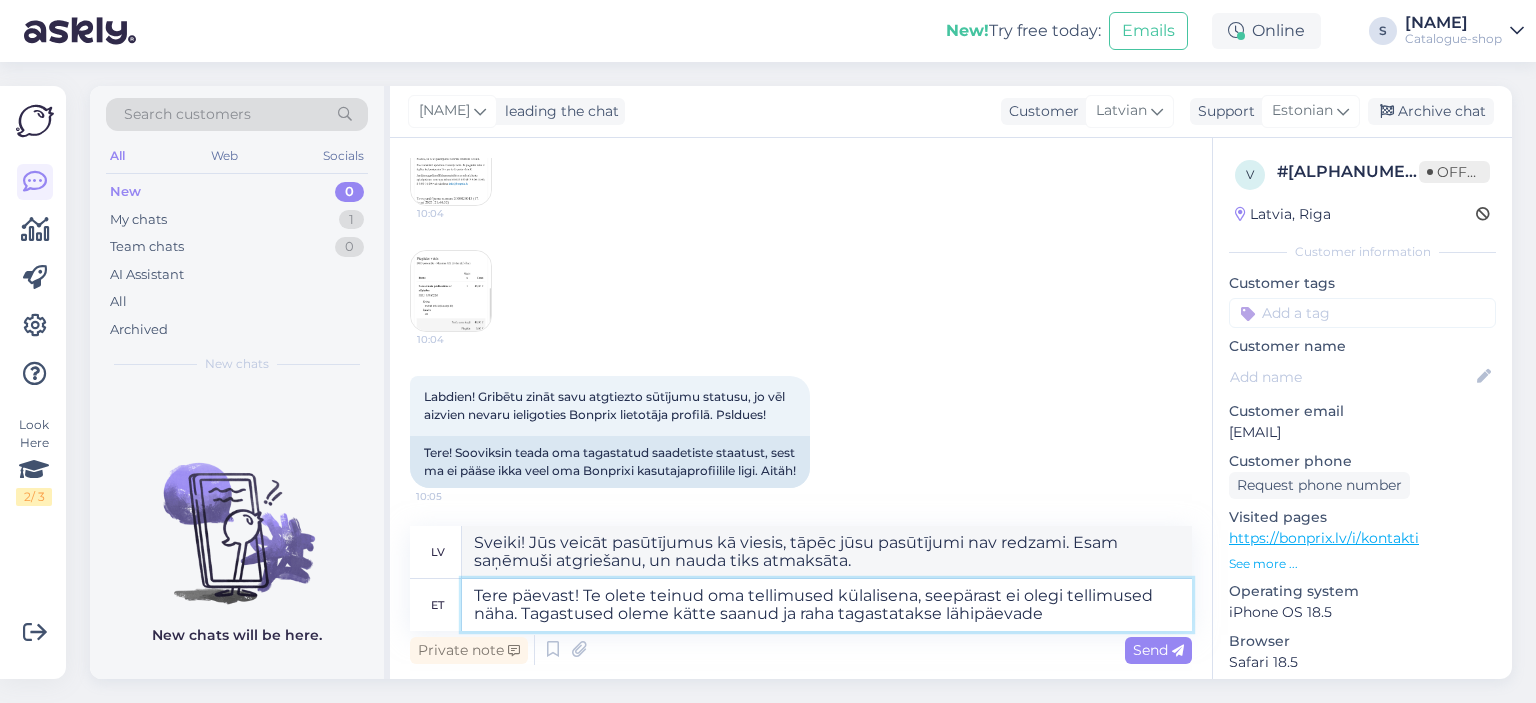 type on "Sveiki! Jūs veicāt pasūtījumus kā viesis, tāpēc jūsu pasūtījumi nav redzami. Esam saņēmuši atgriešanu, un nauda tiks atmaksāta tuvāko dienu laikā." 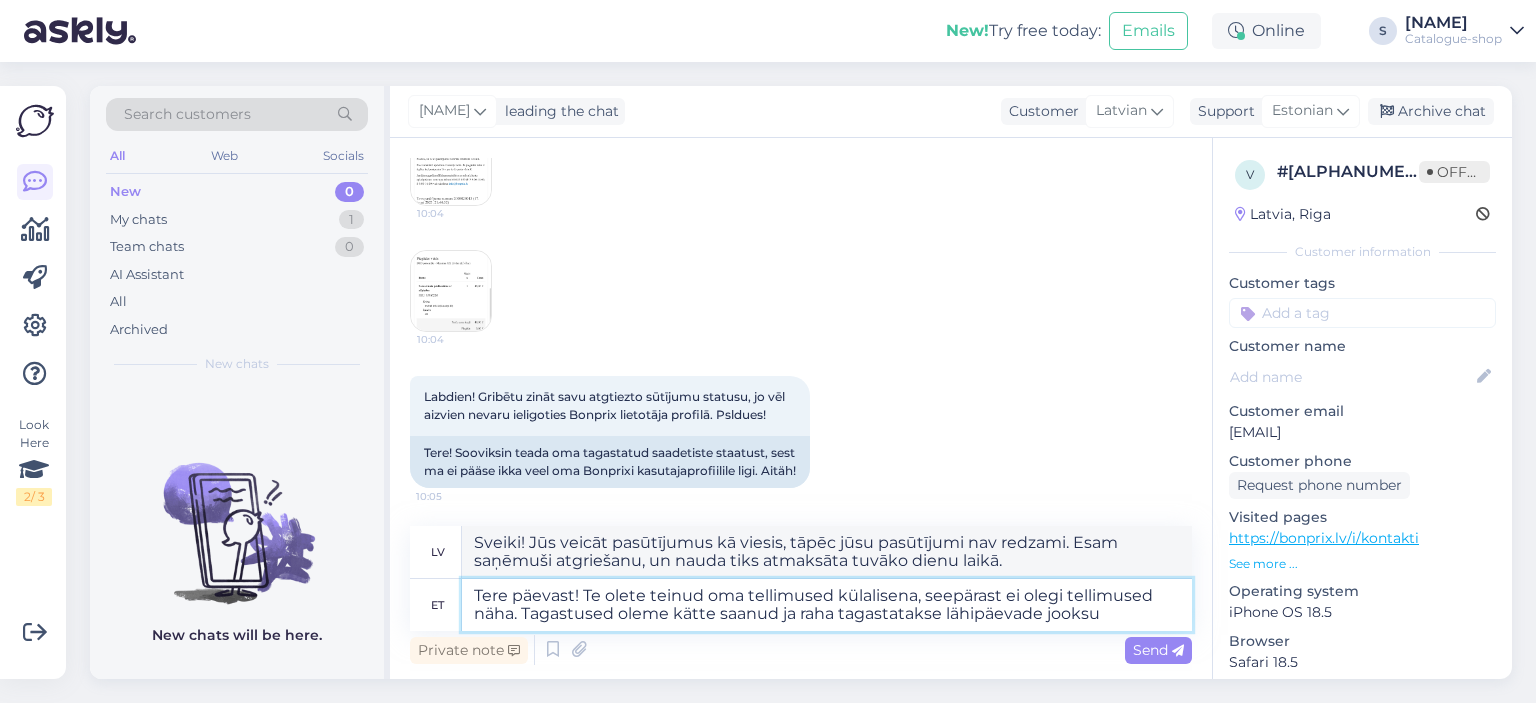 type on "Tere päevast! Te olete teinud oma tellimused külalisena, seepärast ei olegi tellimused näha. Tagastused oleme kätte saanud ja raha tagastatakse lähipäevade jooksul" 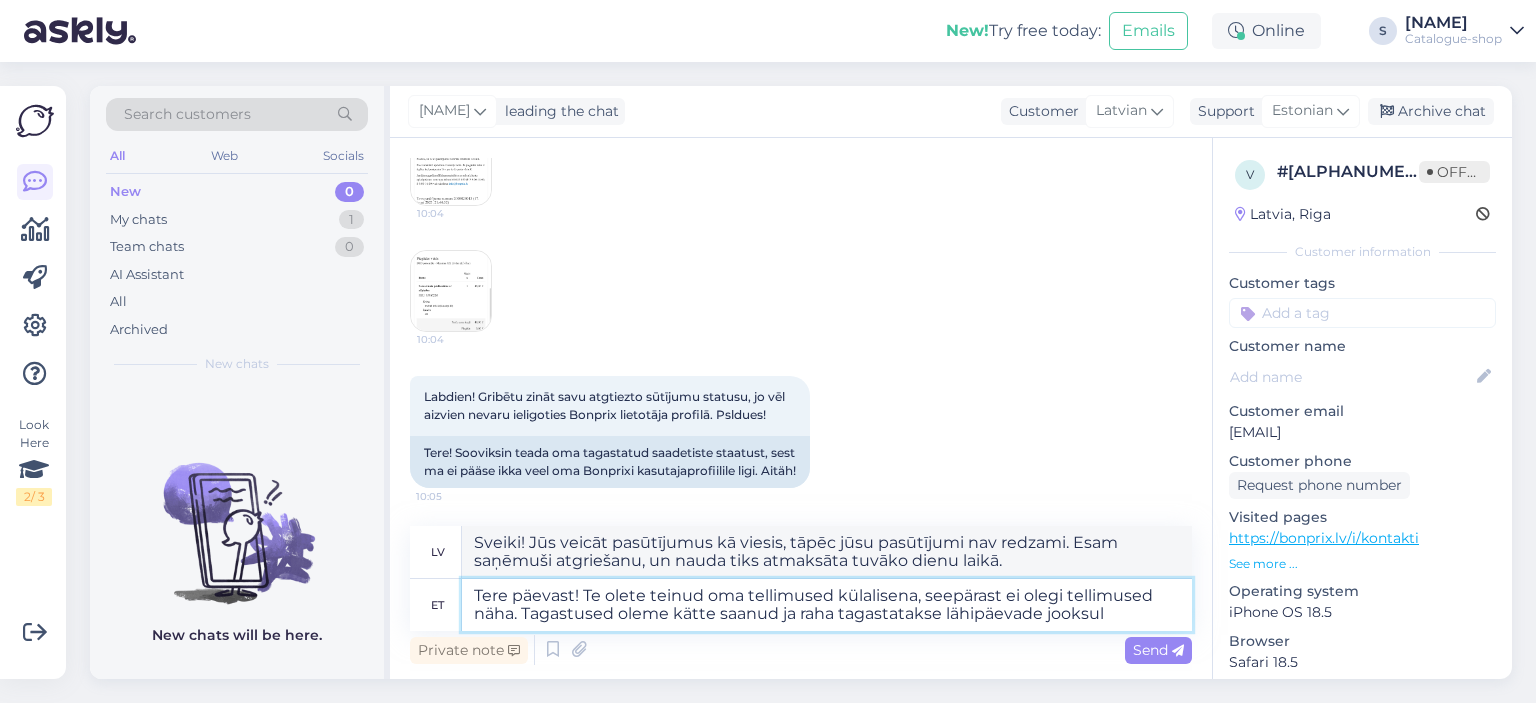 type on "Sveiki! Jūs veicāt pasūtījumus kā viesis, tāpēc jūsu pasūtījumi nav redzami. Esam saņēmuši atgriešanu, un nauda tiks atmaksāta tuvākajās dienās." 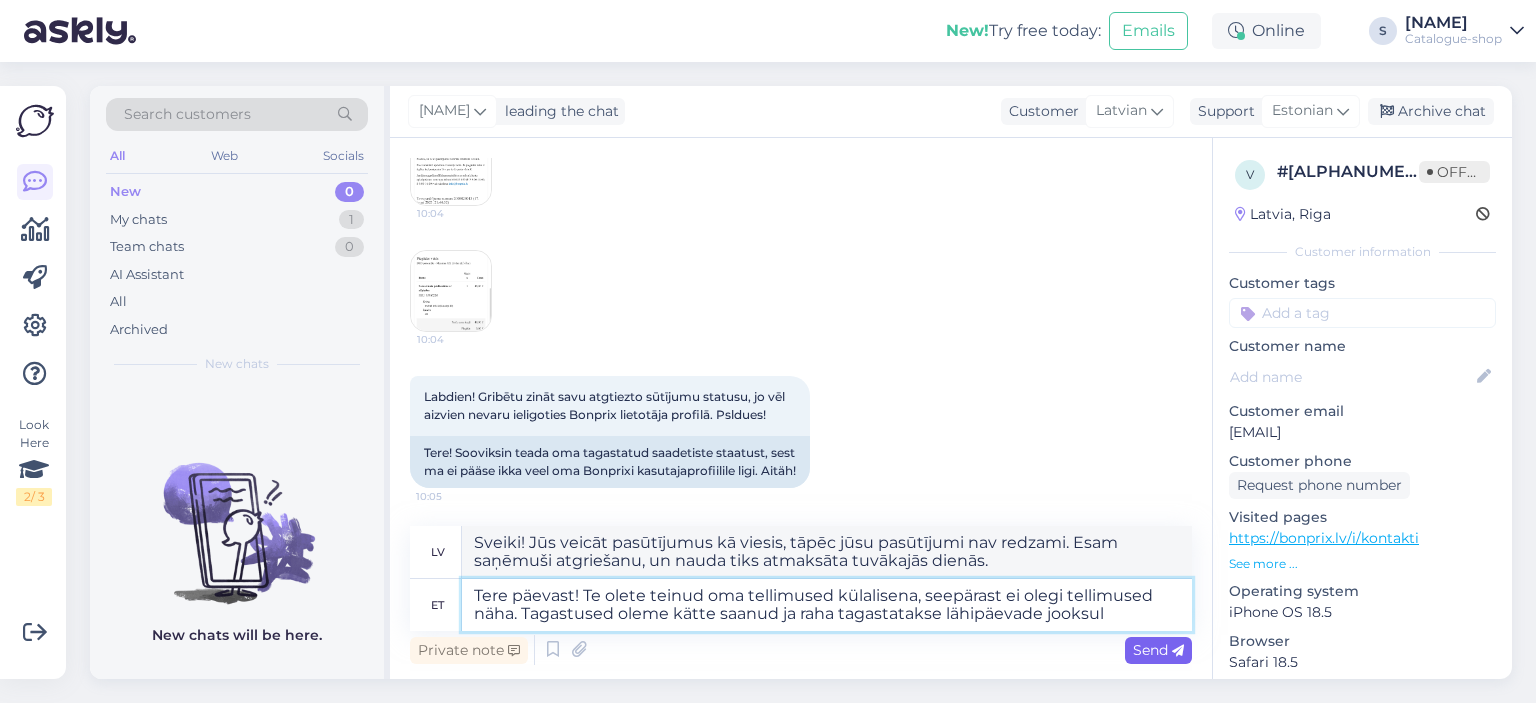 type on "Tere päevast! Te olete teinud oma tellimused külalisena, seepärast ei olegi tellimused näha. Tagastused oleme kätte saanud ja raha tagastatakse lähipäevade jooksul" 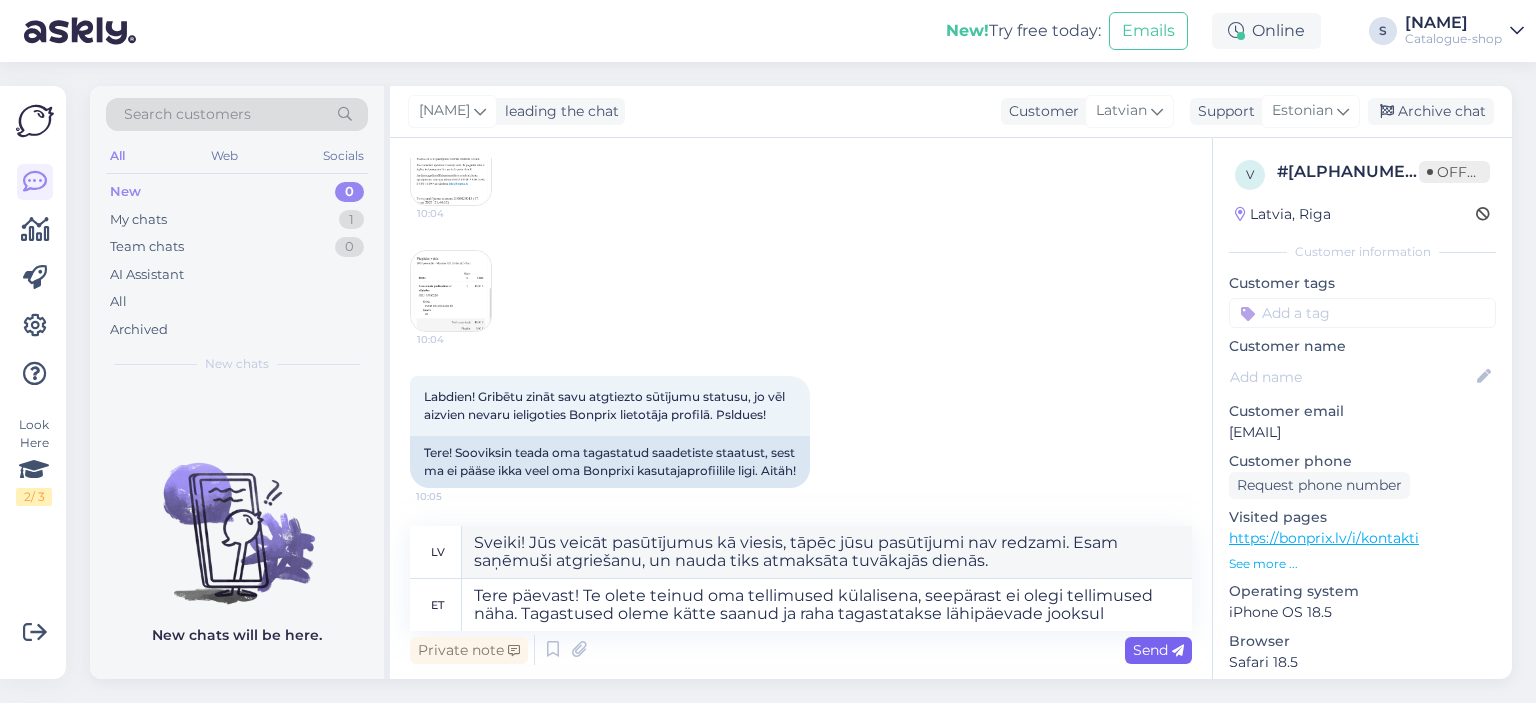 click on "Send" at bounding box center (1158, 650) 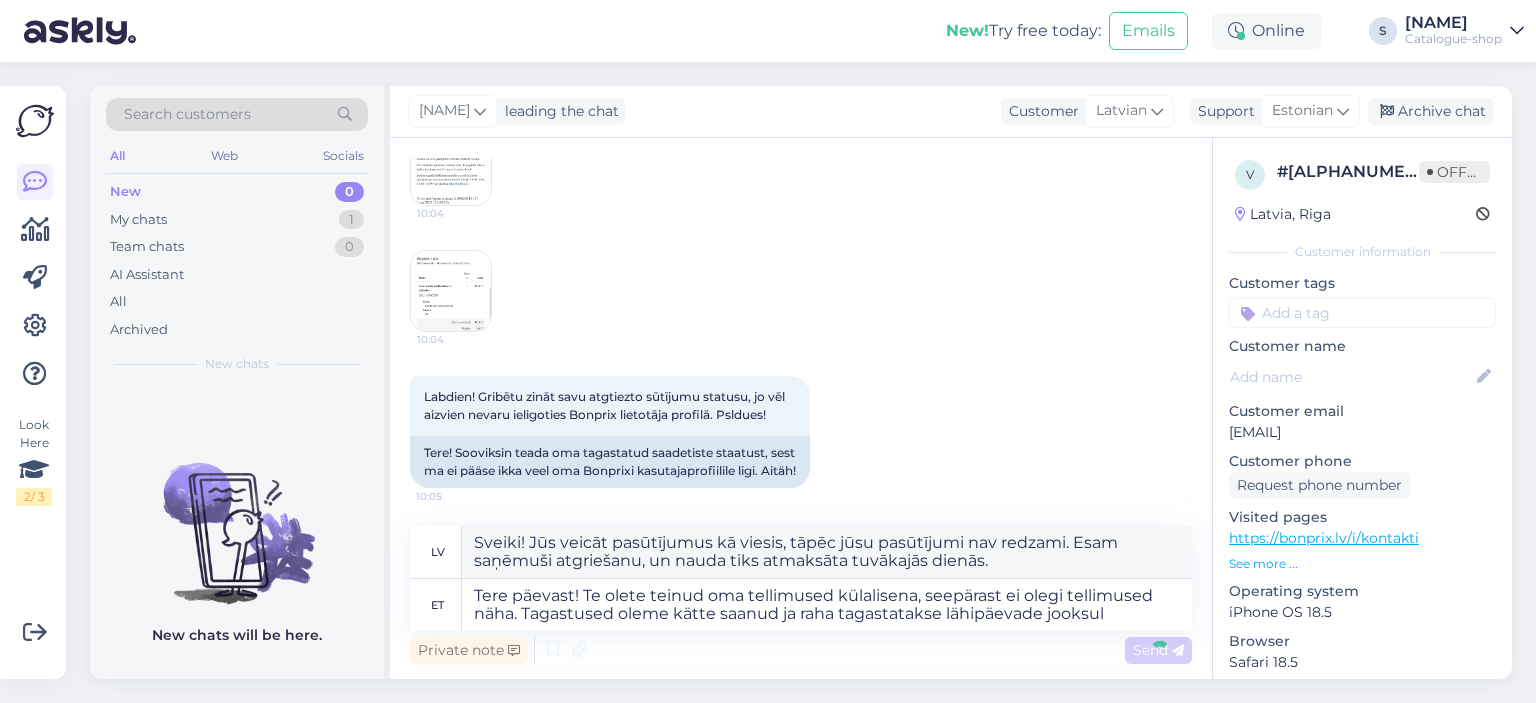 type 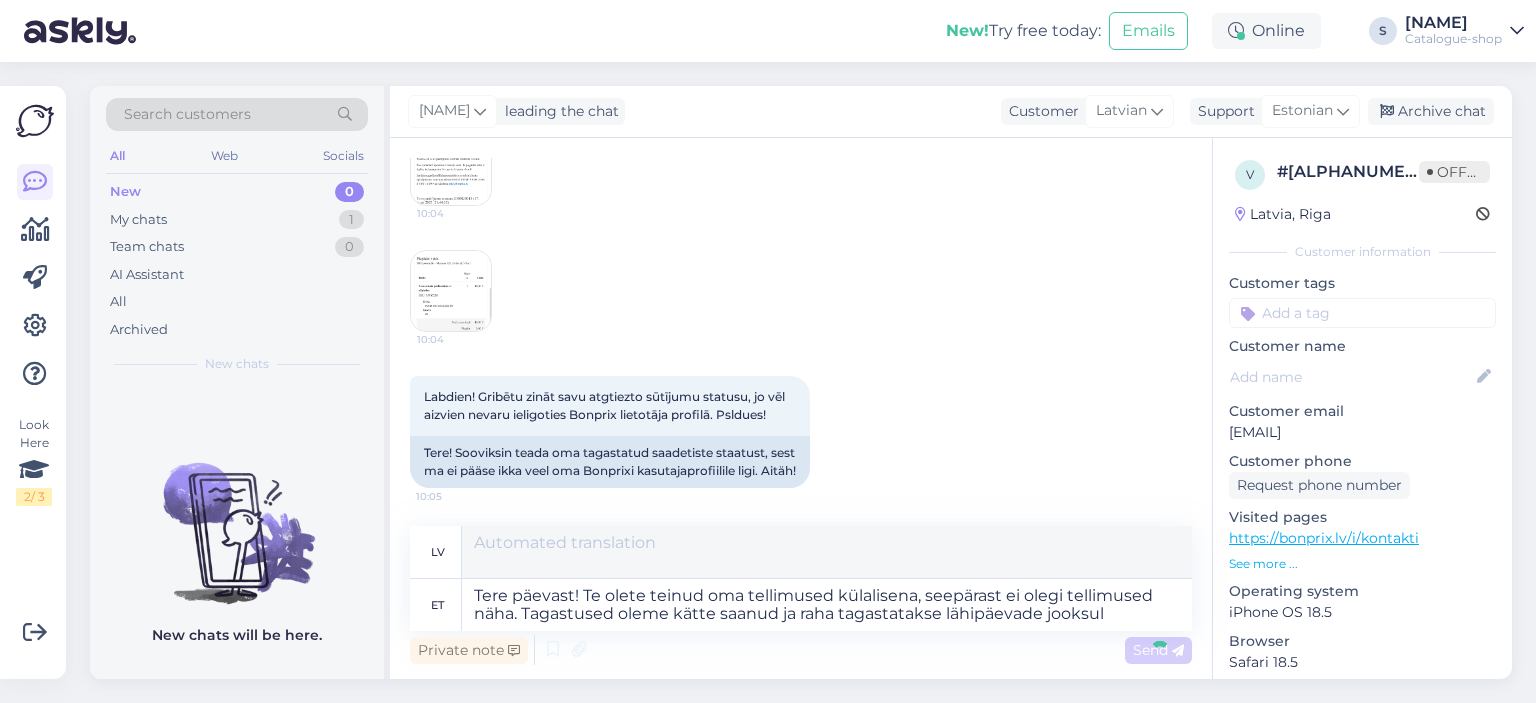 type 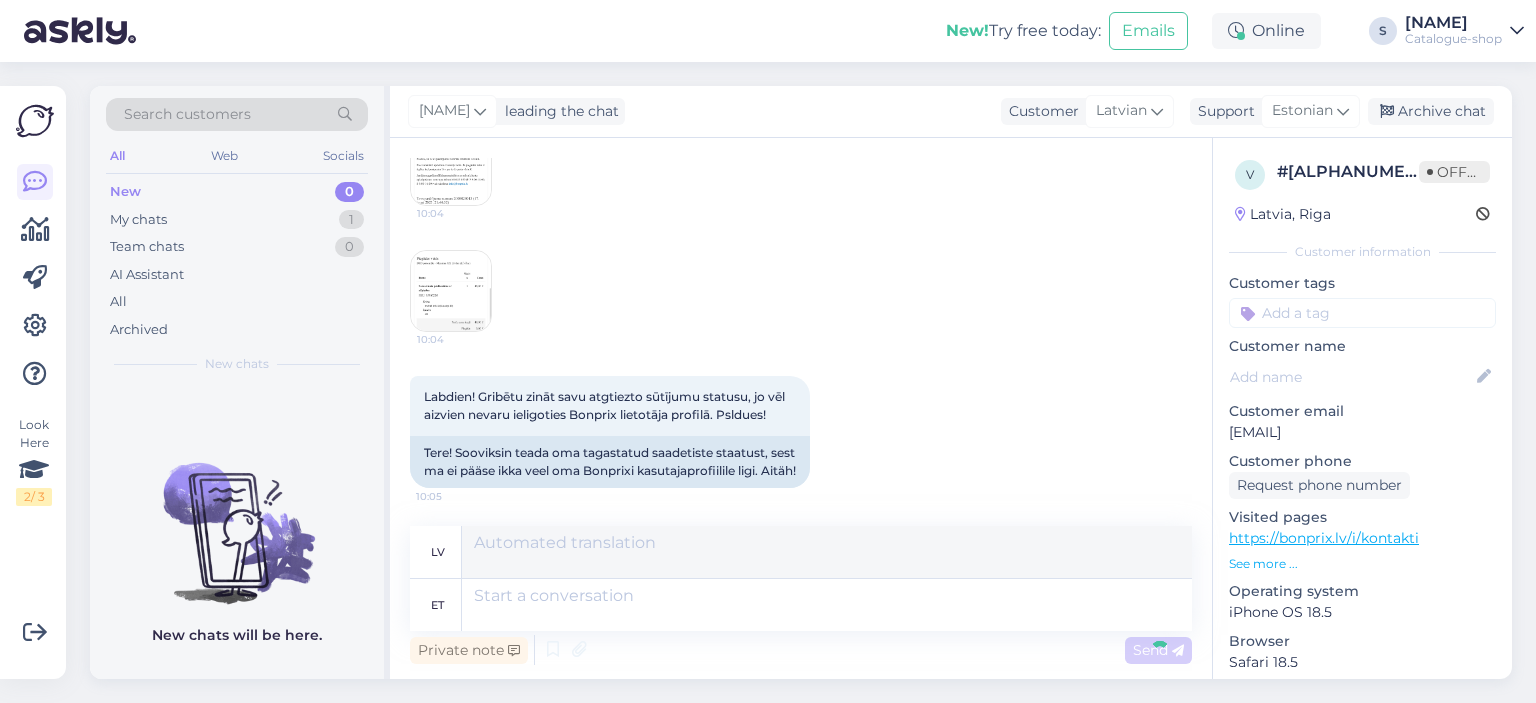 scroll, scrollTop: 1084, scrollLeft: 0, axis: vertical 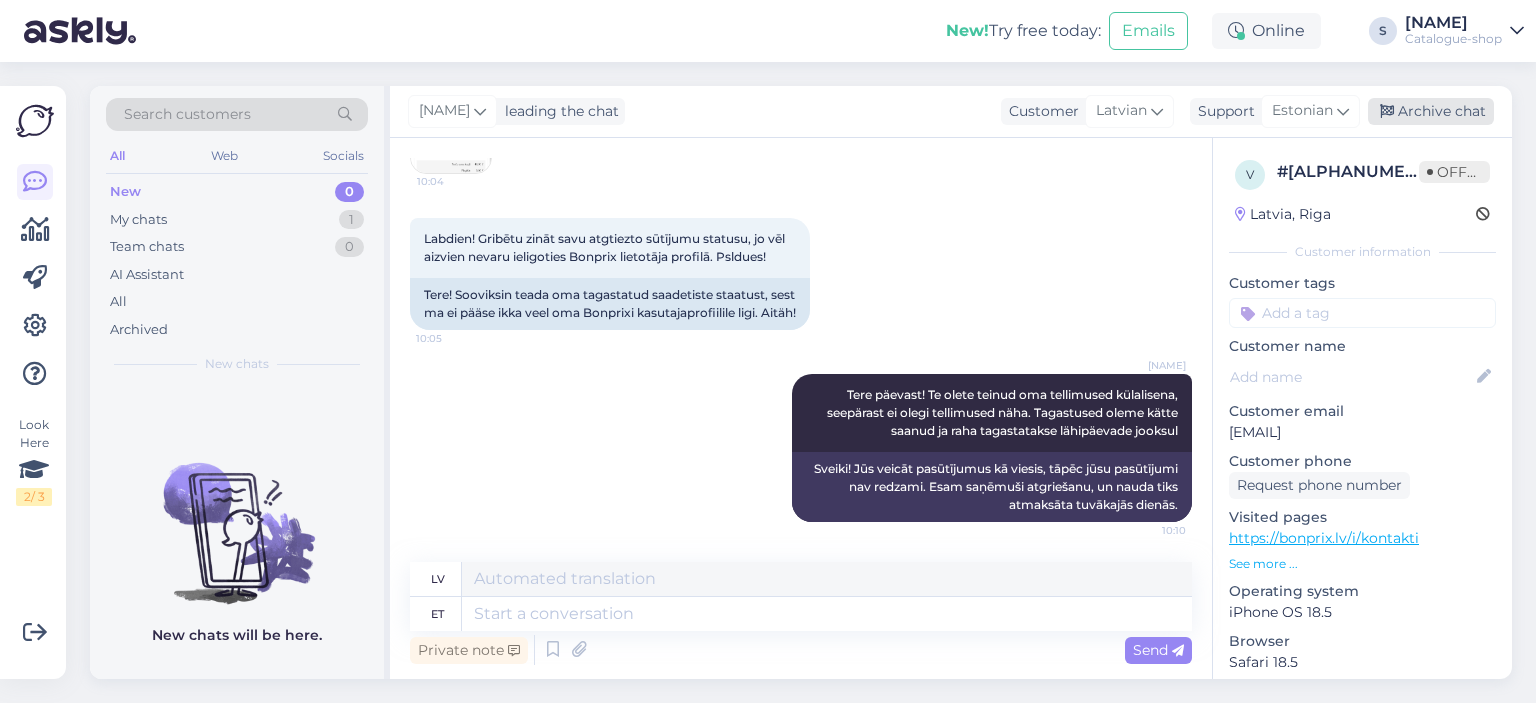 click on "Archive chat" at bounding box center [1431, 111] 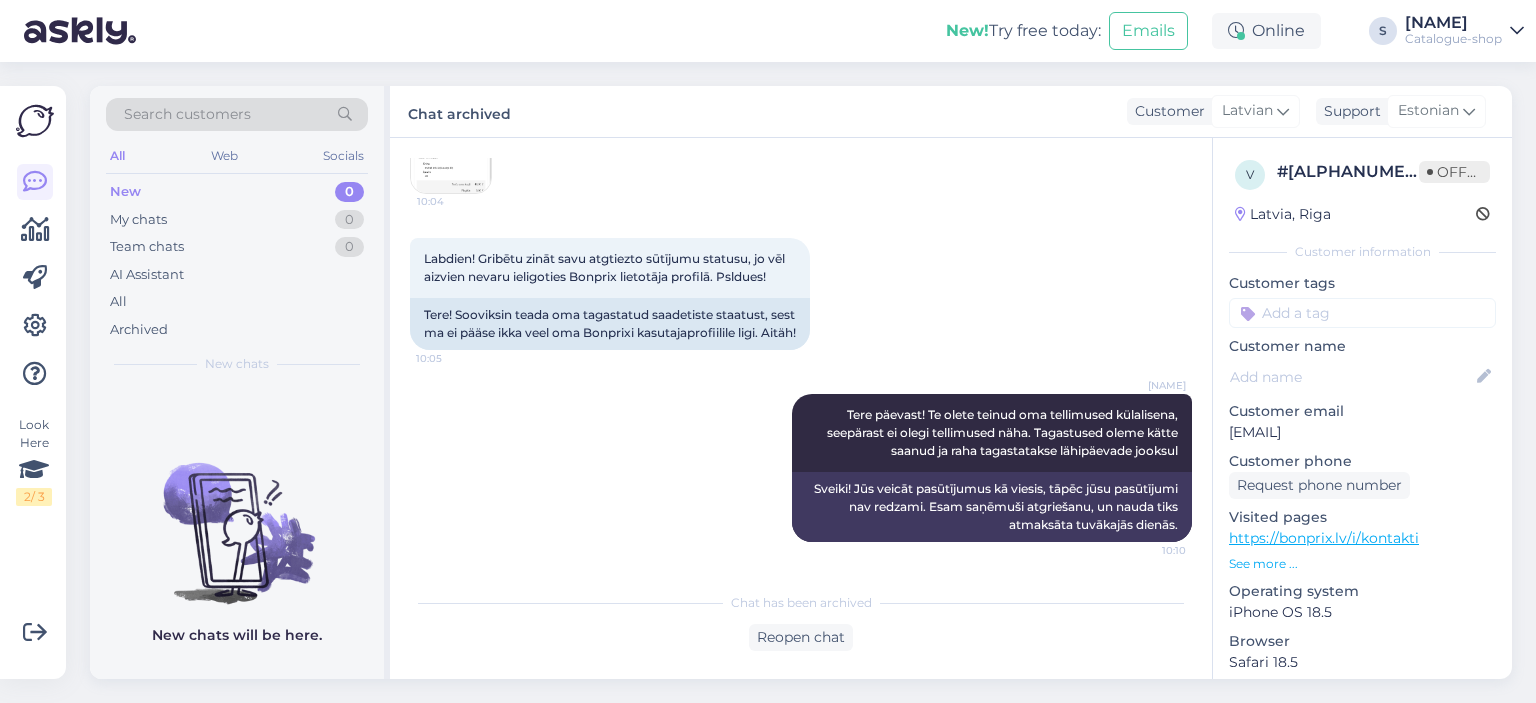 scroll, scrollTop: 1064, scrollLeft: 0, axis: vertical 